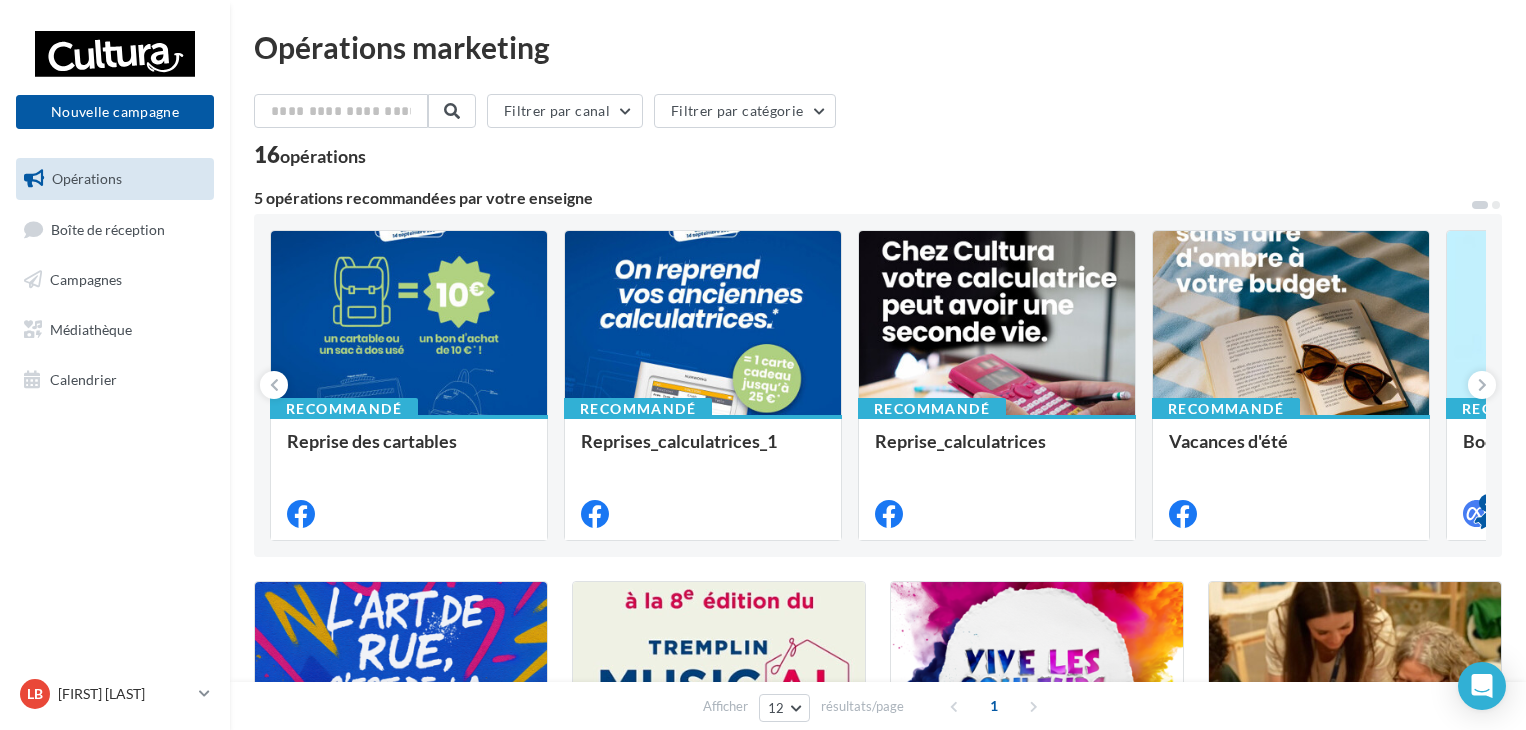 scroll, scrollTop: 0, scrollLeft: 0, axis: both 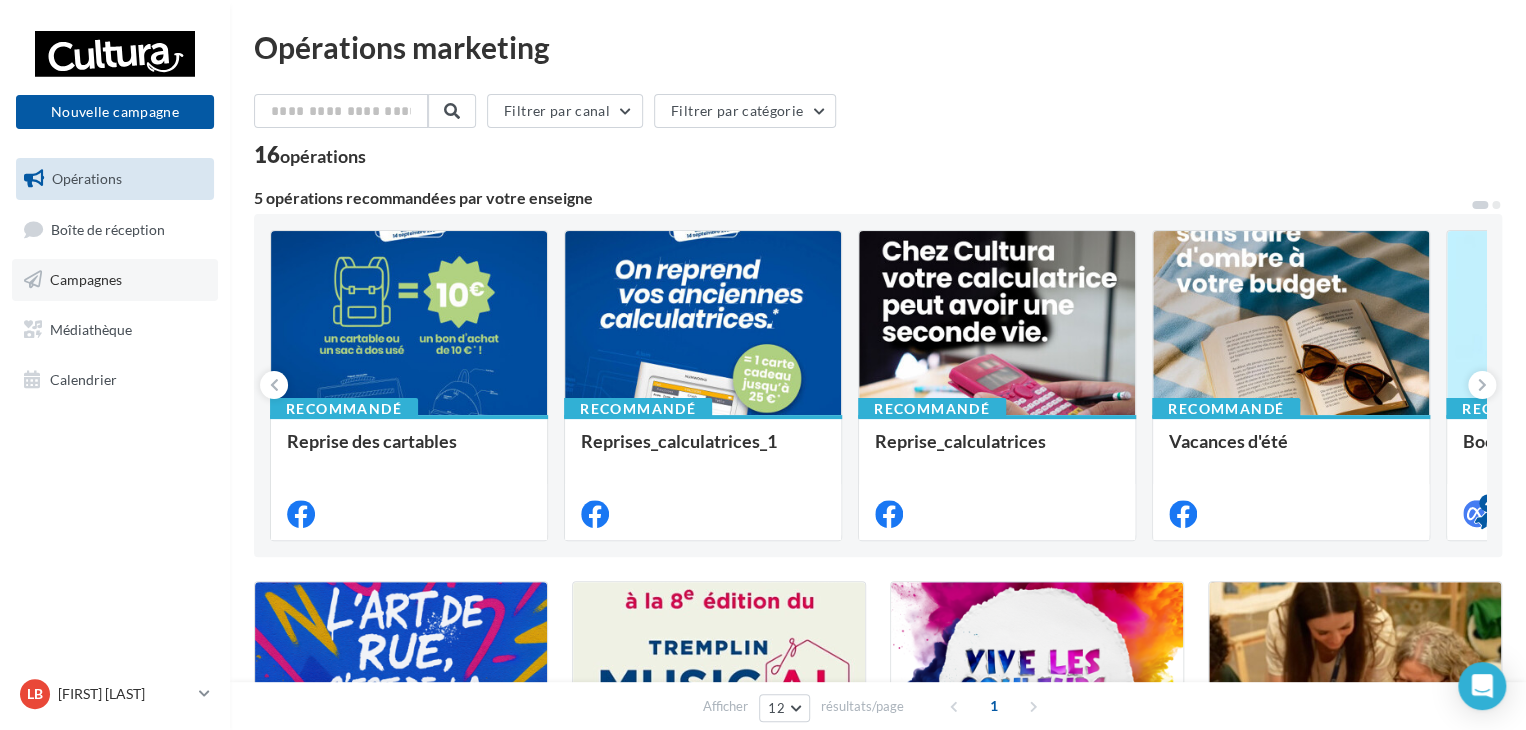 click on "Campagnes" at bounding box center (86, 279) 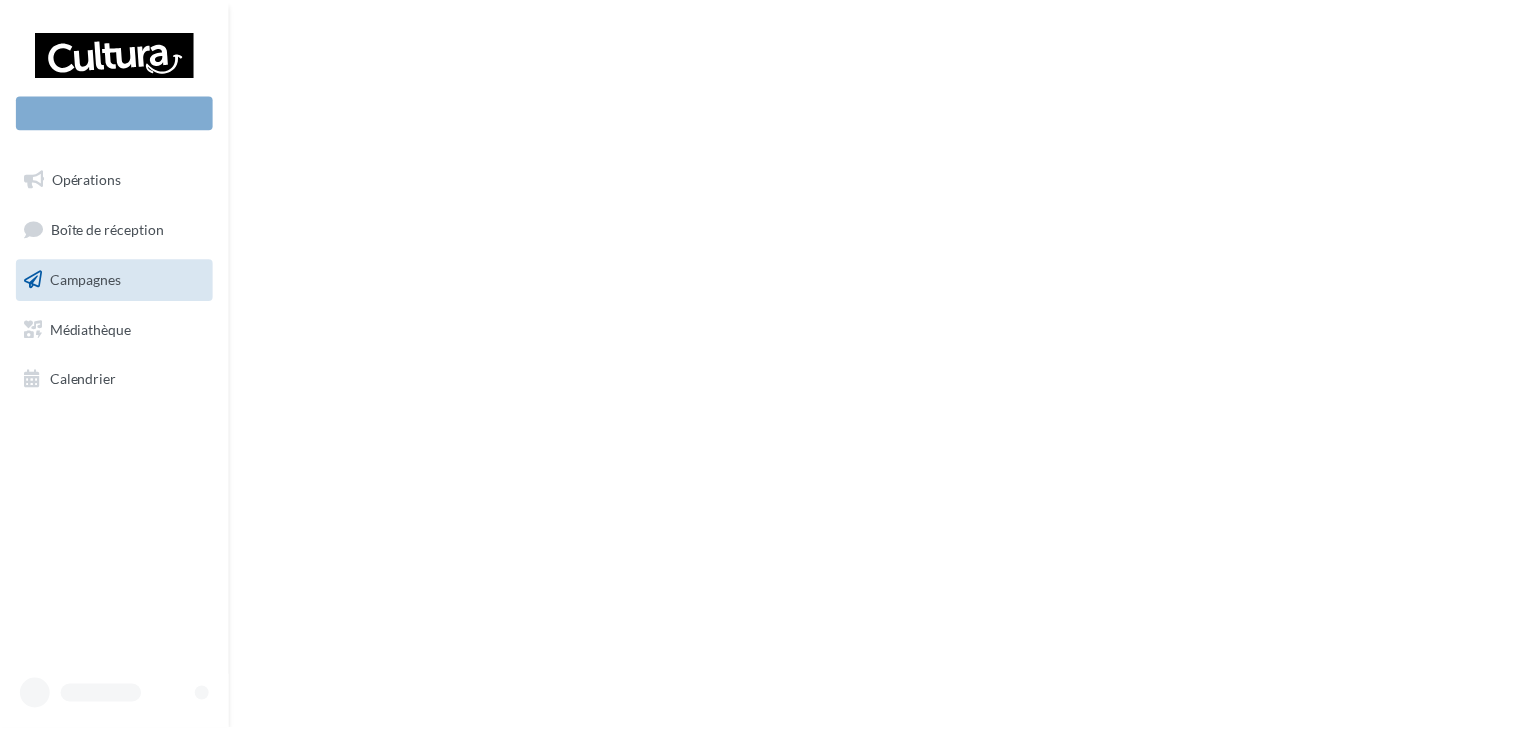 scroll, scrollTop: 0, scrollLeft: 0, axis: both 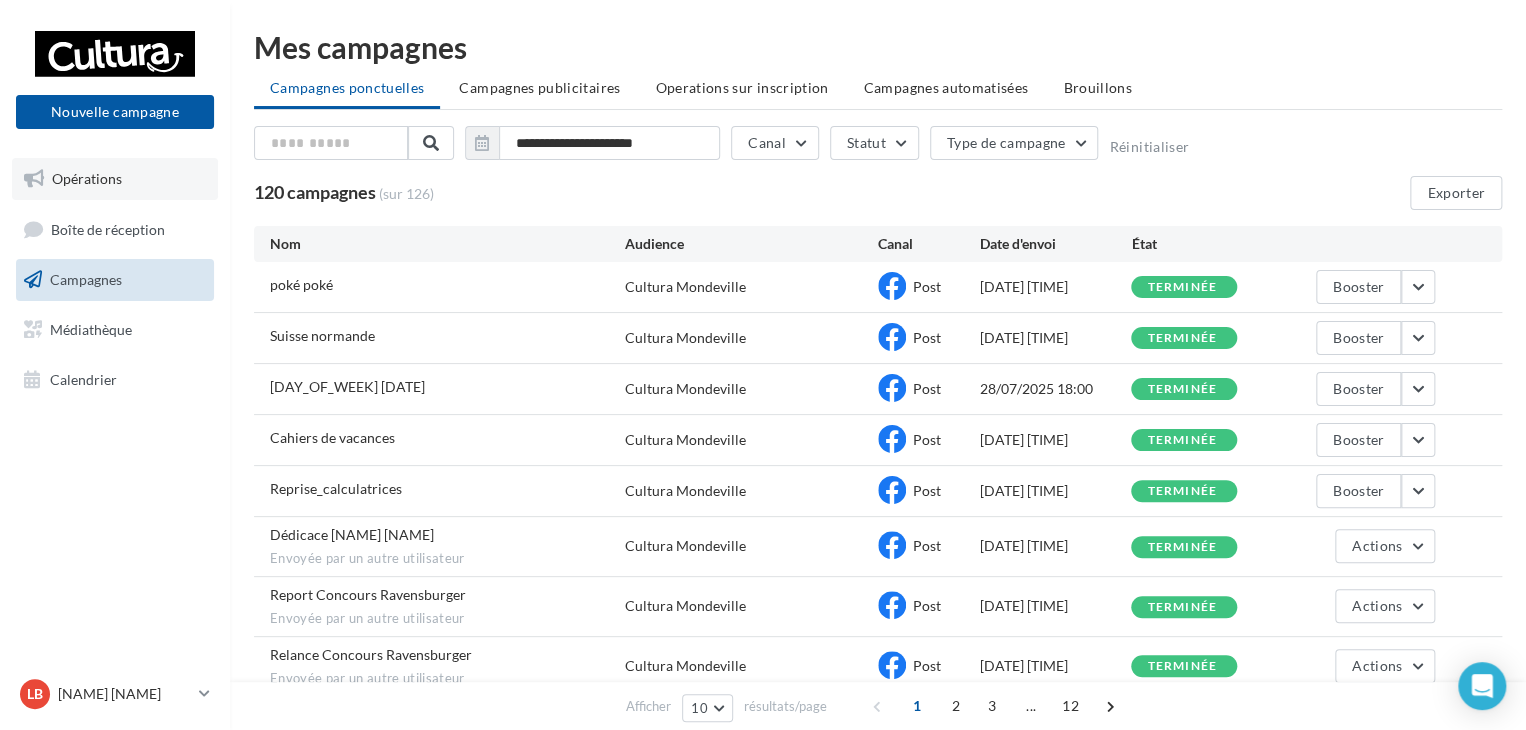 click on "Opérations" at bounding box center [87, 178] 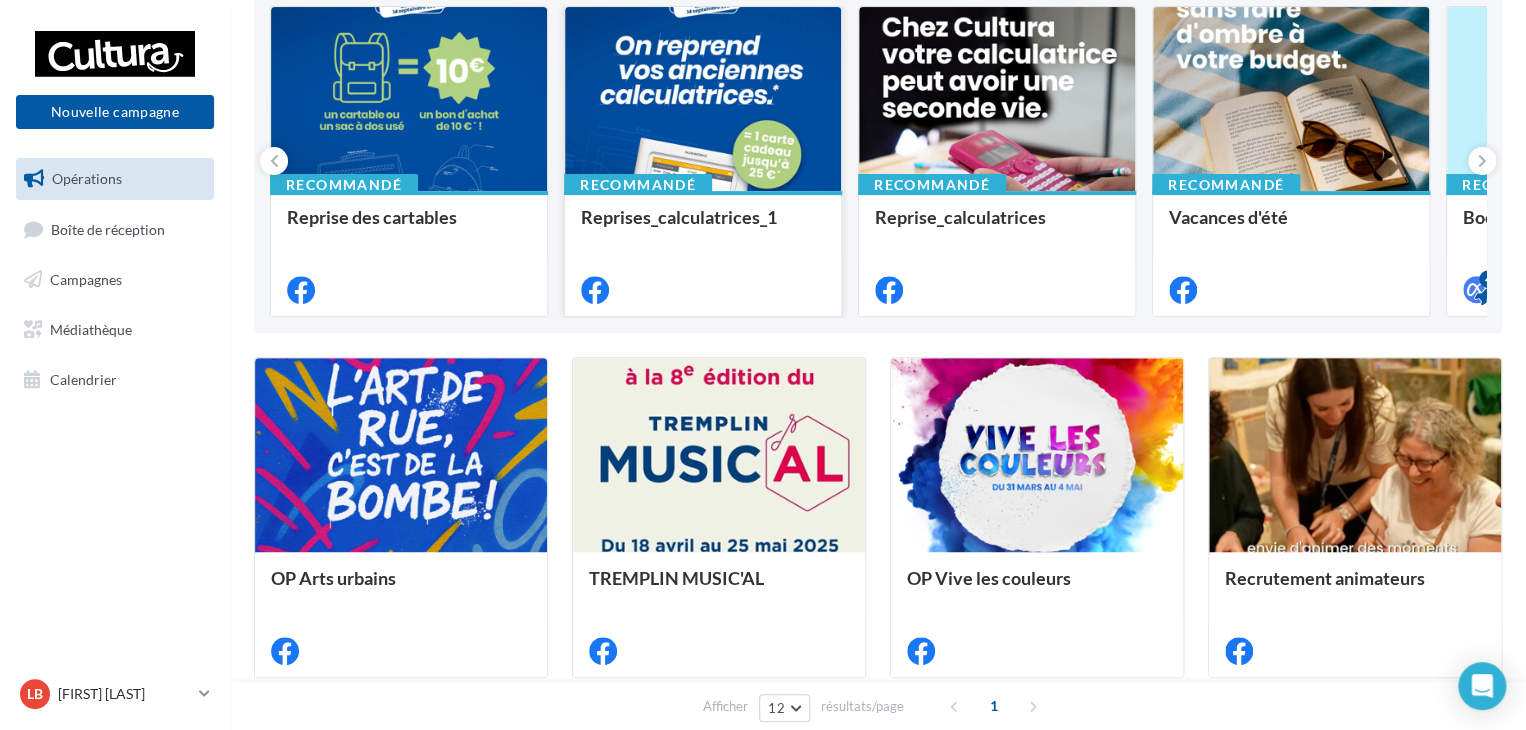 scroll, scrollTop: 0, scrollLeft: 0, axis: both 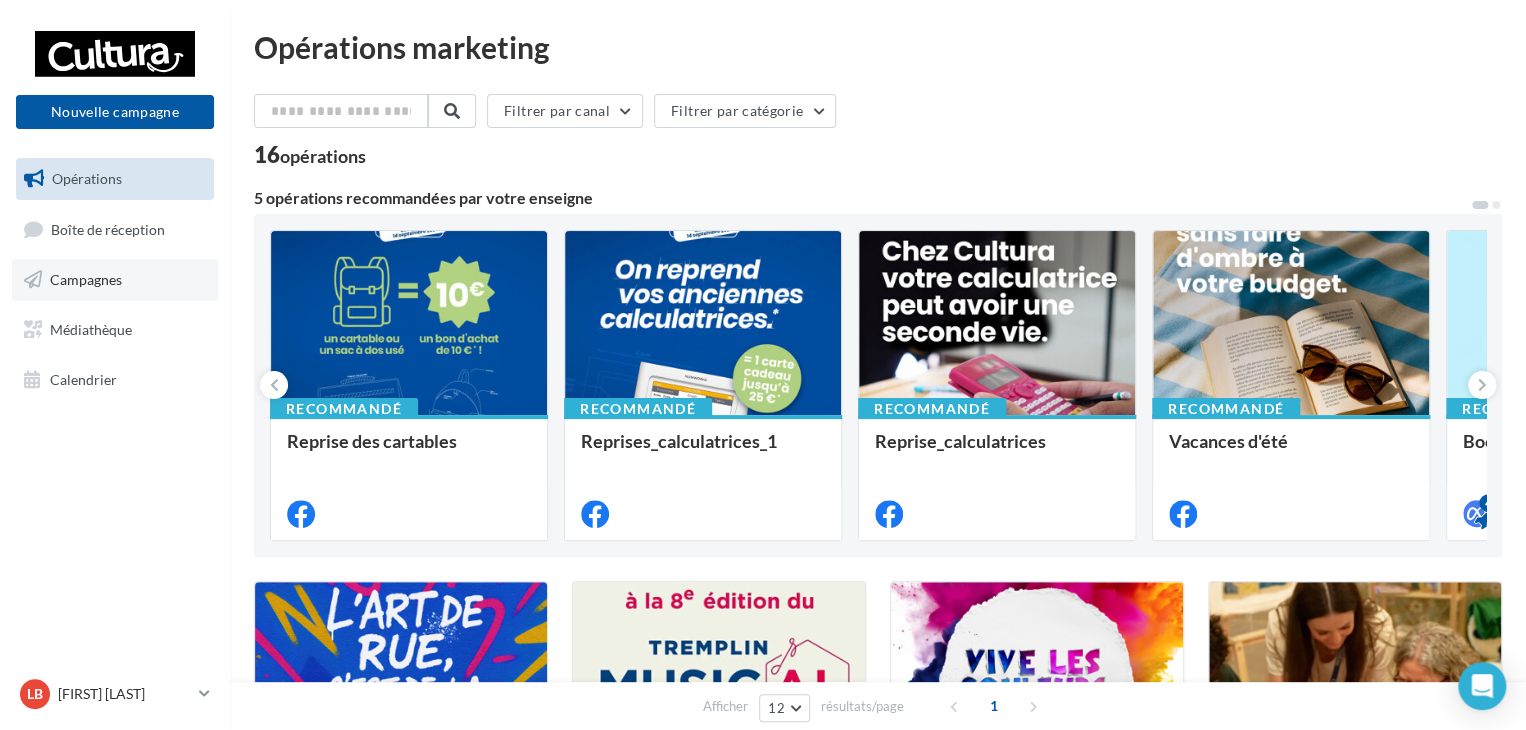 click on "Campagnes" at bounding box center [115, 280] 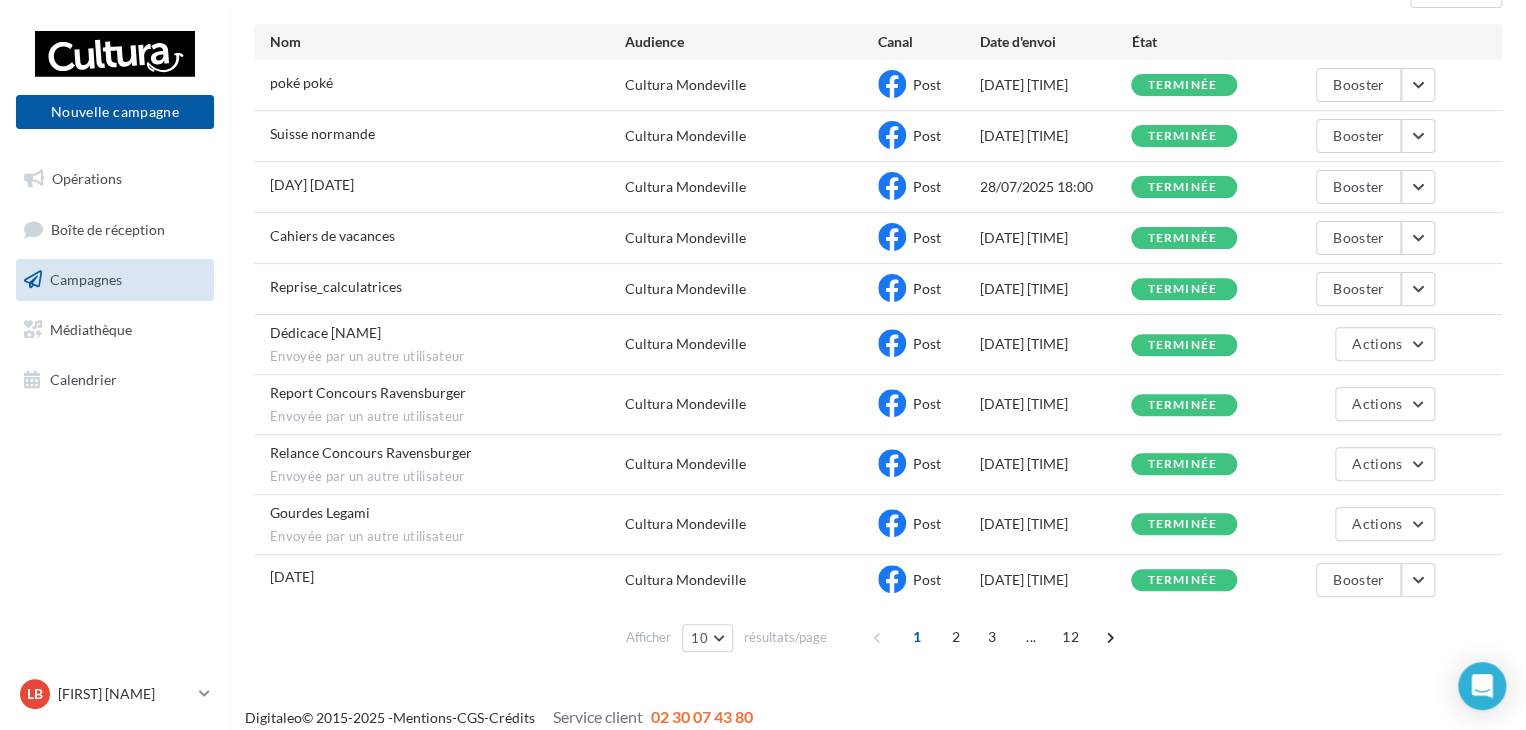 scroll, scrollTop: 200, scrollLeft: 0, axis: vertical 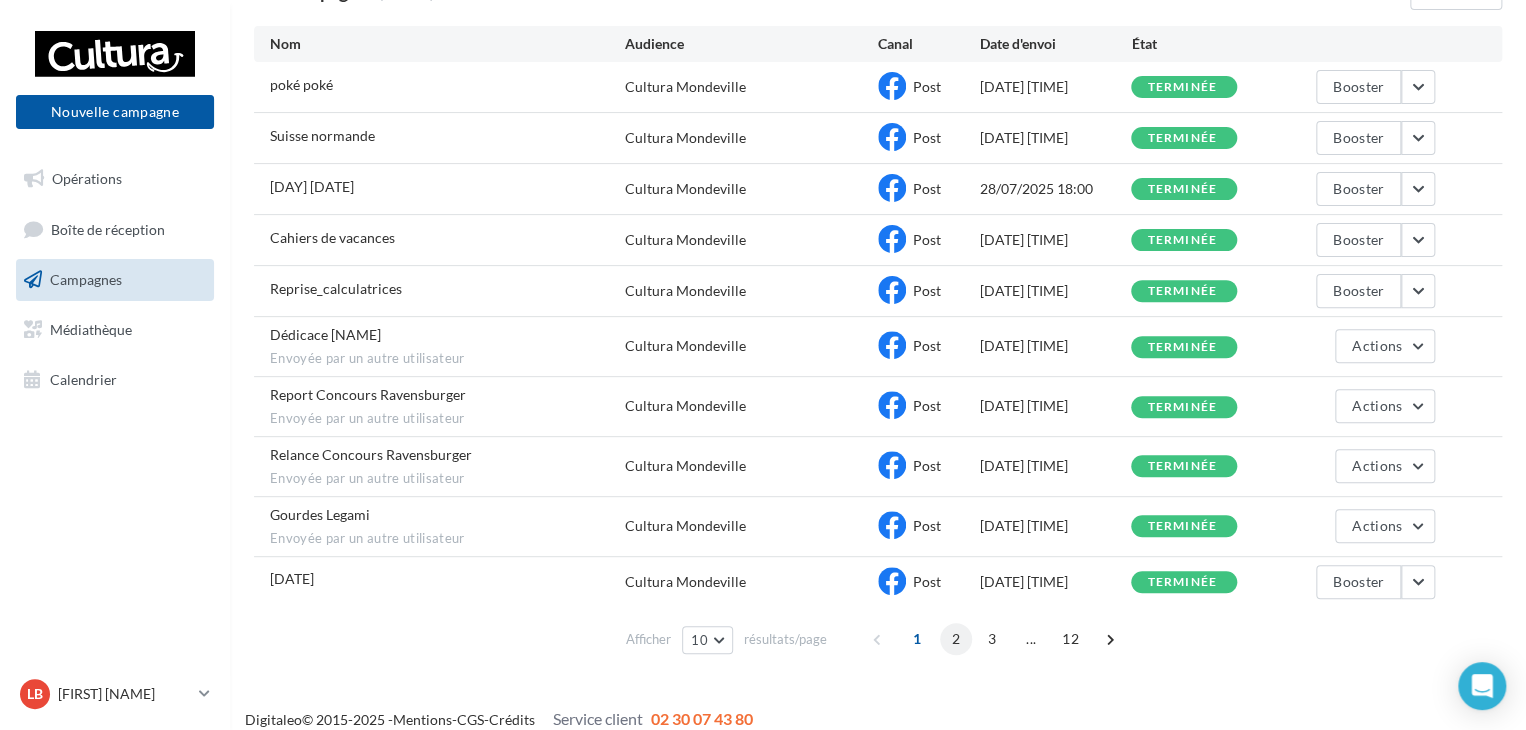 click on "2" at bounding box center [956, 639] 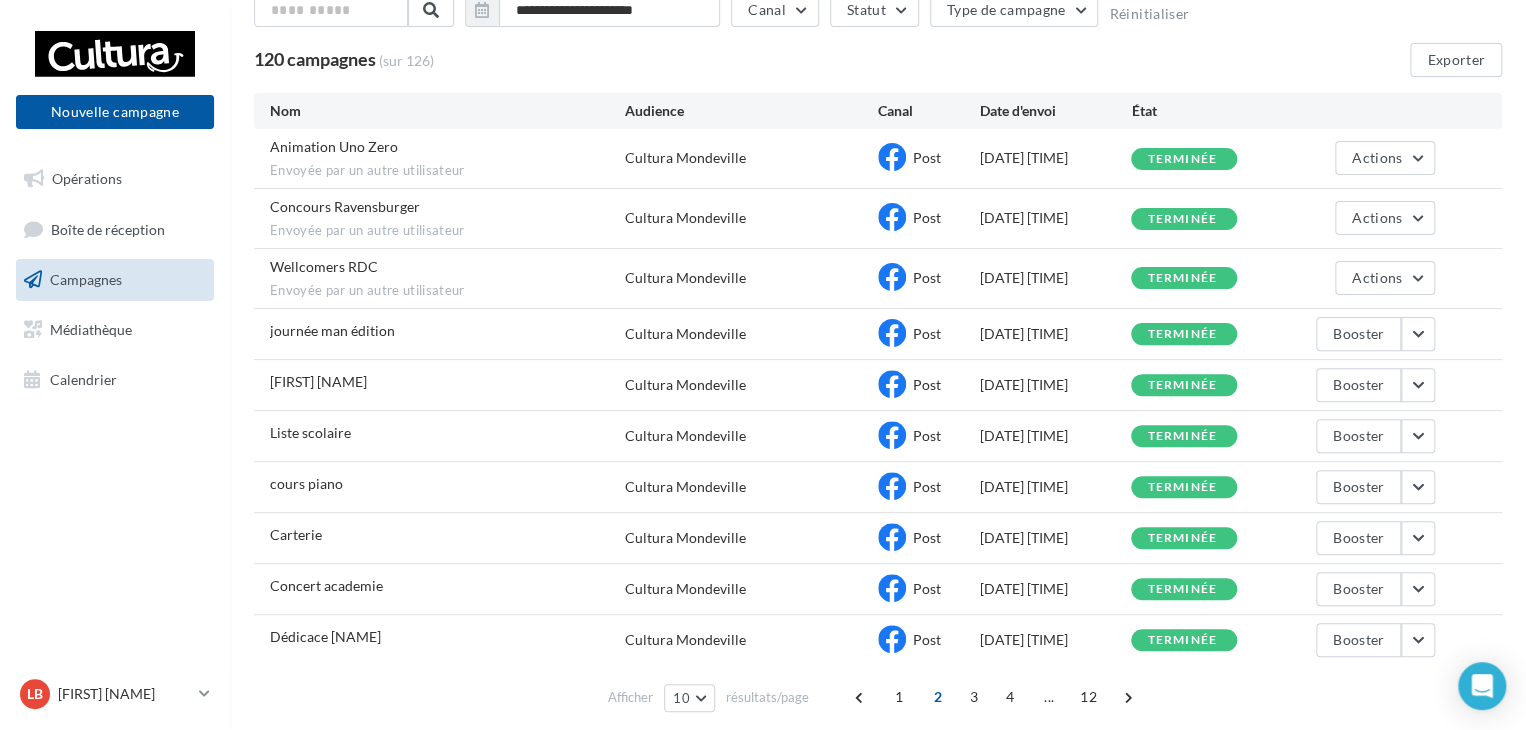 scroll, scrollTop: 180, scrollLeft: 0, axis: vertical 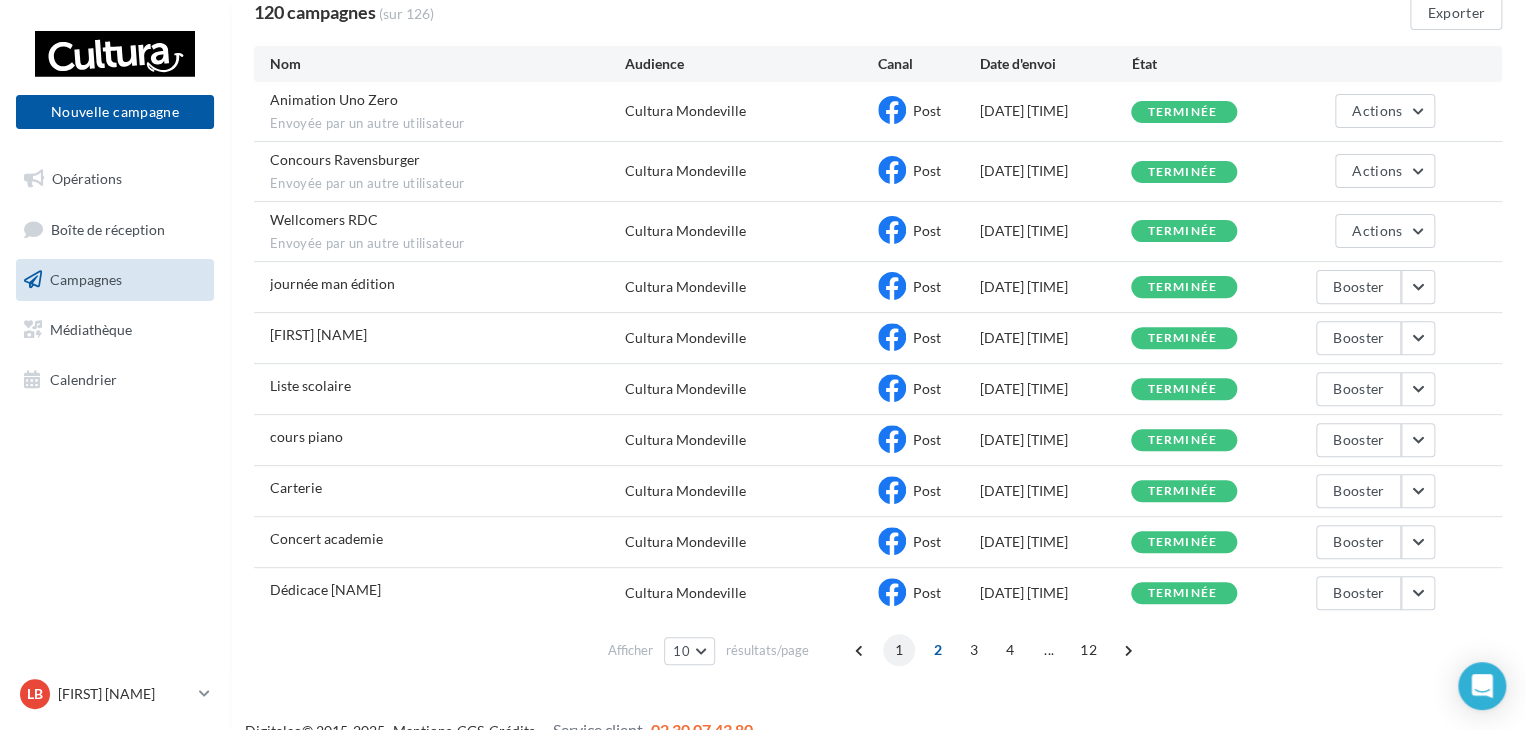 click on "1" at bounding box center [899, 650] 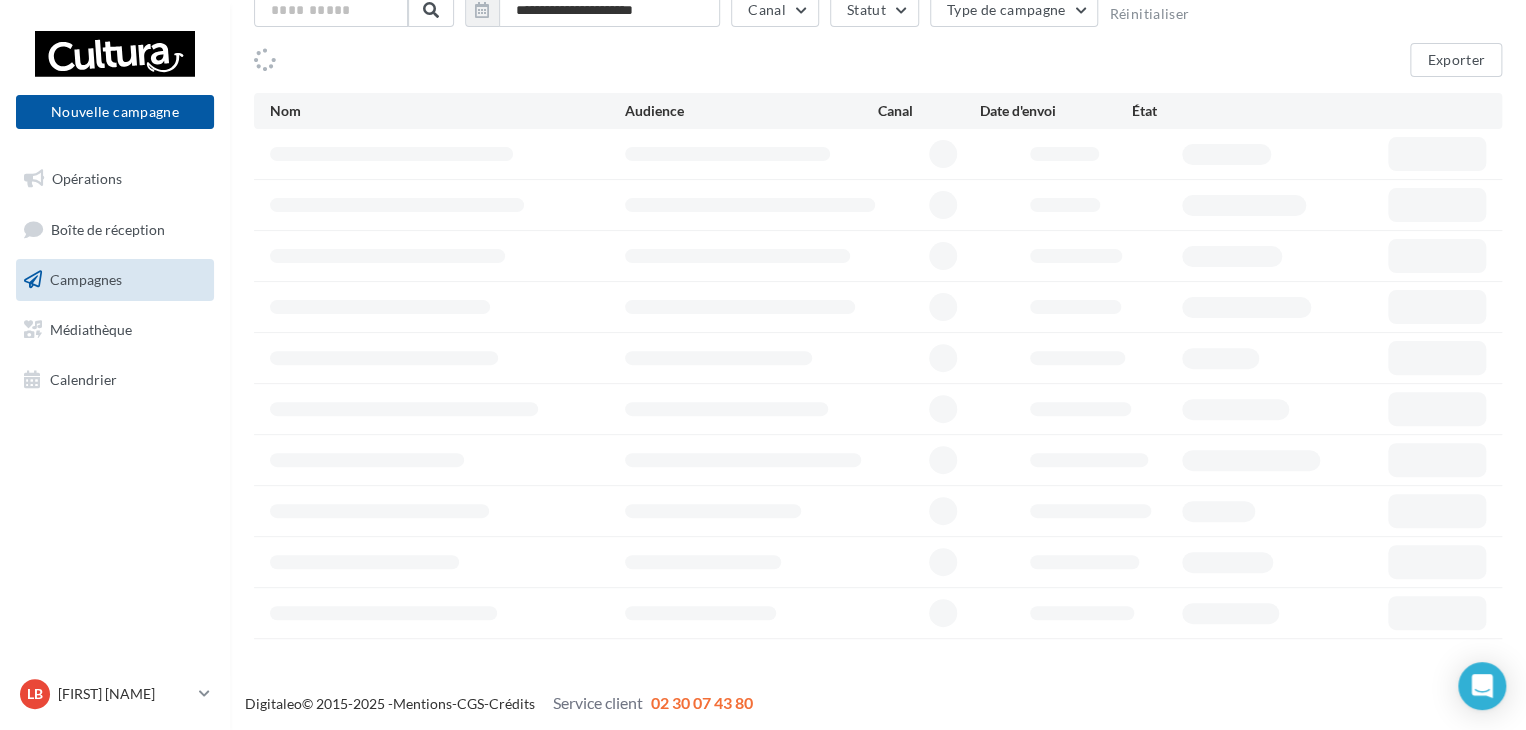 scroll, scrollTop: 180, scrollLeft: 0, axis: vertical 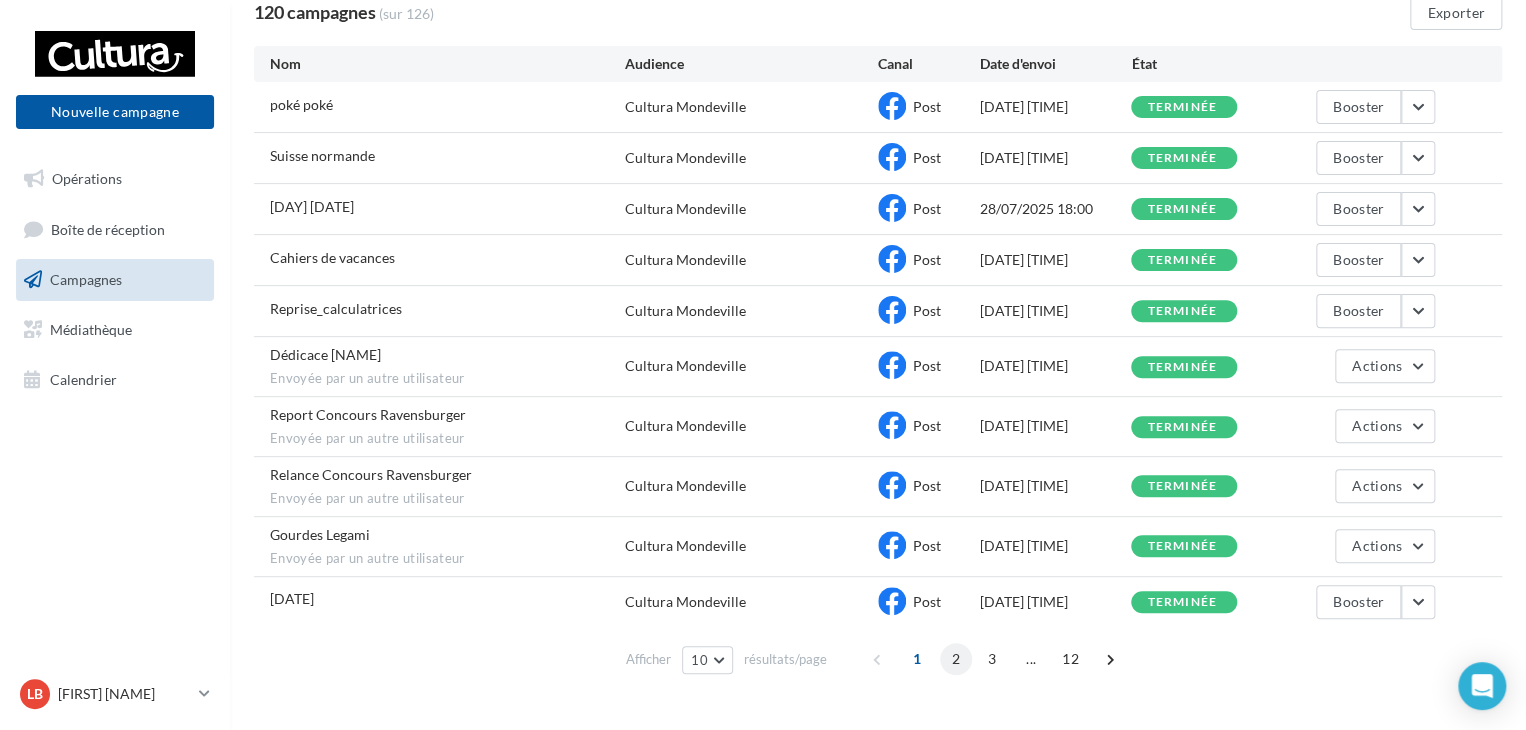 click on "2" at bounding box center (956, 659) 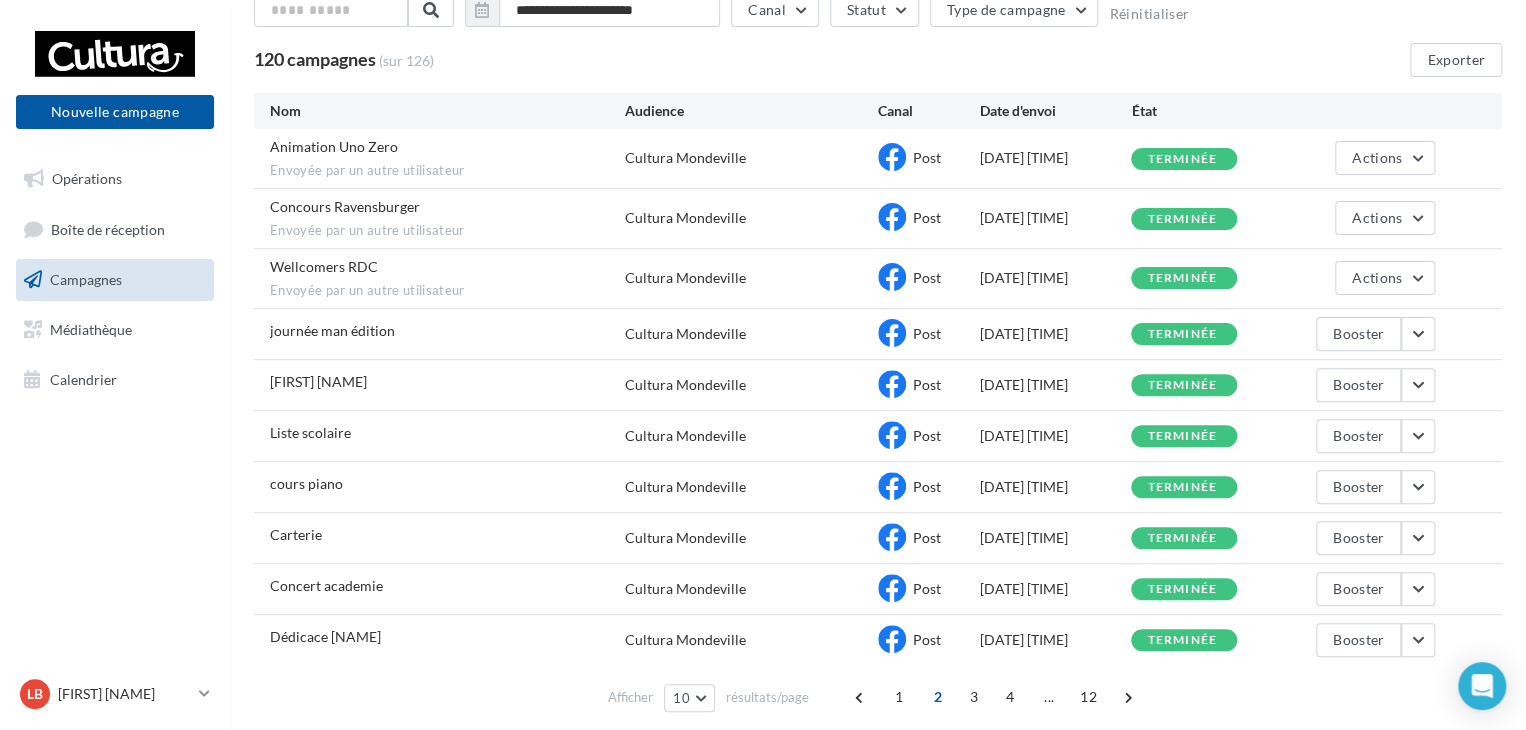 scroll, scrollTop: 179, scrollLeft: 0, axis: vertical 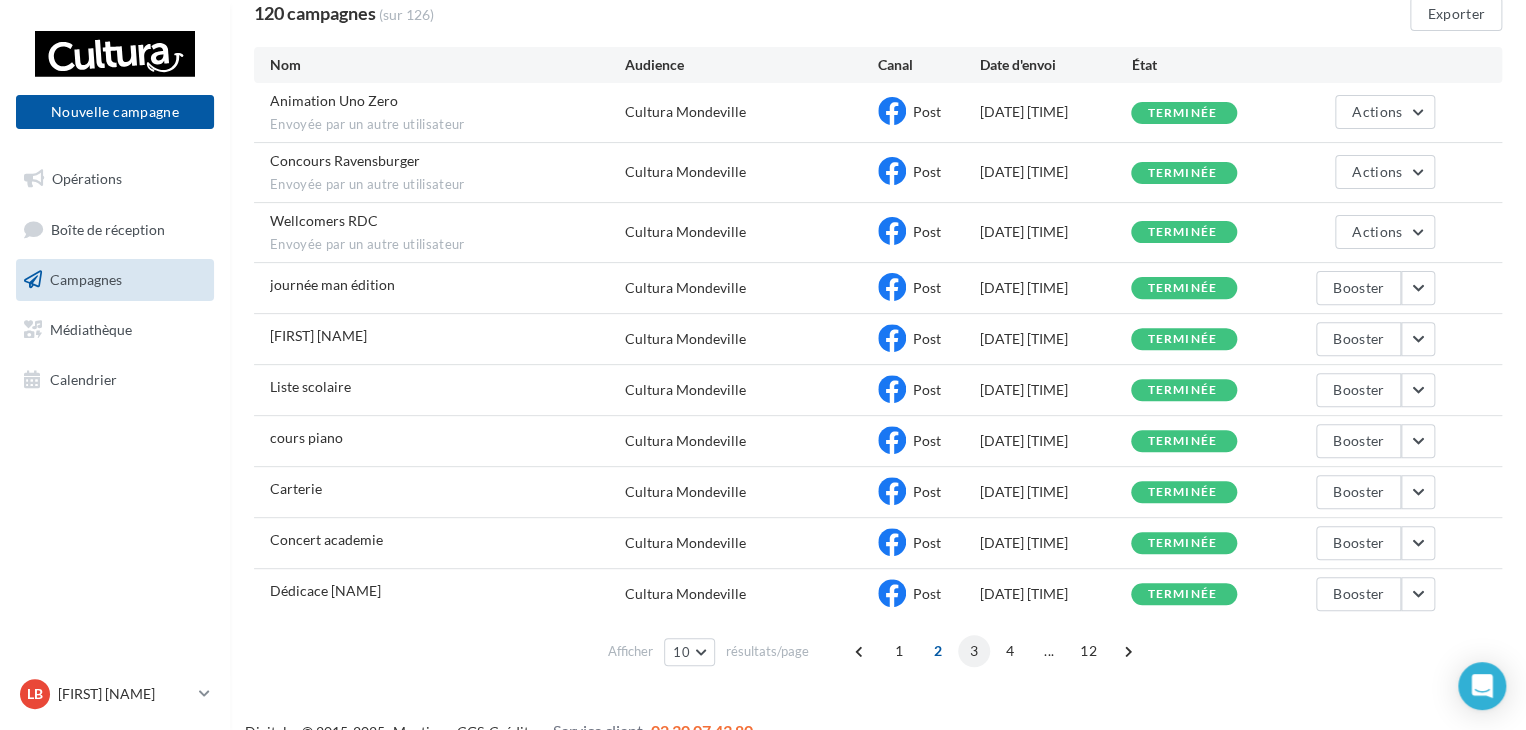 click on "3" at bounding box center [974, 651] 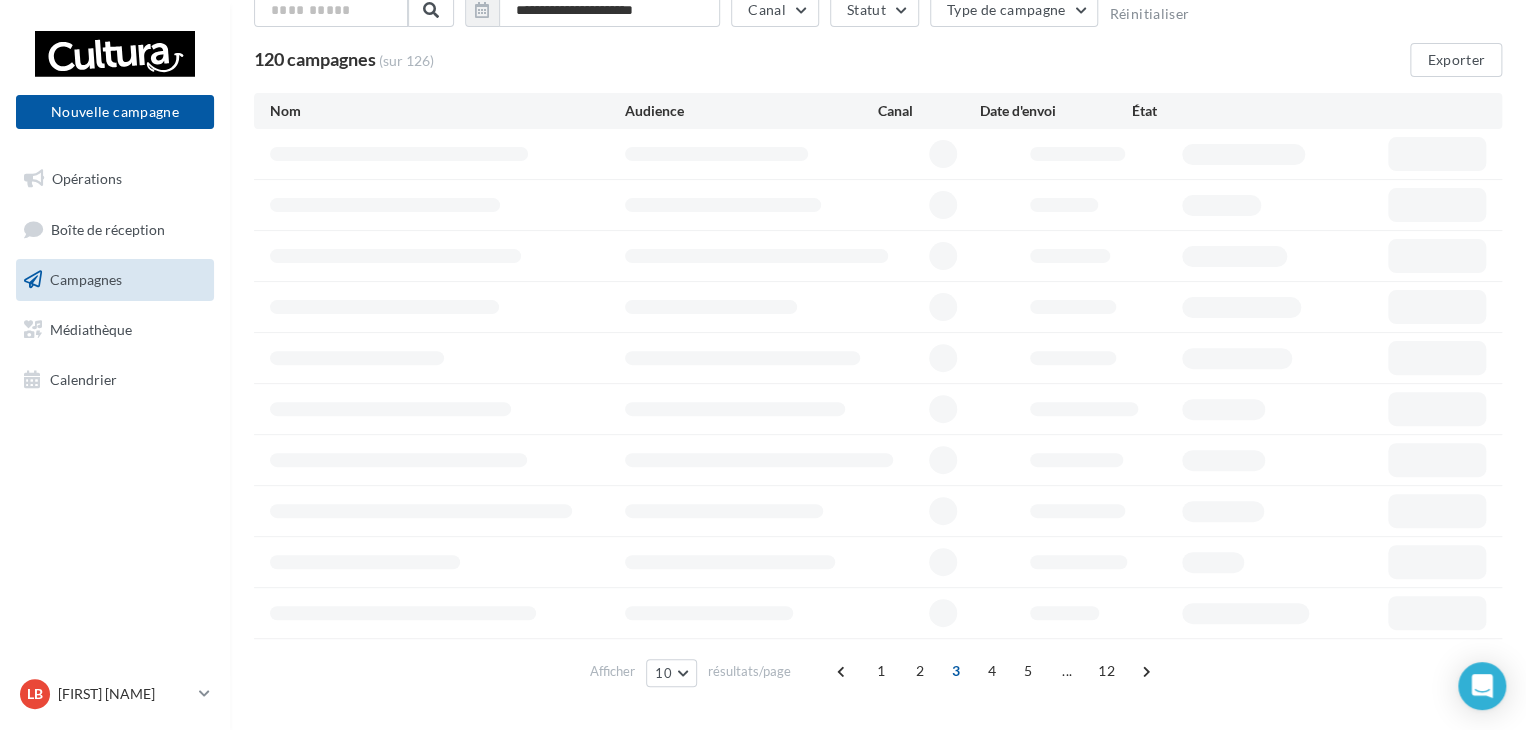 scroll, scrollTop: 178, scrollLeft: 0, axis: vertical 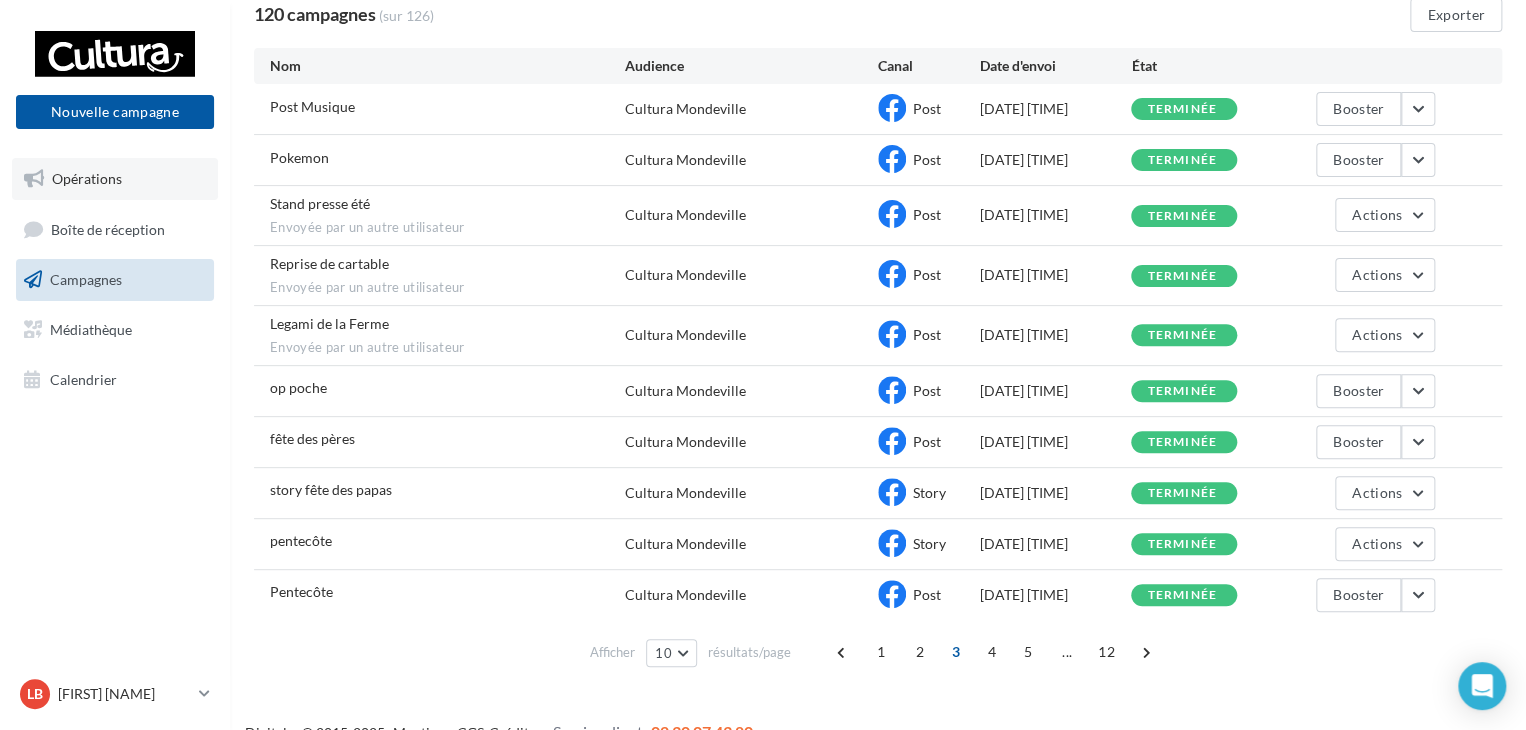 click on "Opérations" at bounding box center [87, 178] 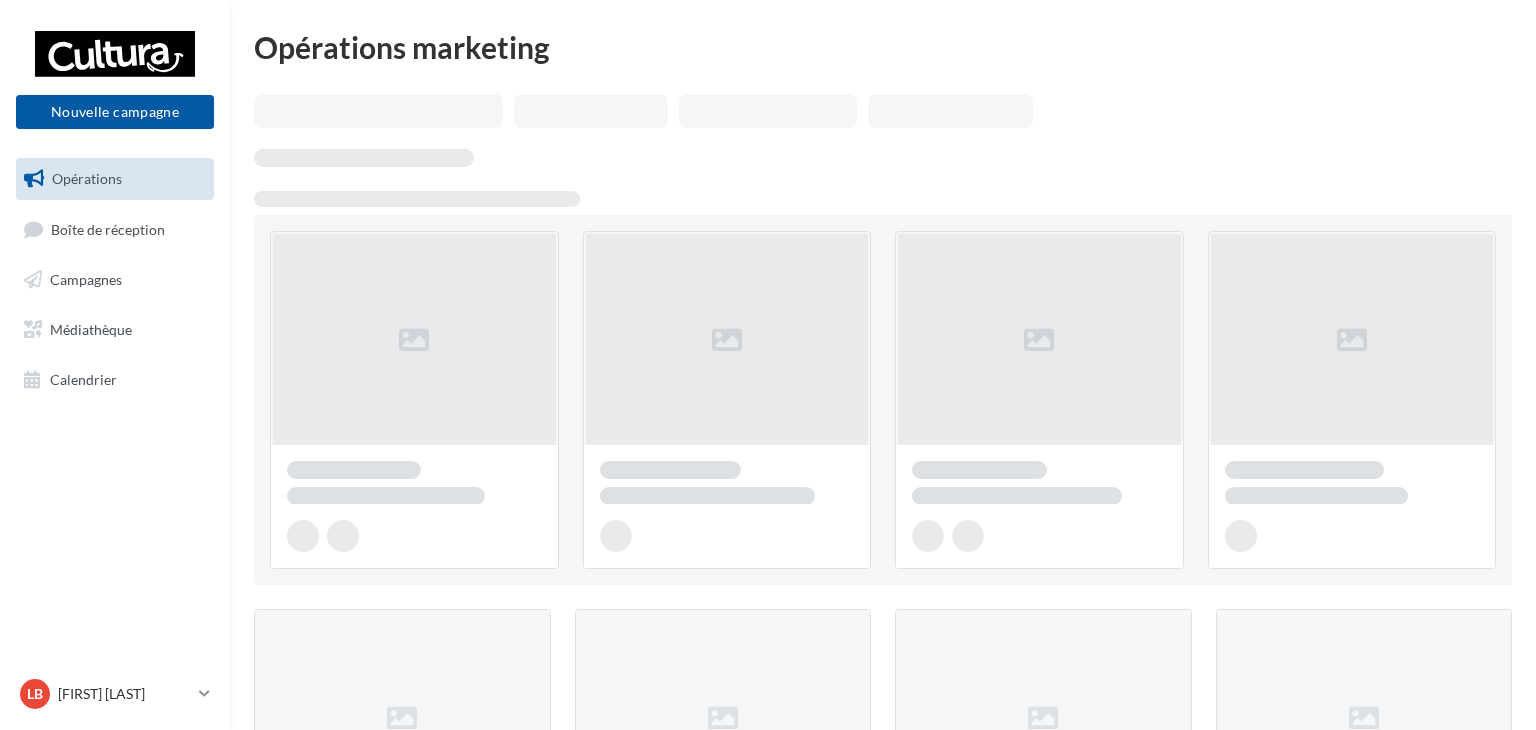 scroll, scrollTop: 0, scrollLeft: 0, axis: both 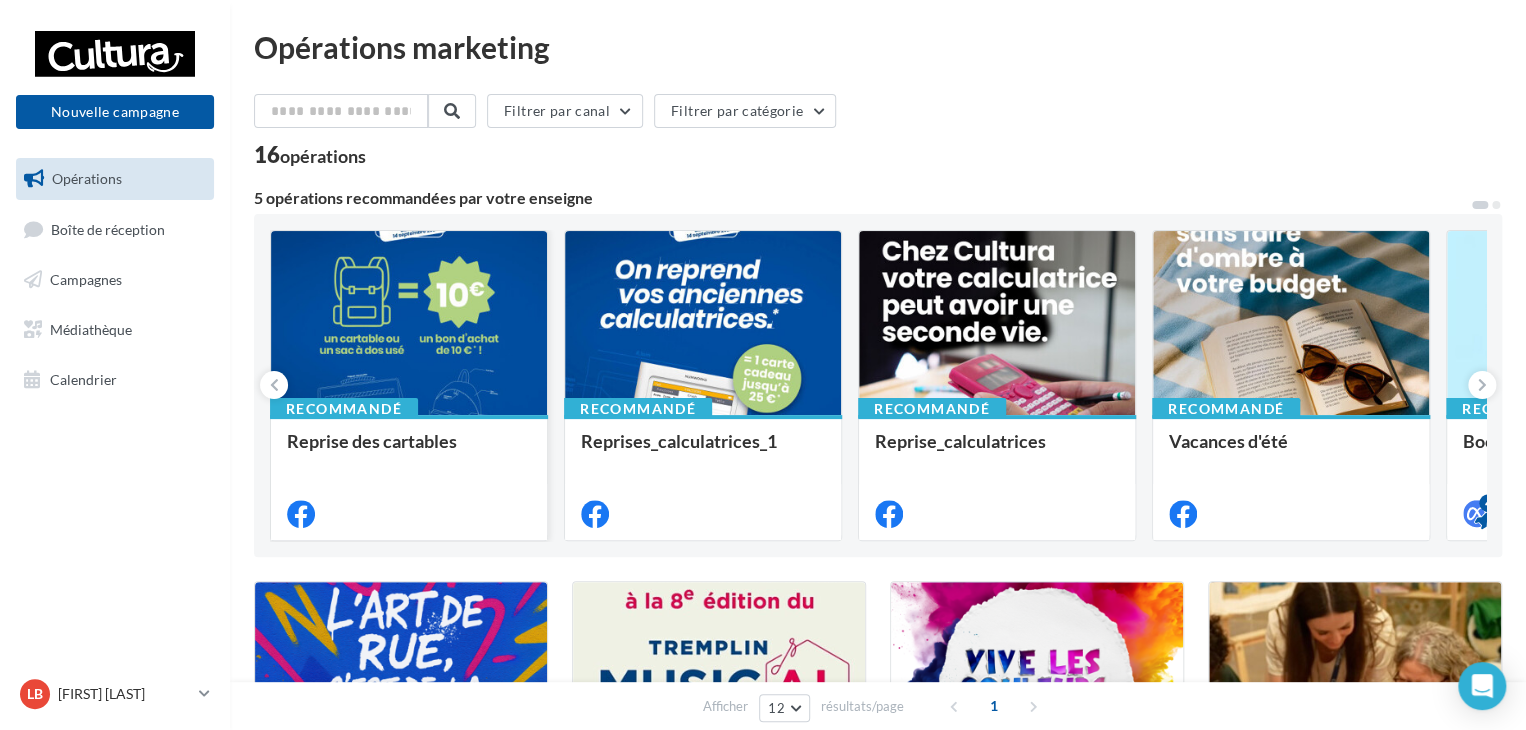 click at bounding box center (409, 324) 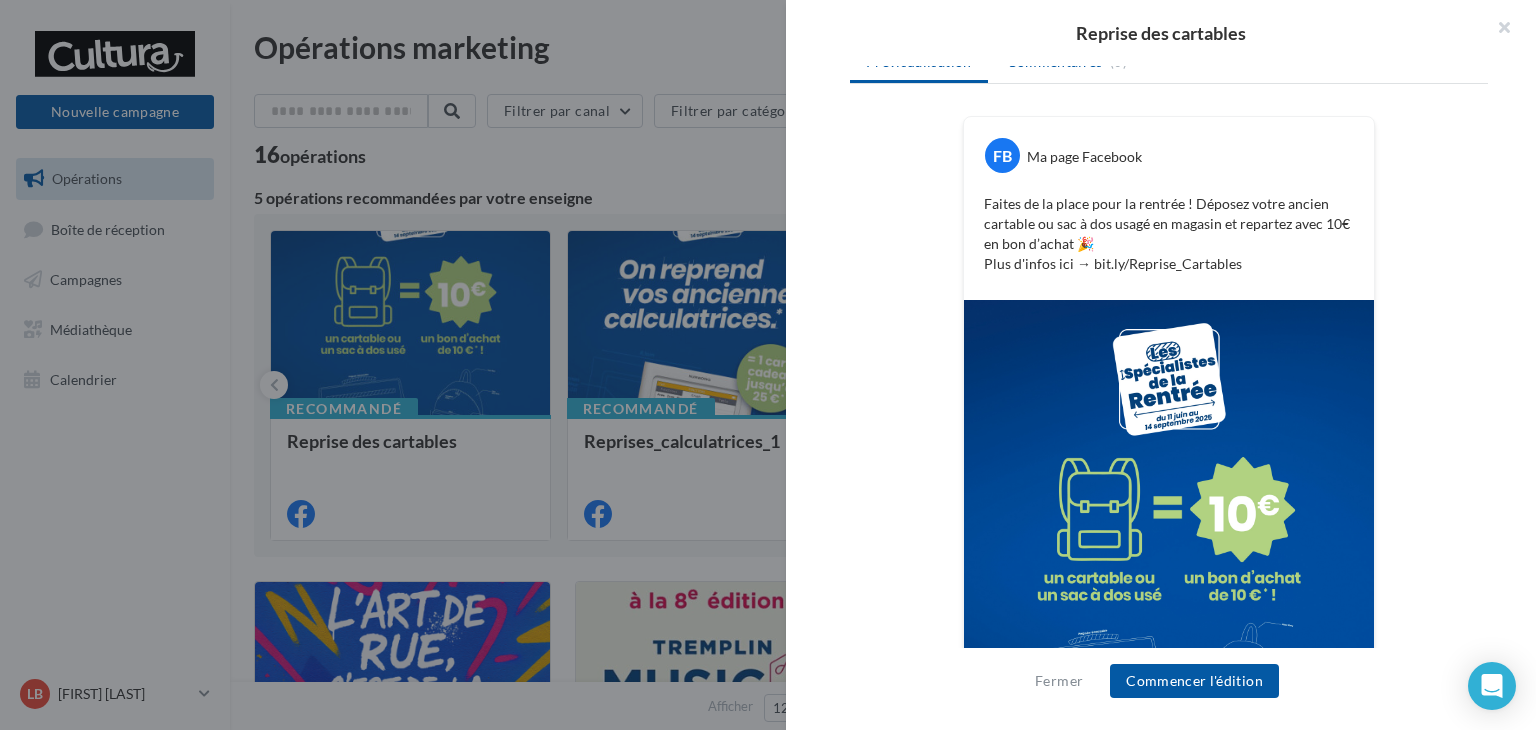 scroll, scrollTop: 448, scrollLeft: 0, axis: vertical 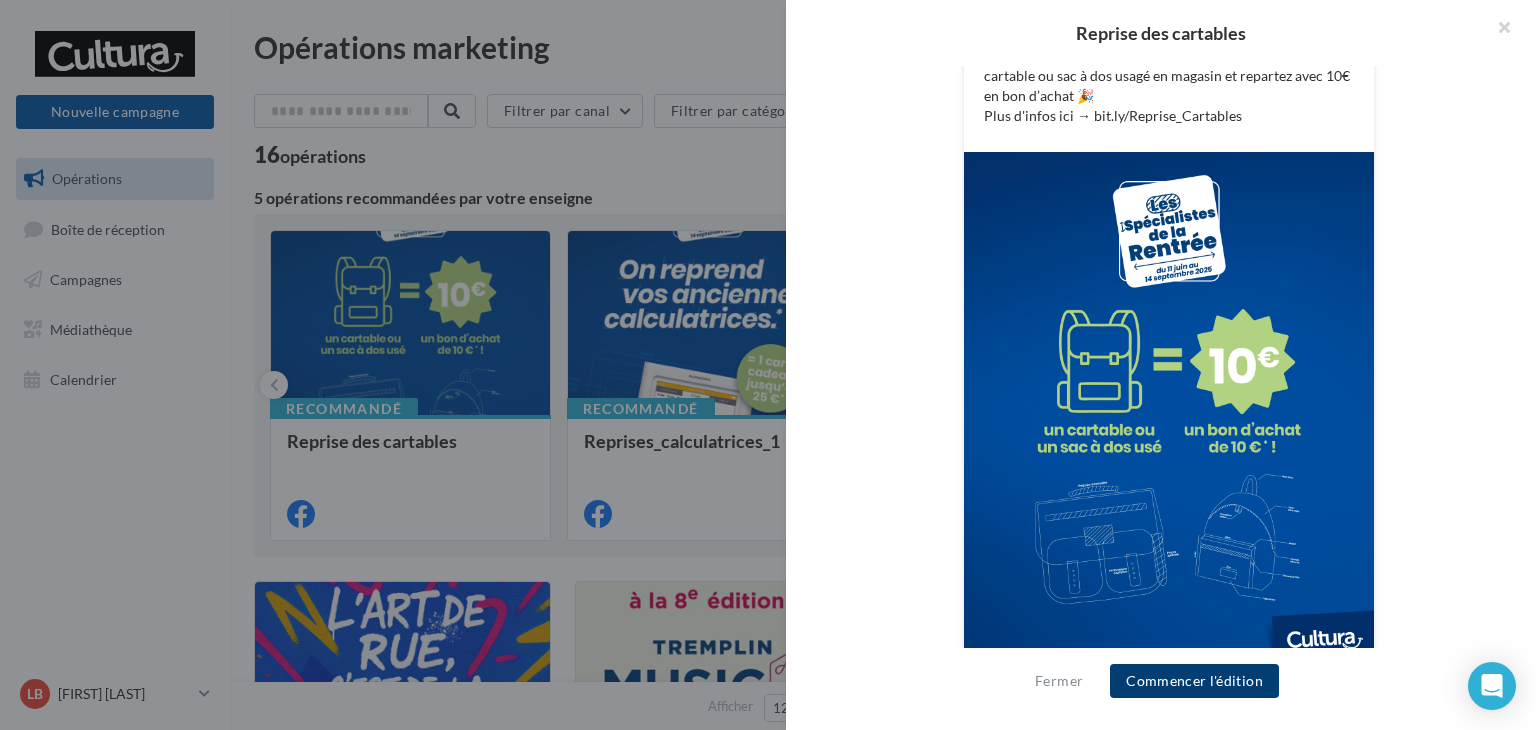 click on "Commencer l'édition" at bounding box center (1194, 681) 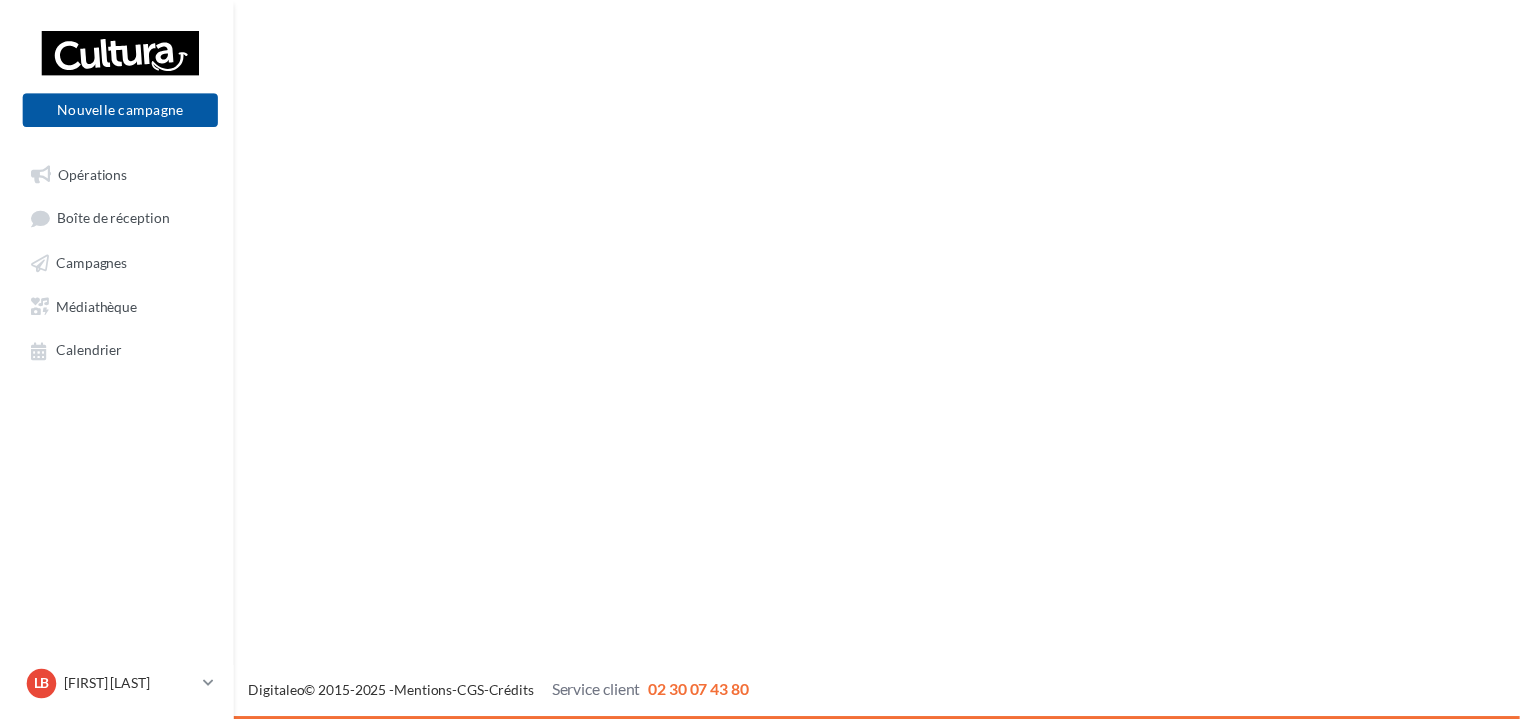 scroll, scrollTop: 0, scrollLeft: 0, axis: both 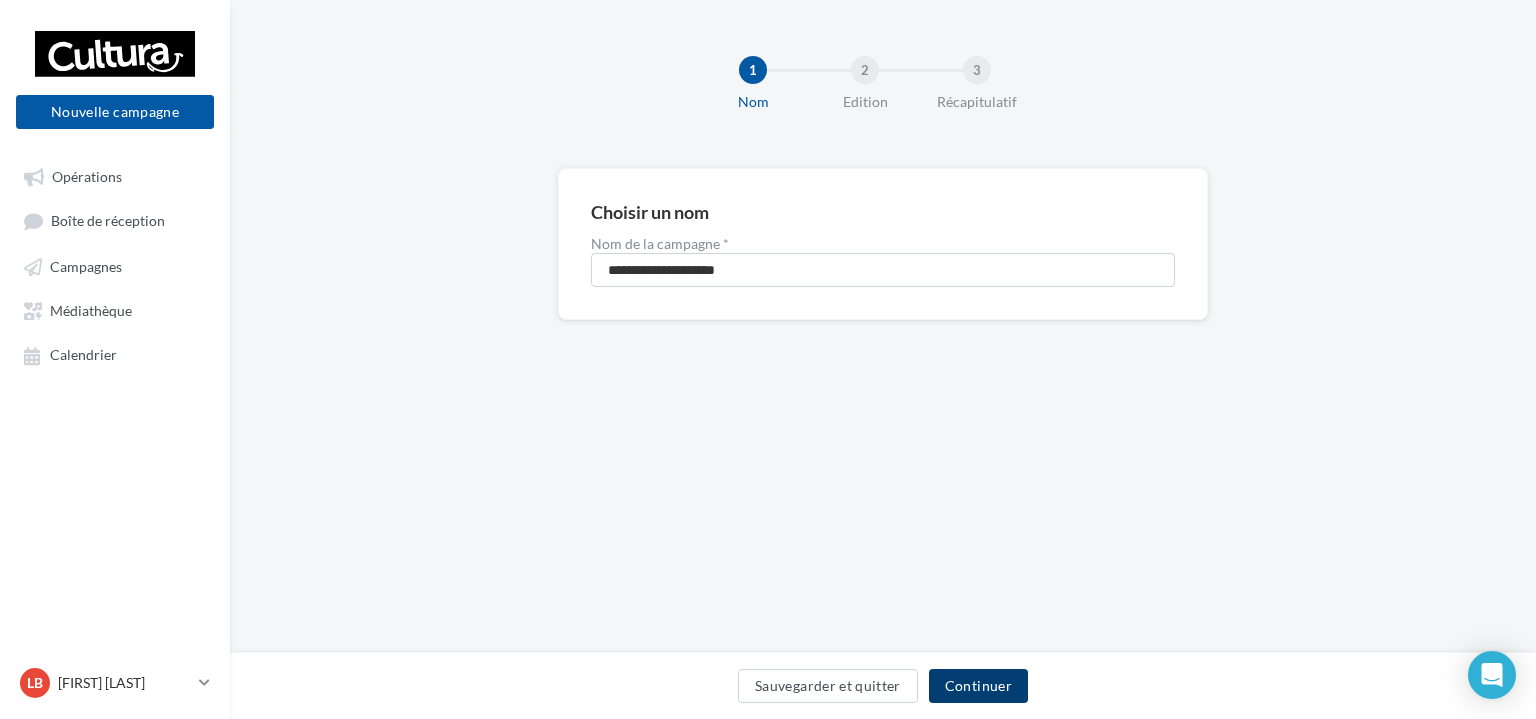 click on "Continuer" at bounding box center [978, 686] 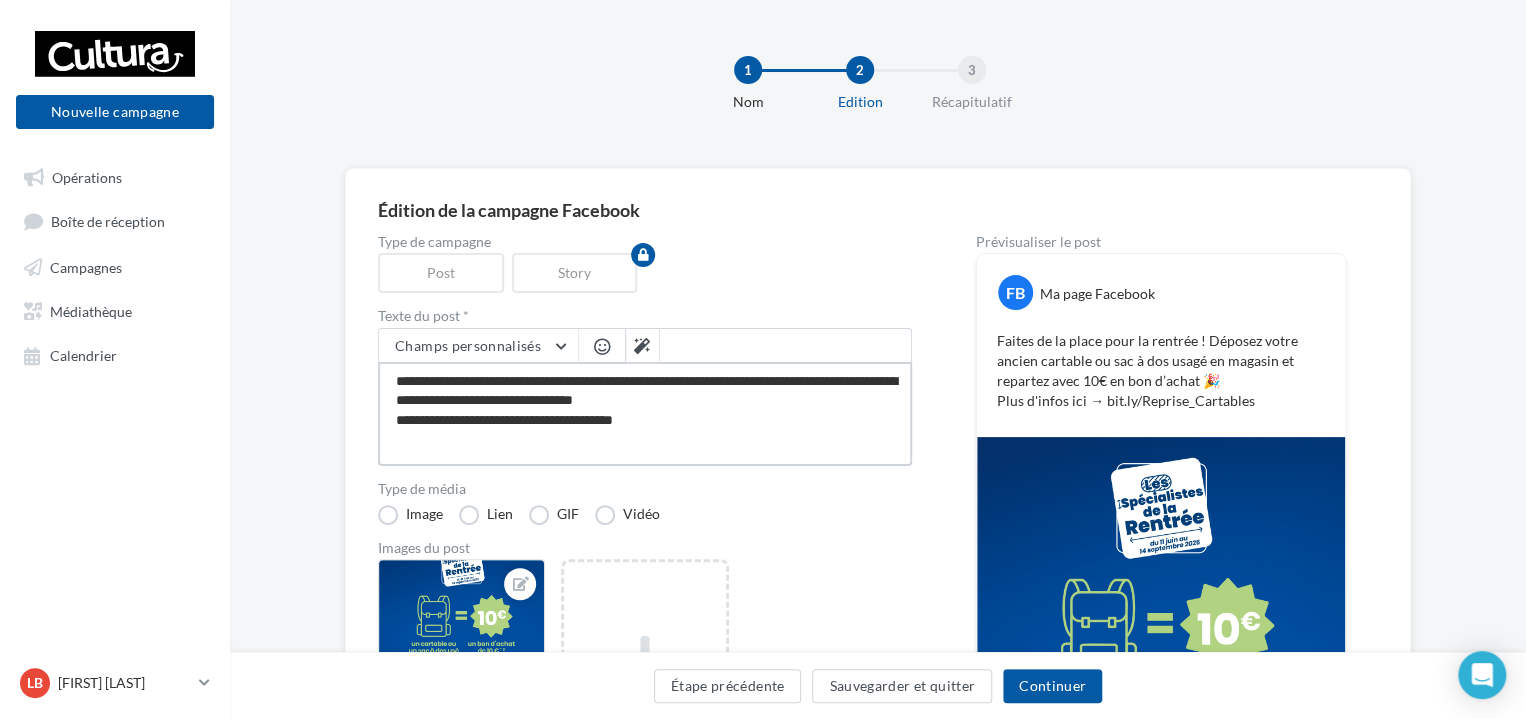 click on "**********" at bounding box center (645, 414) 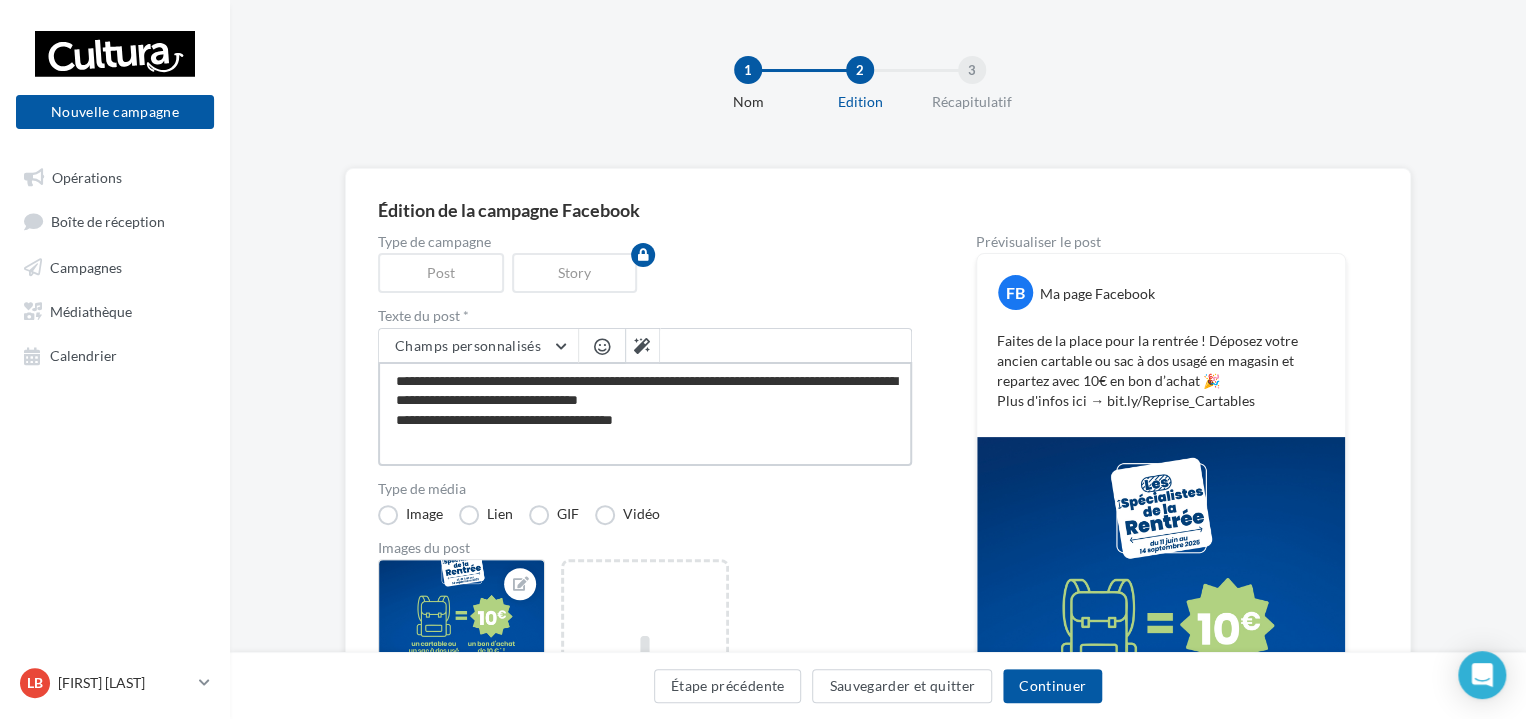 type on "**********" 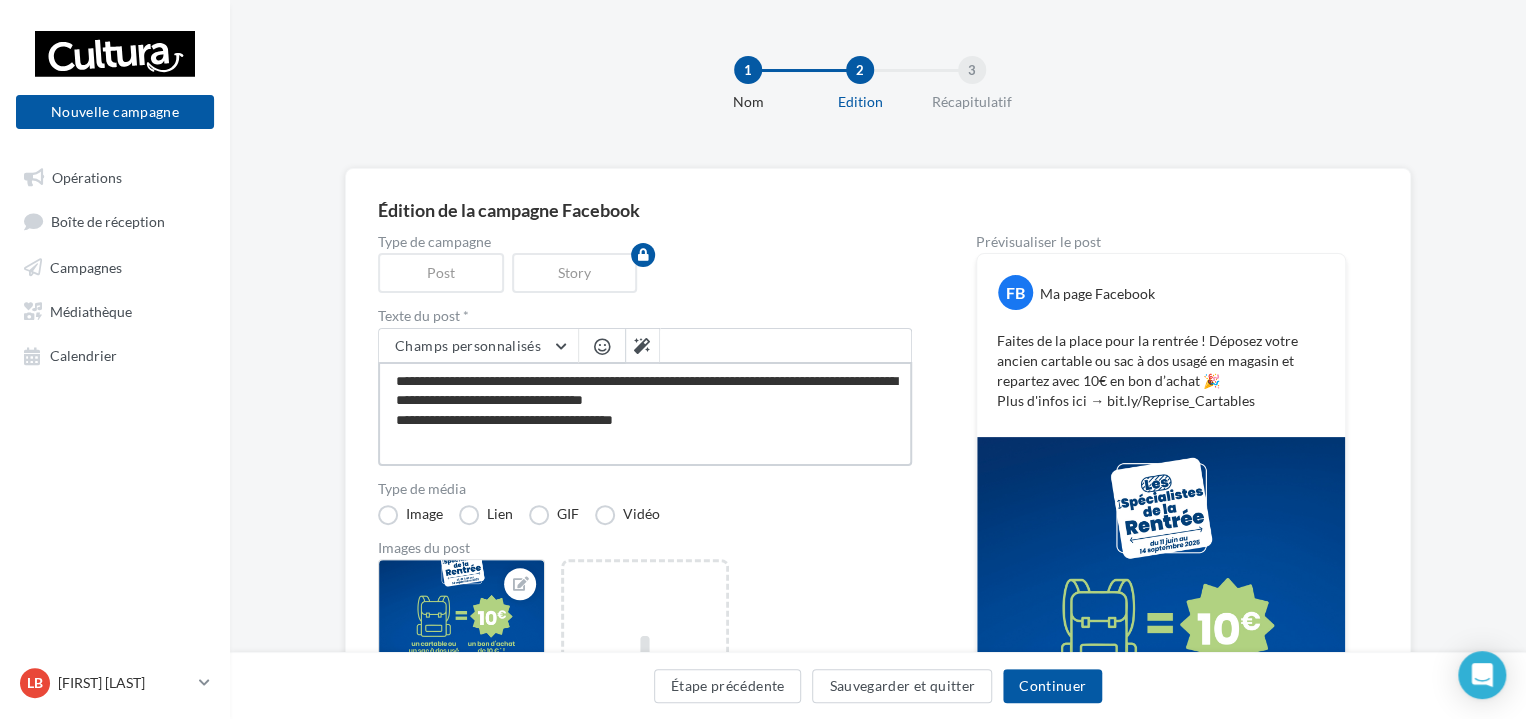 type on "**********" 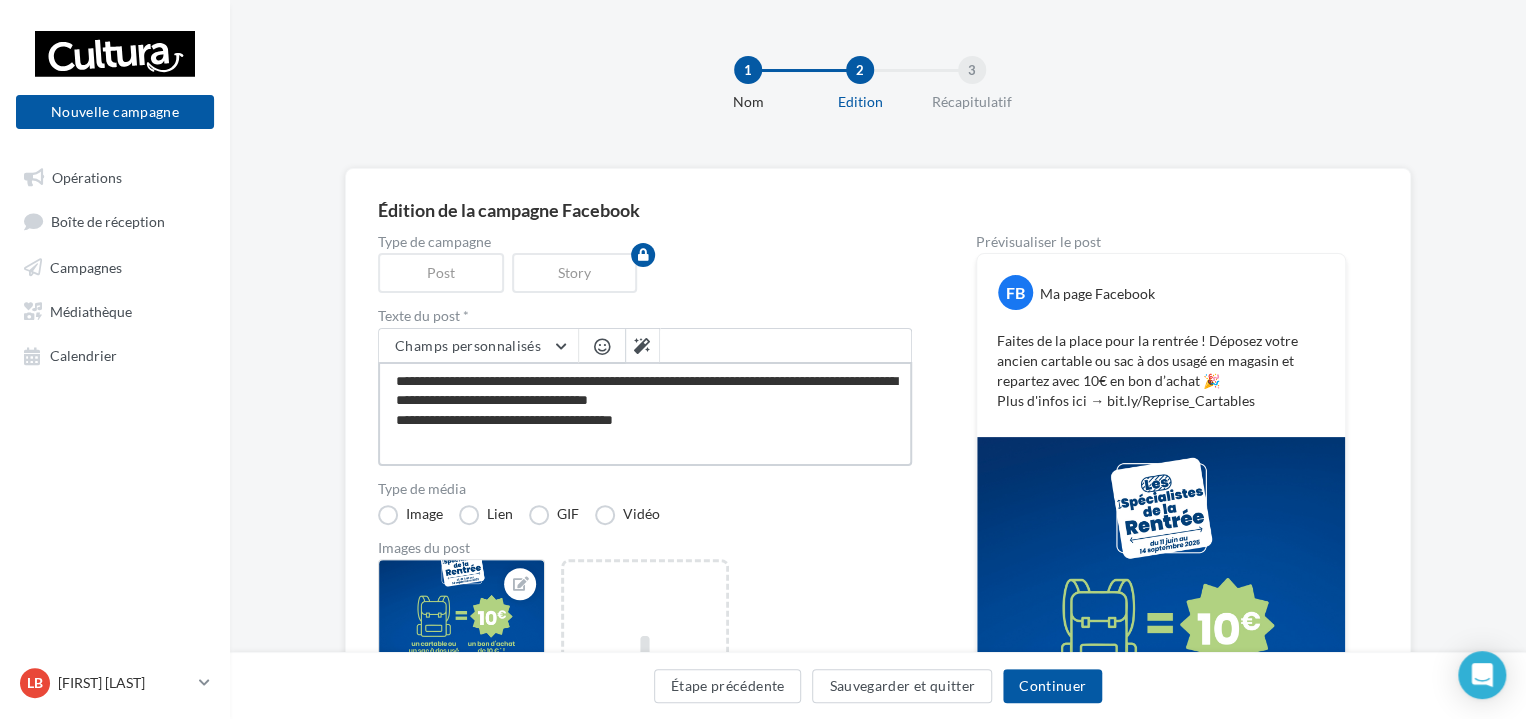 type on "**********" 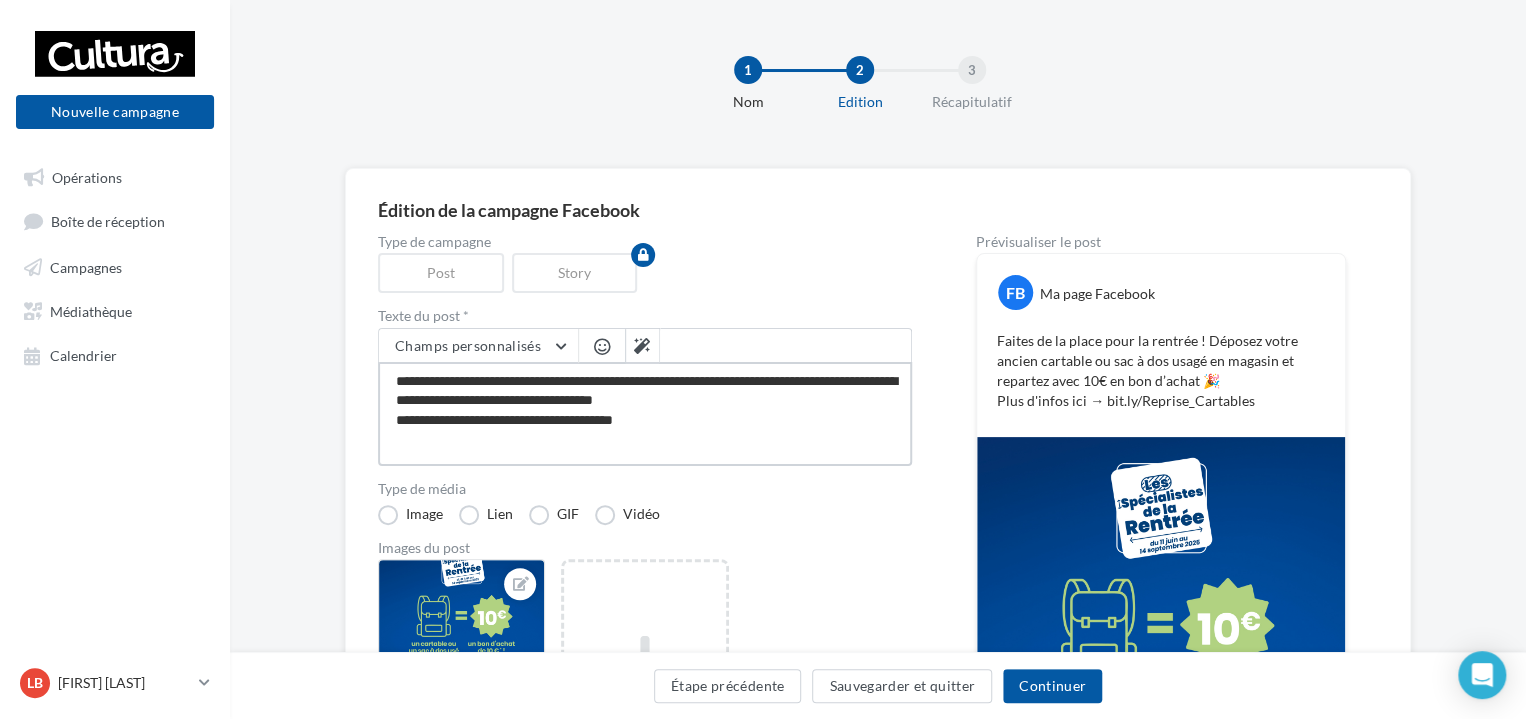 type on "**********" 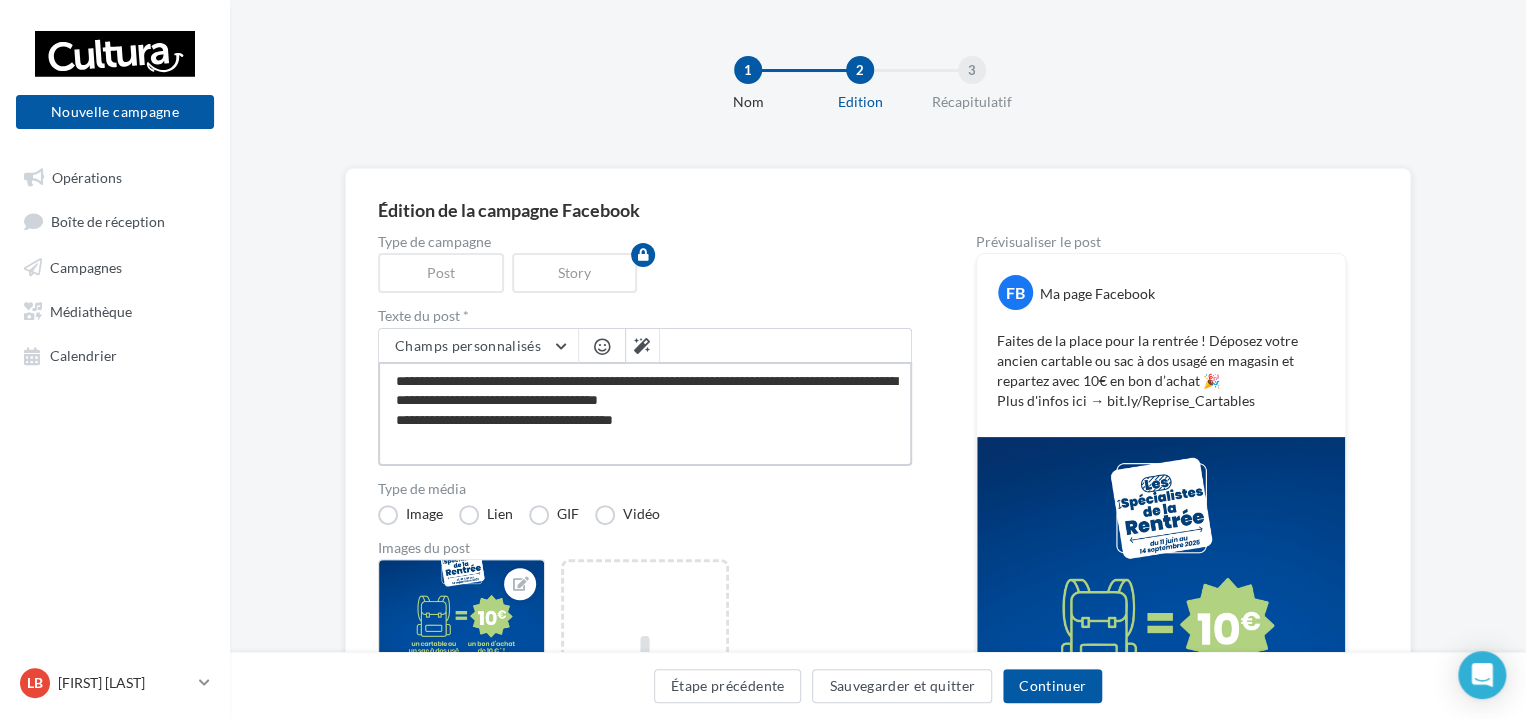 type on "**********" 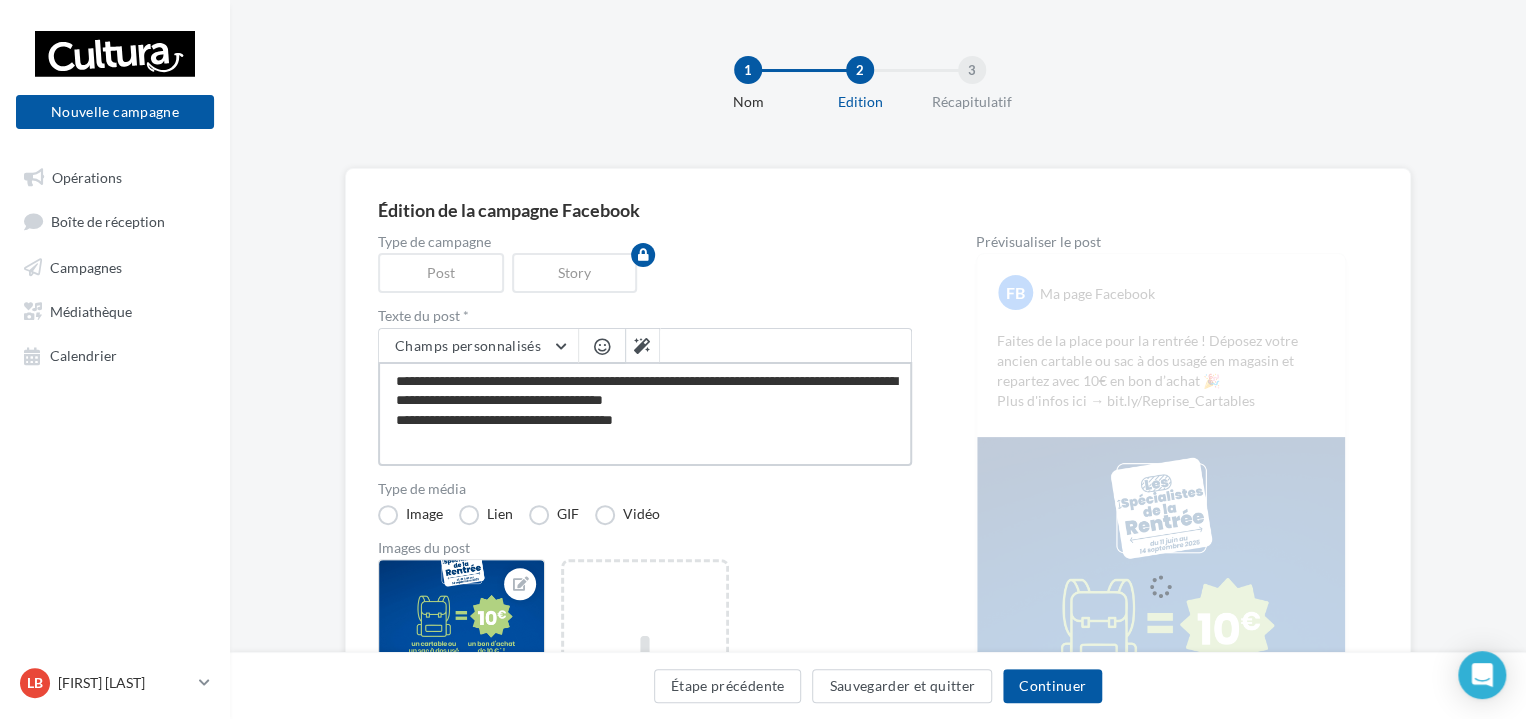 type on "**********" 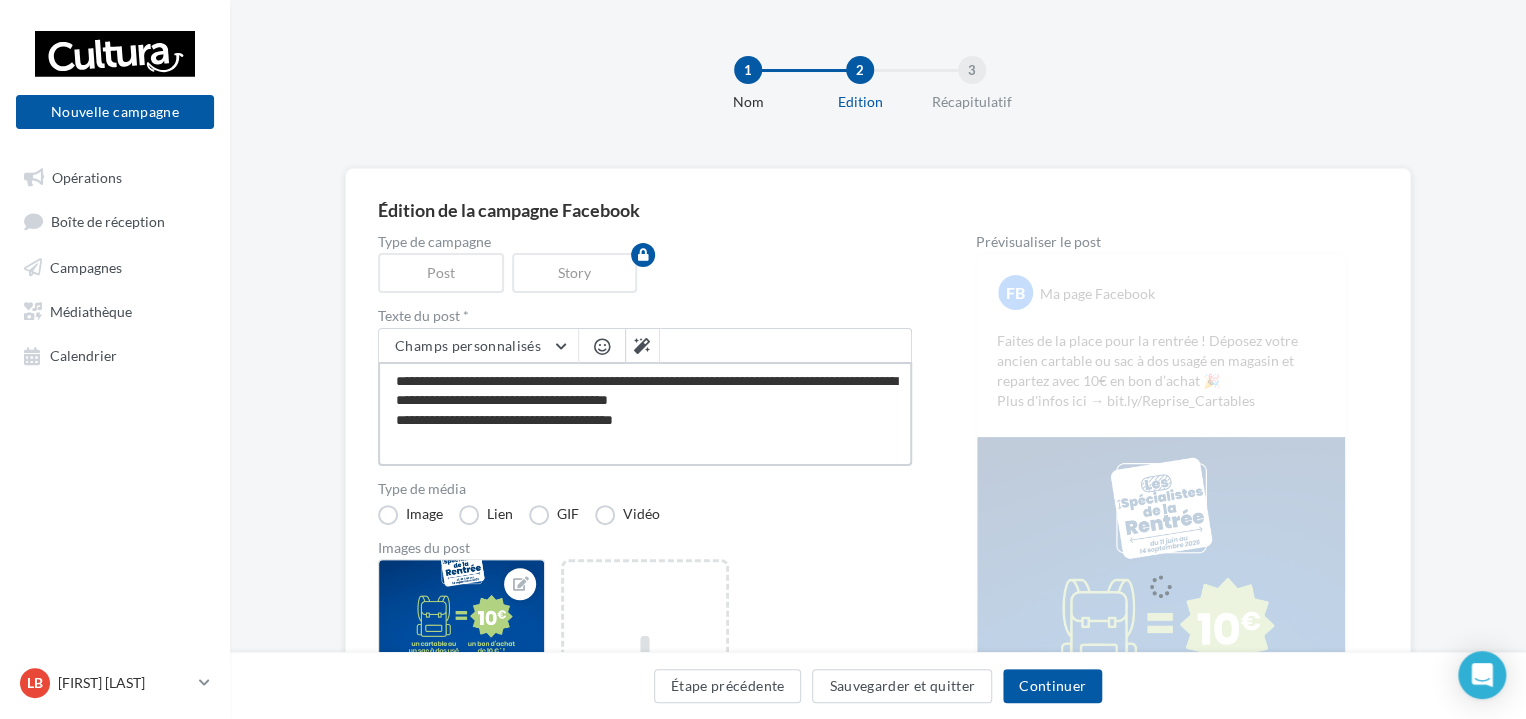 type on "**********" 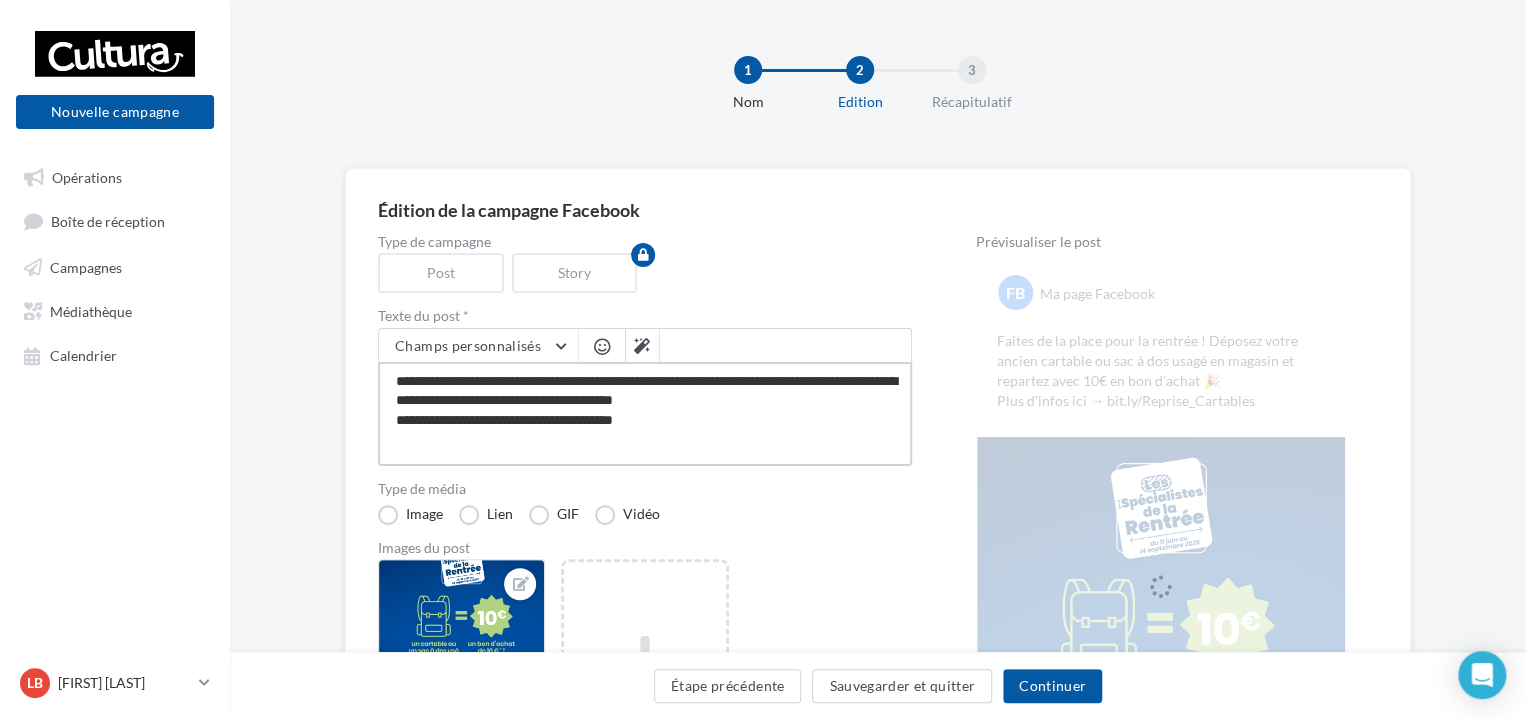 type on "**********" 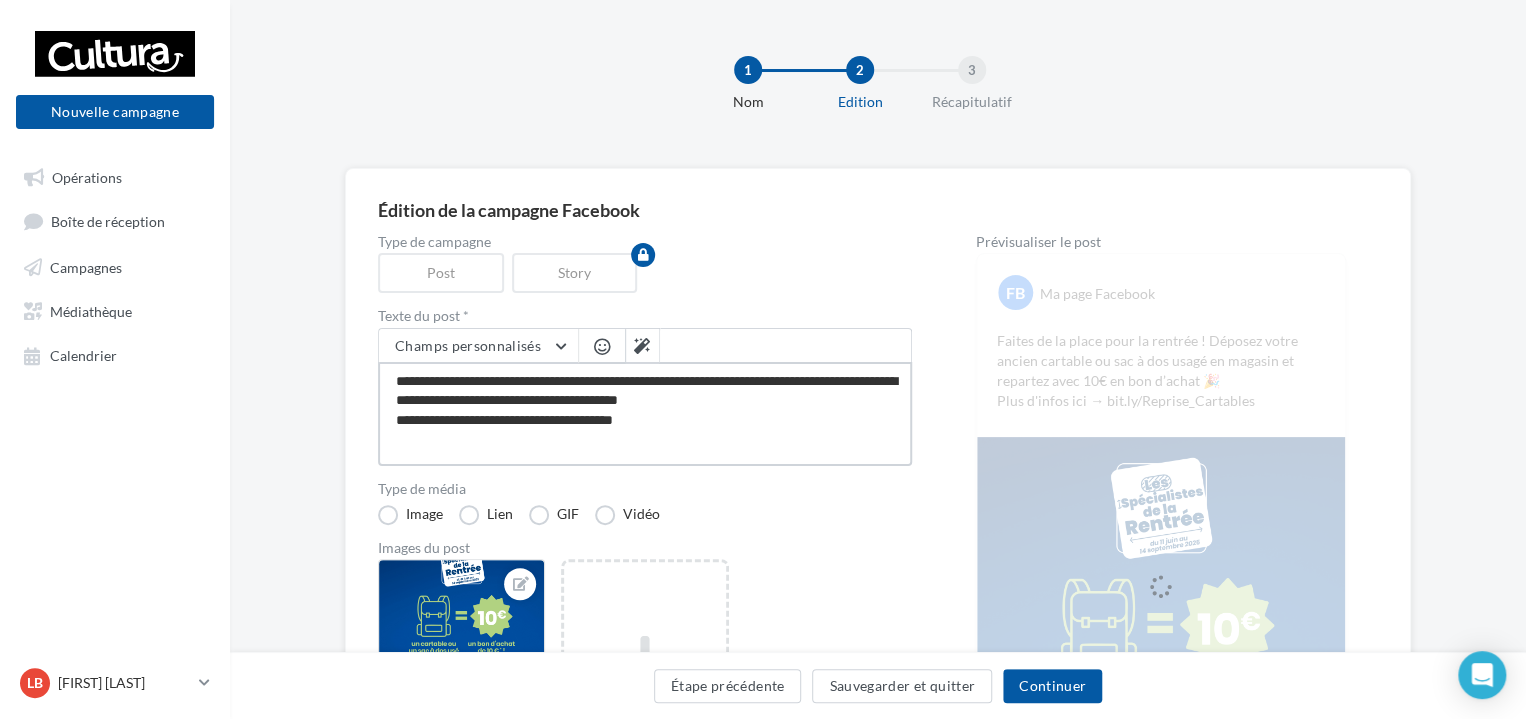 type on "**********" 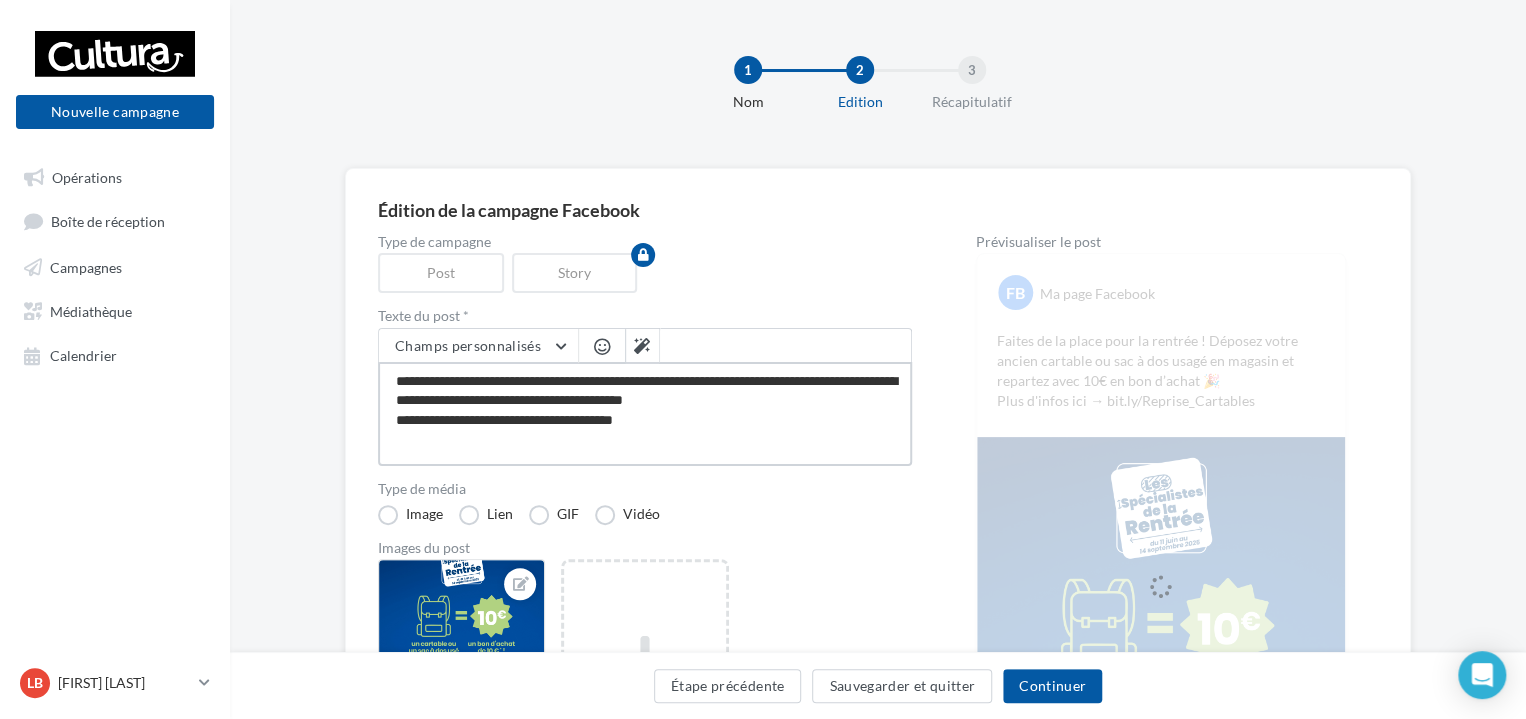 type on "**********" 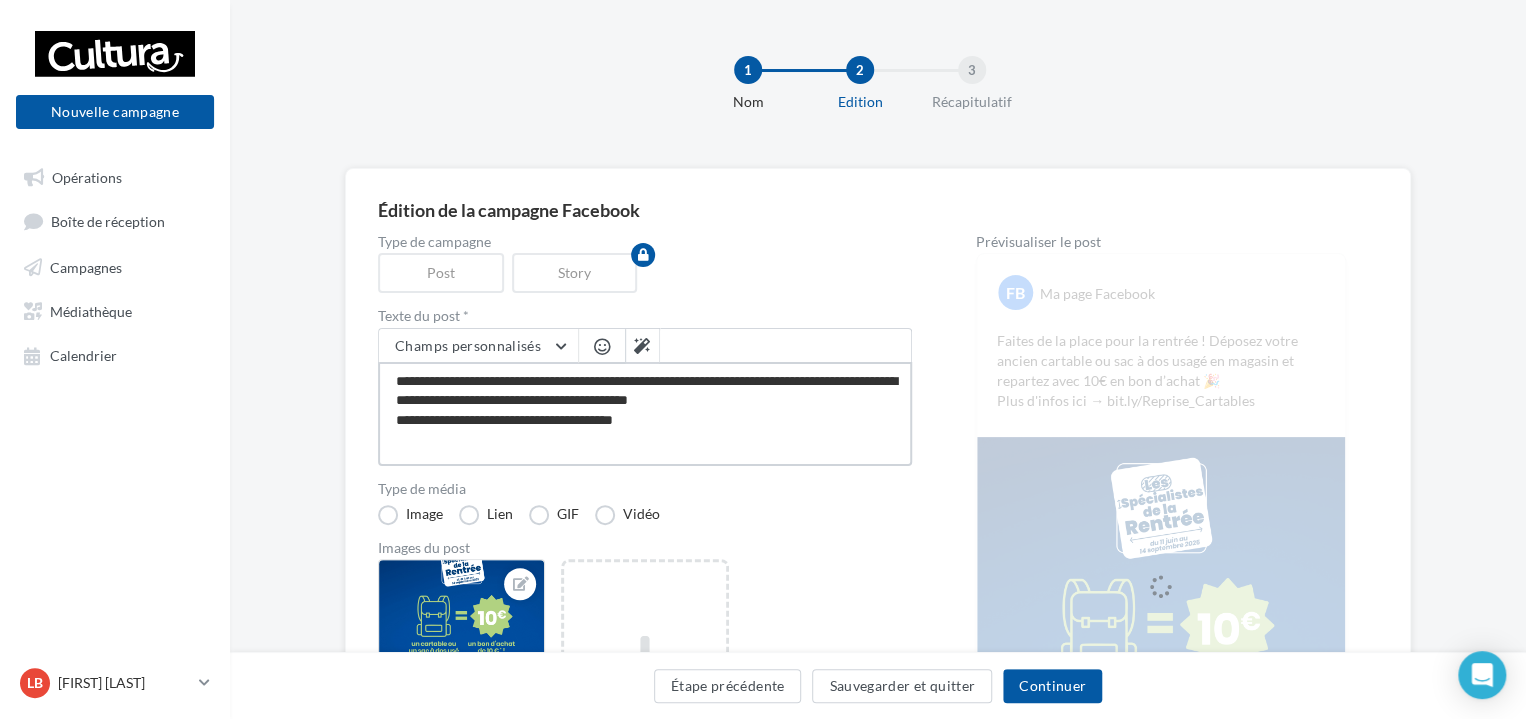 type on "**********" 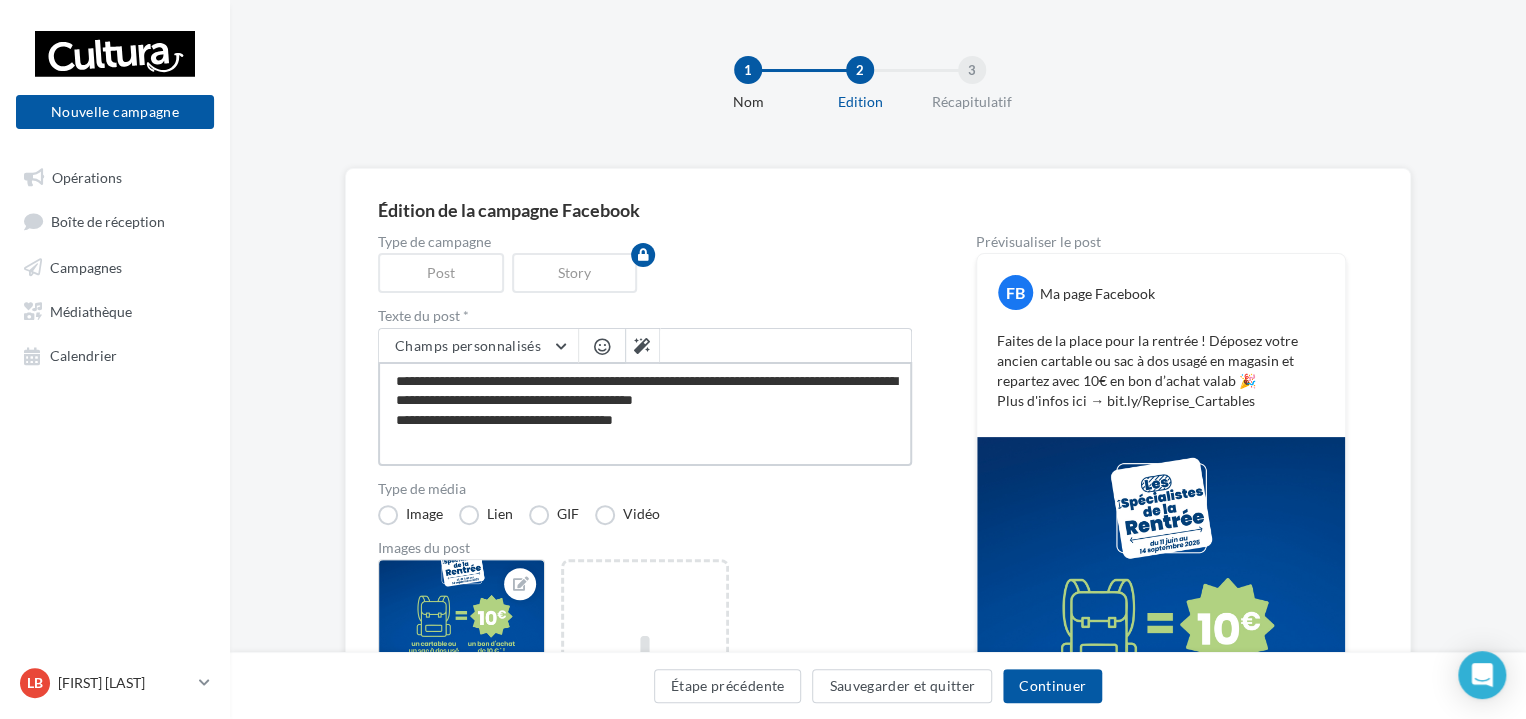 type on "**********" 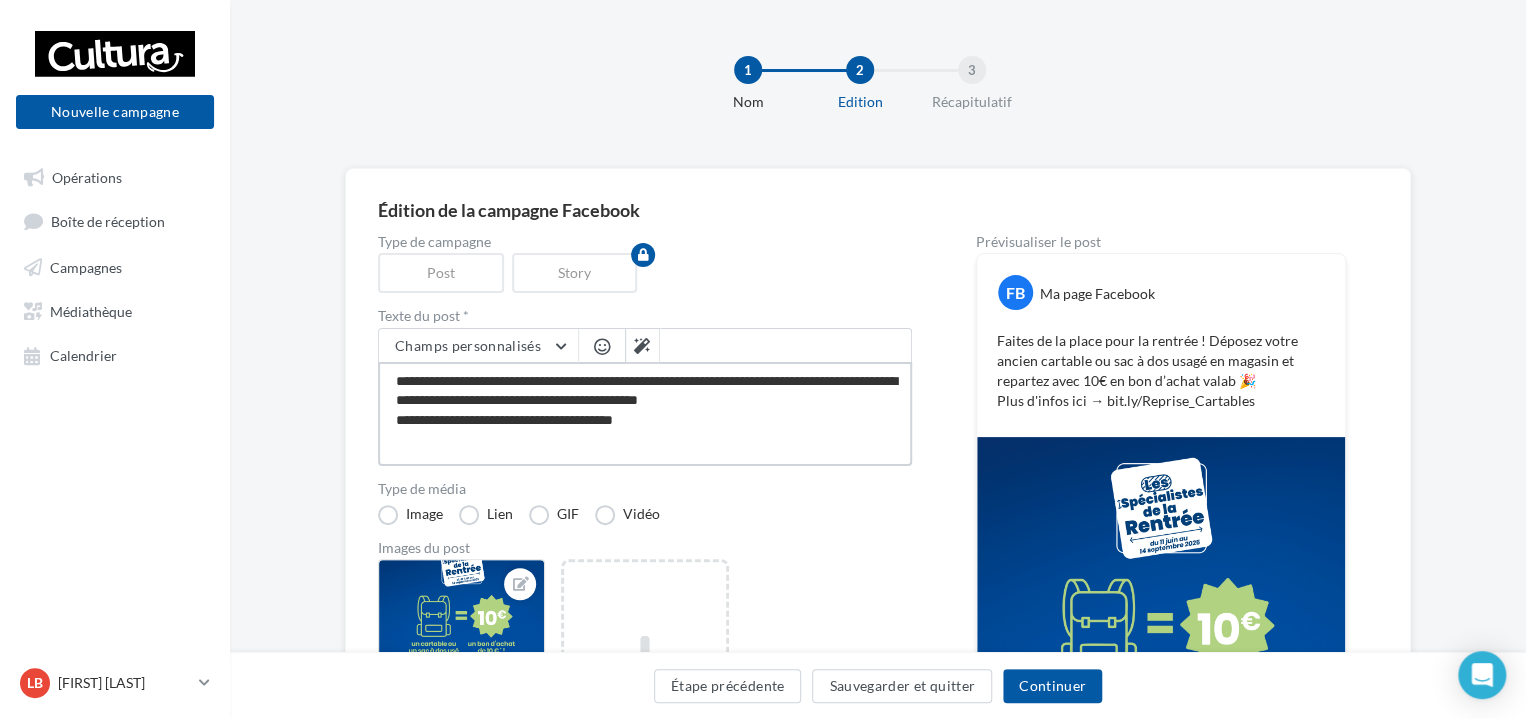 type on "**********" 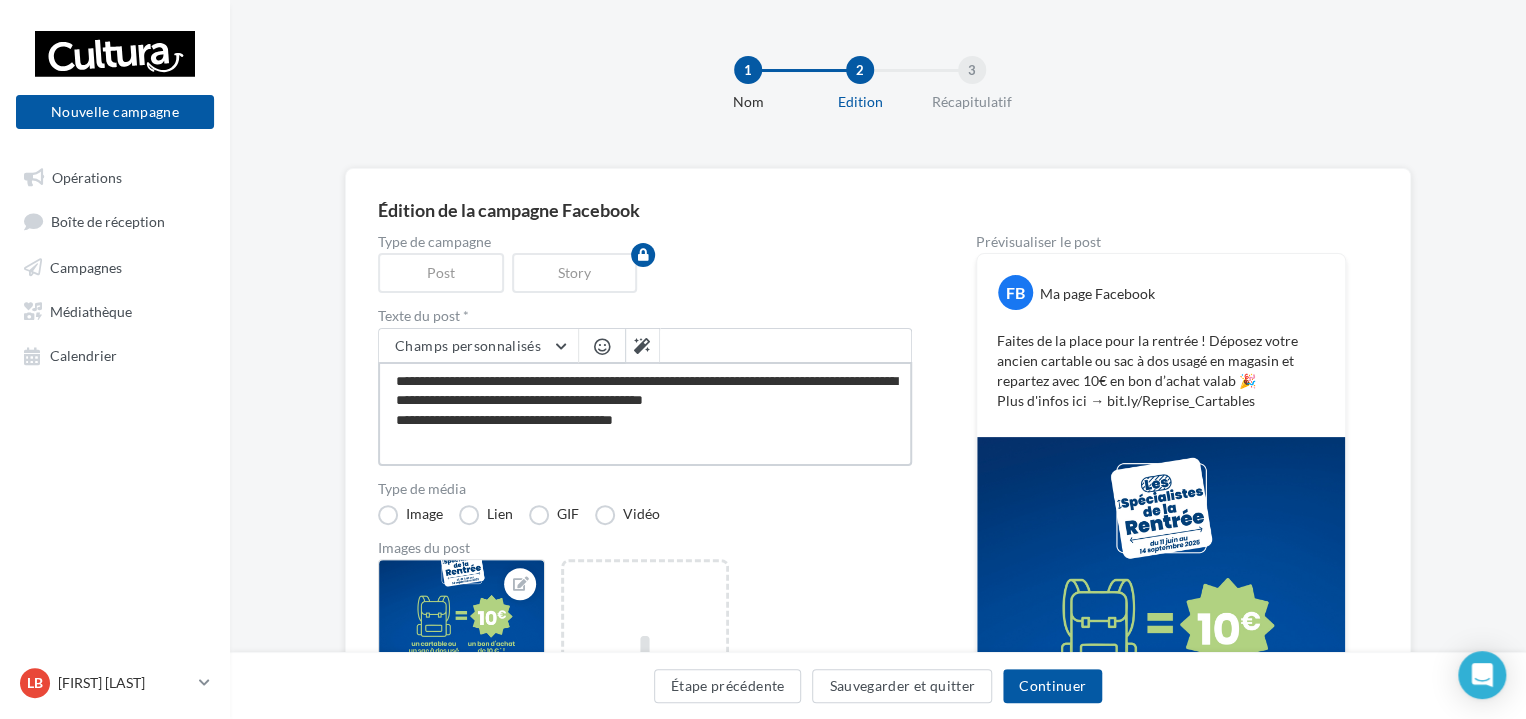 type on "**********" 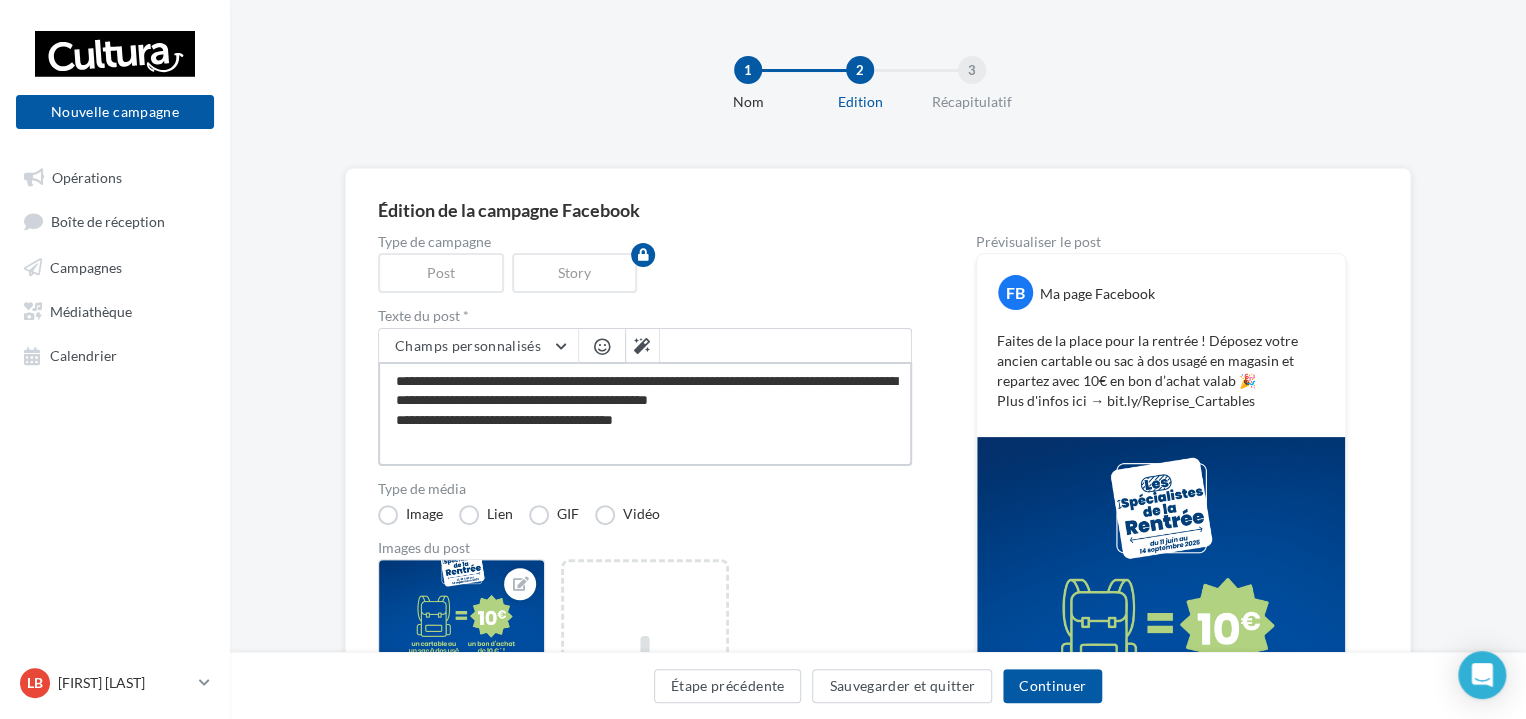 type on "**********" 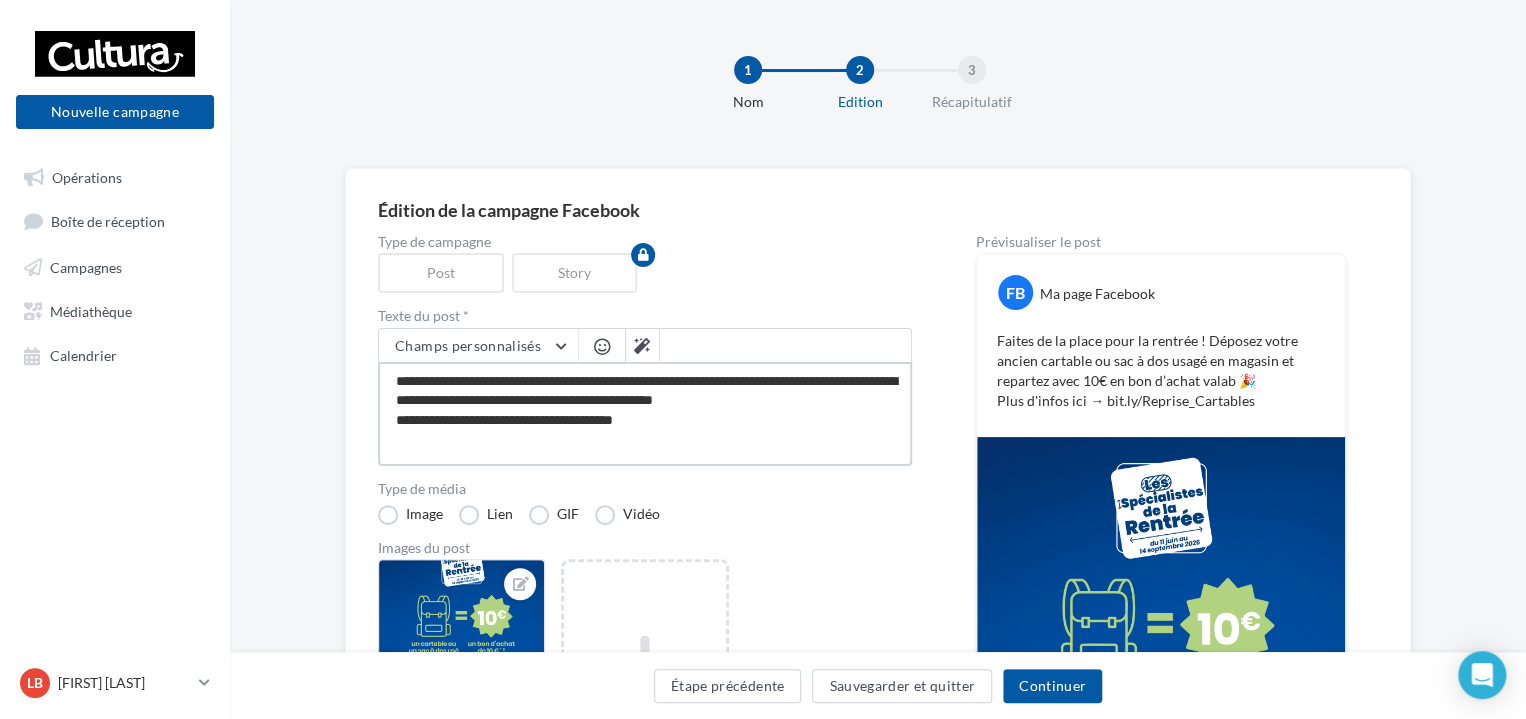 type on "**********" 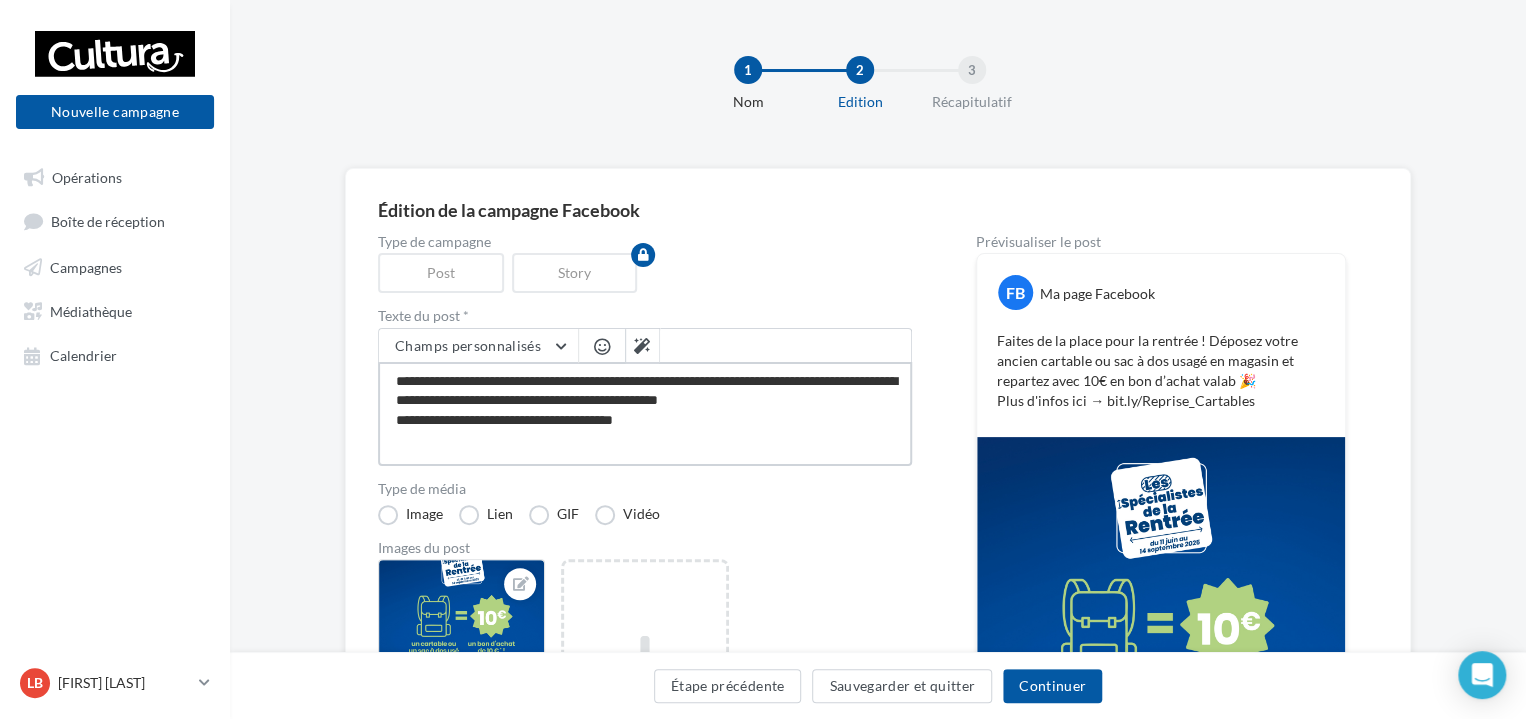 type on "**********" 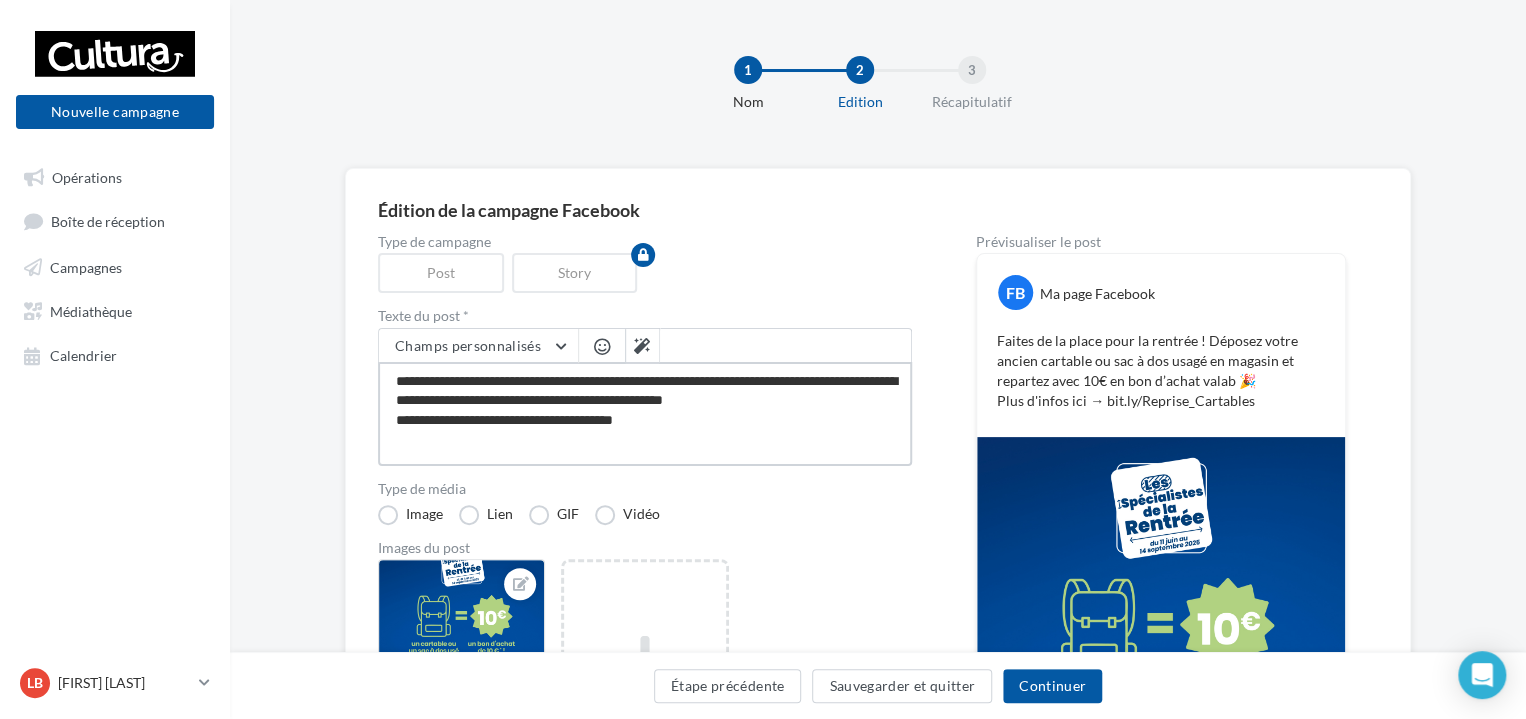 type on "**********" 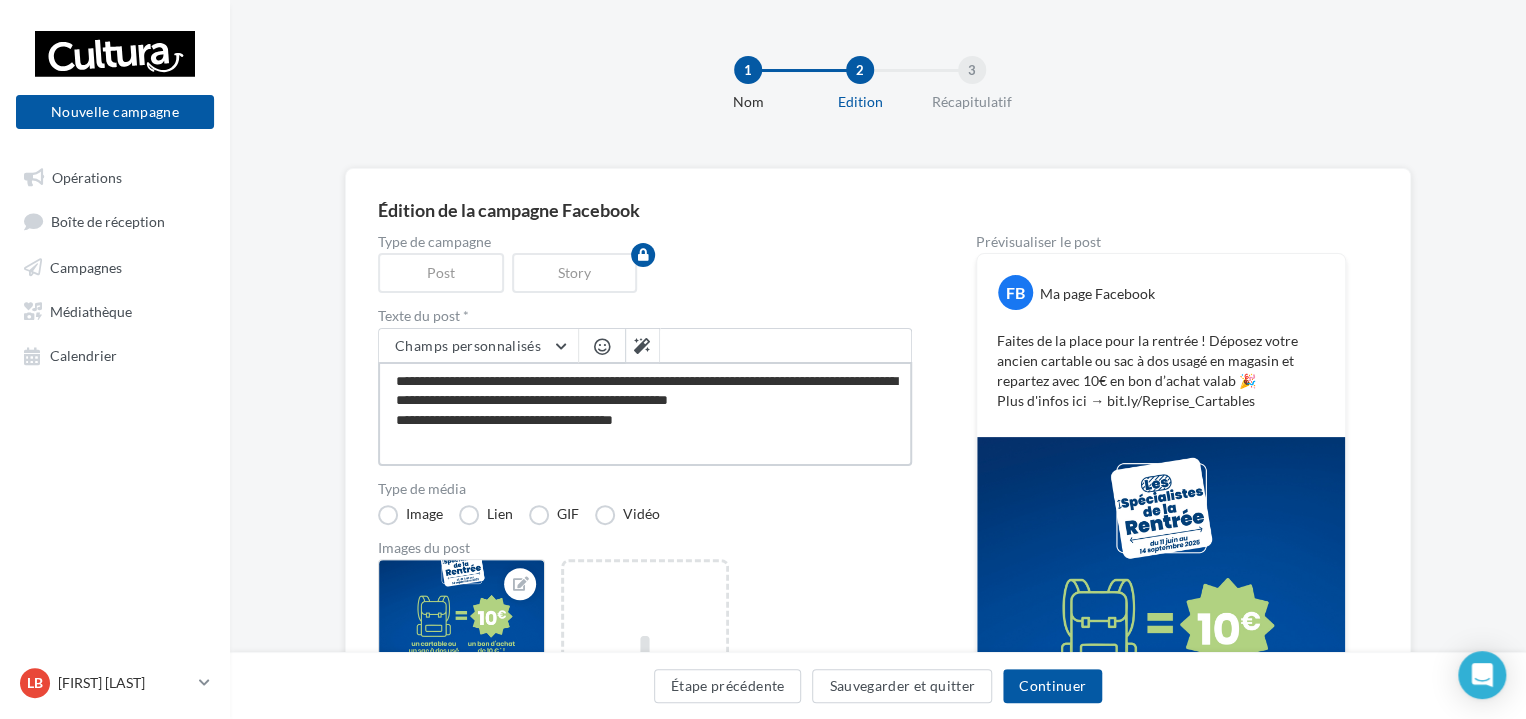type on "**********" 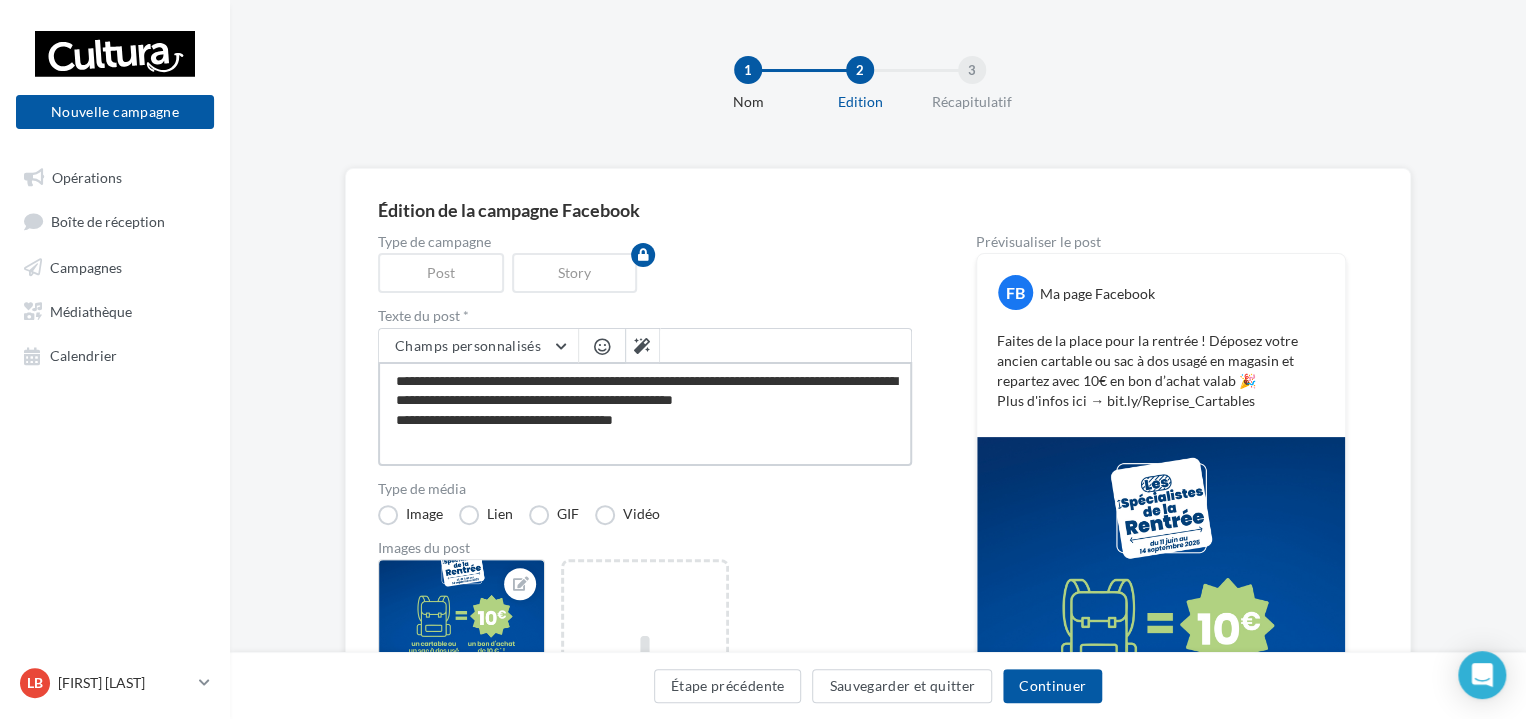 type on "**********" 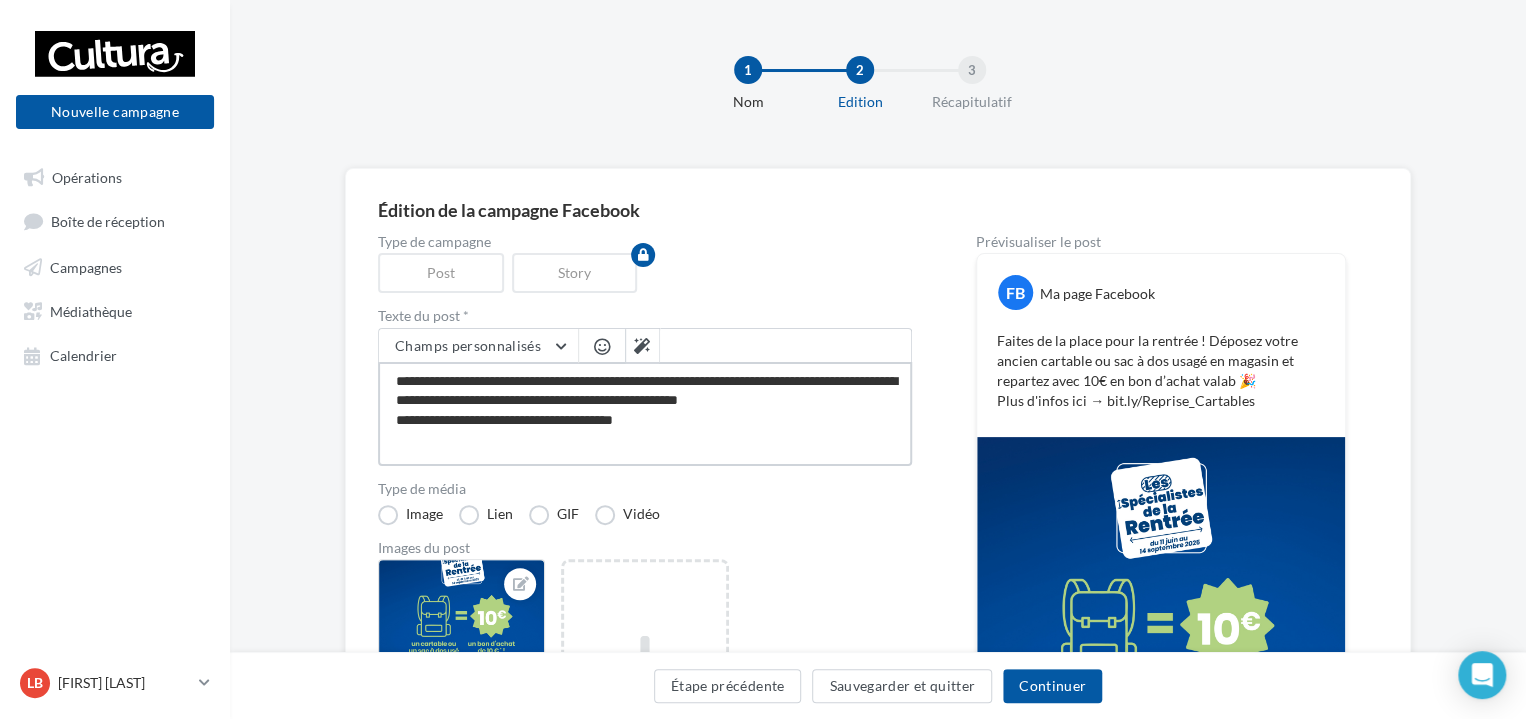 type on "**********" 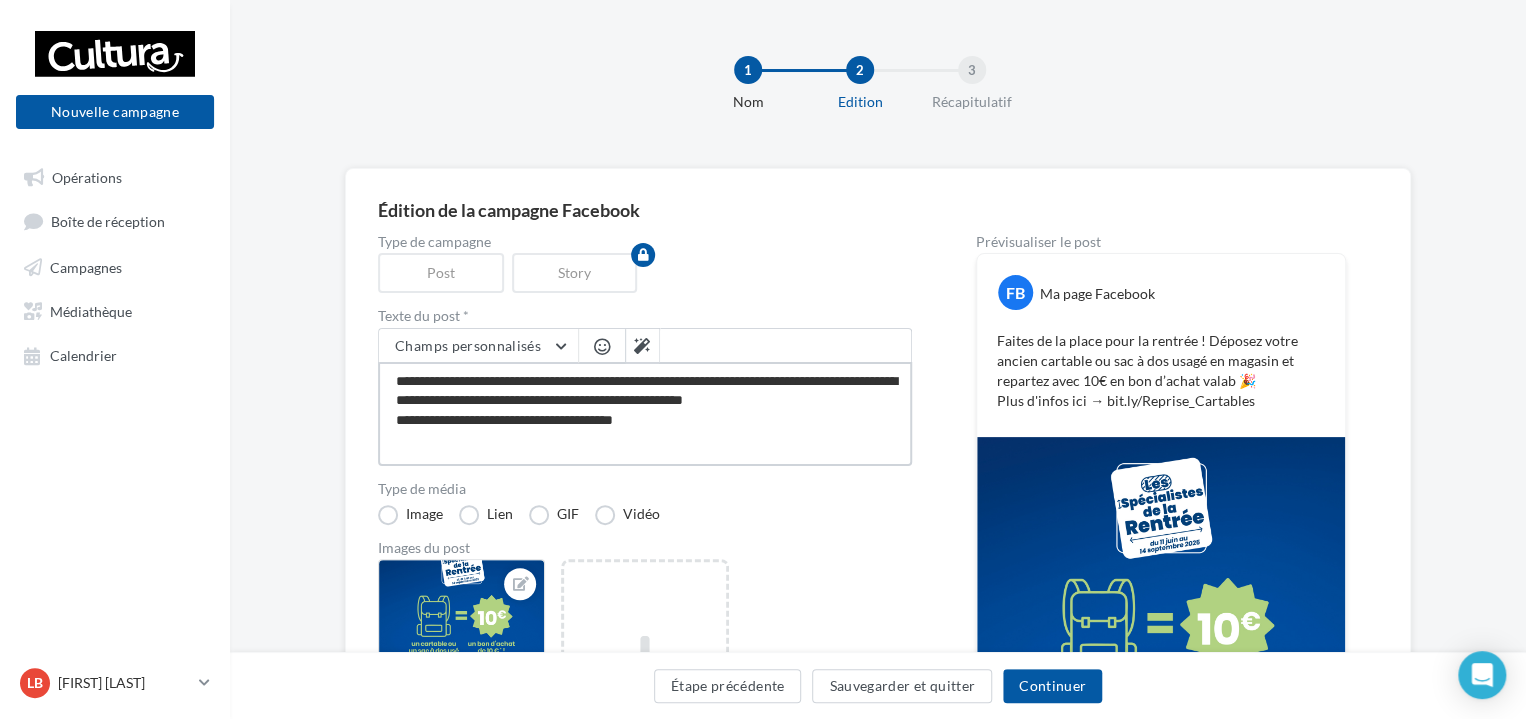 type on "**********" 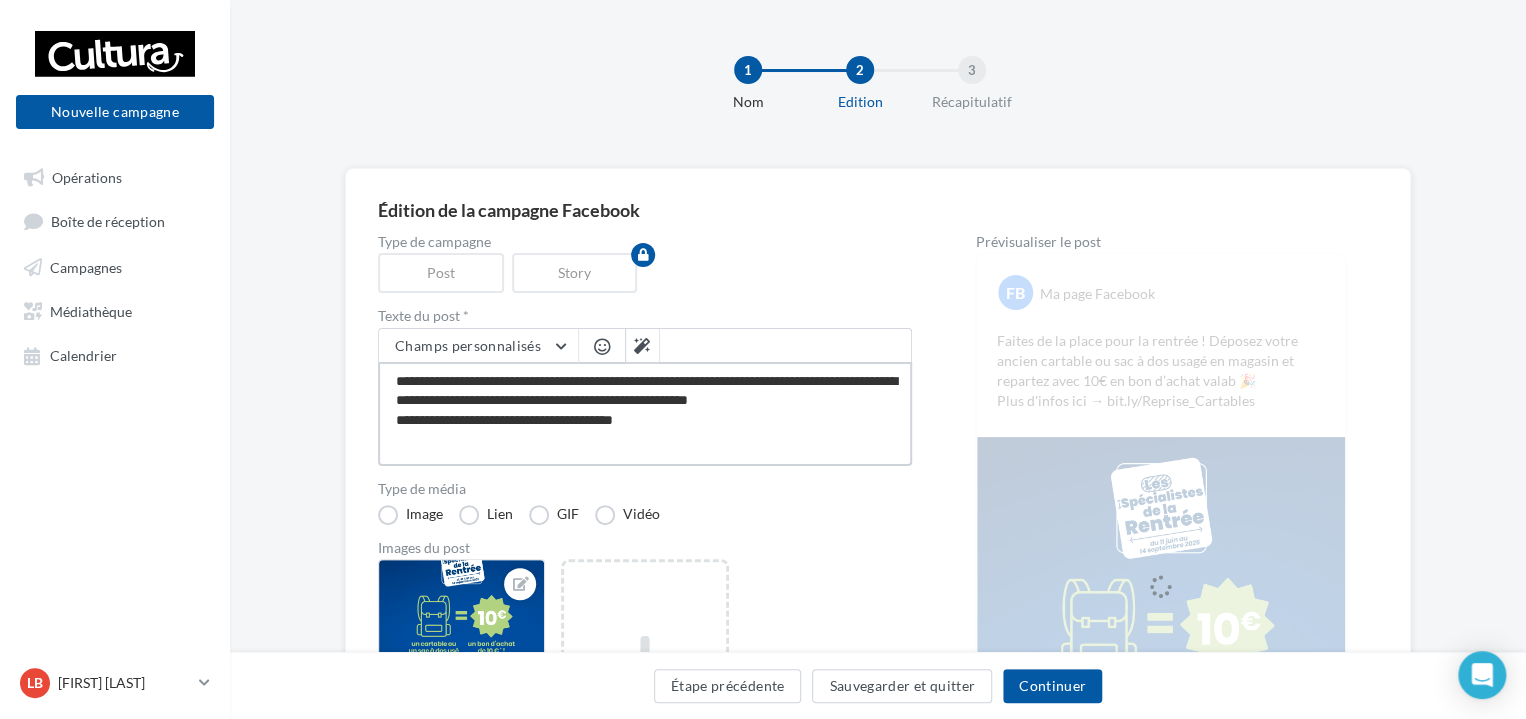 type on "**********" 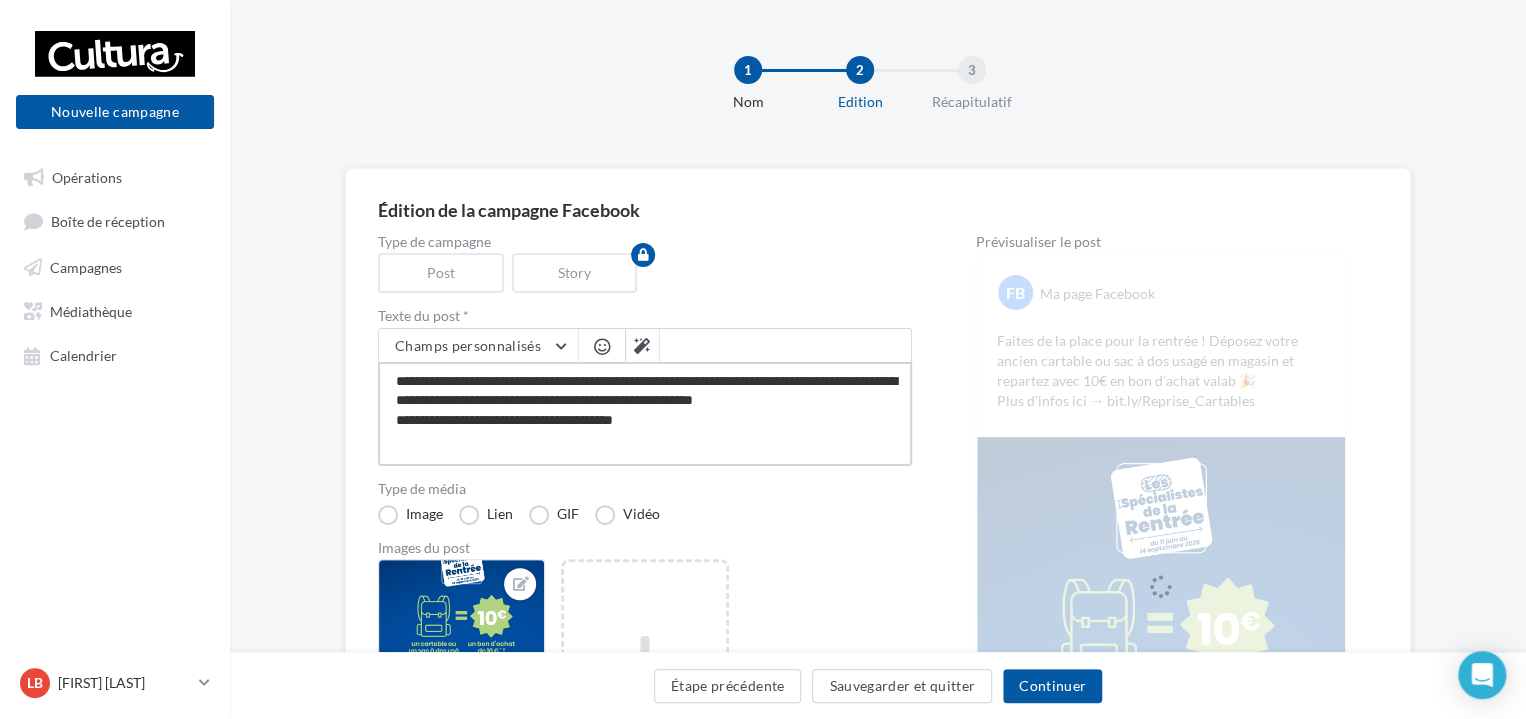 type on "**********" 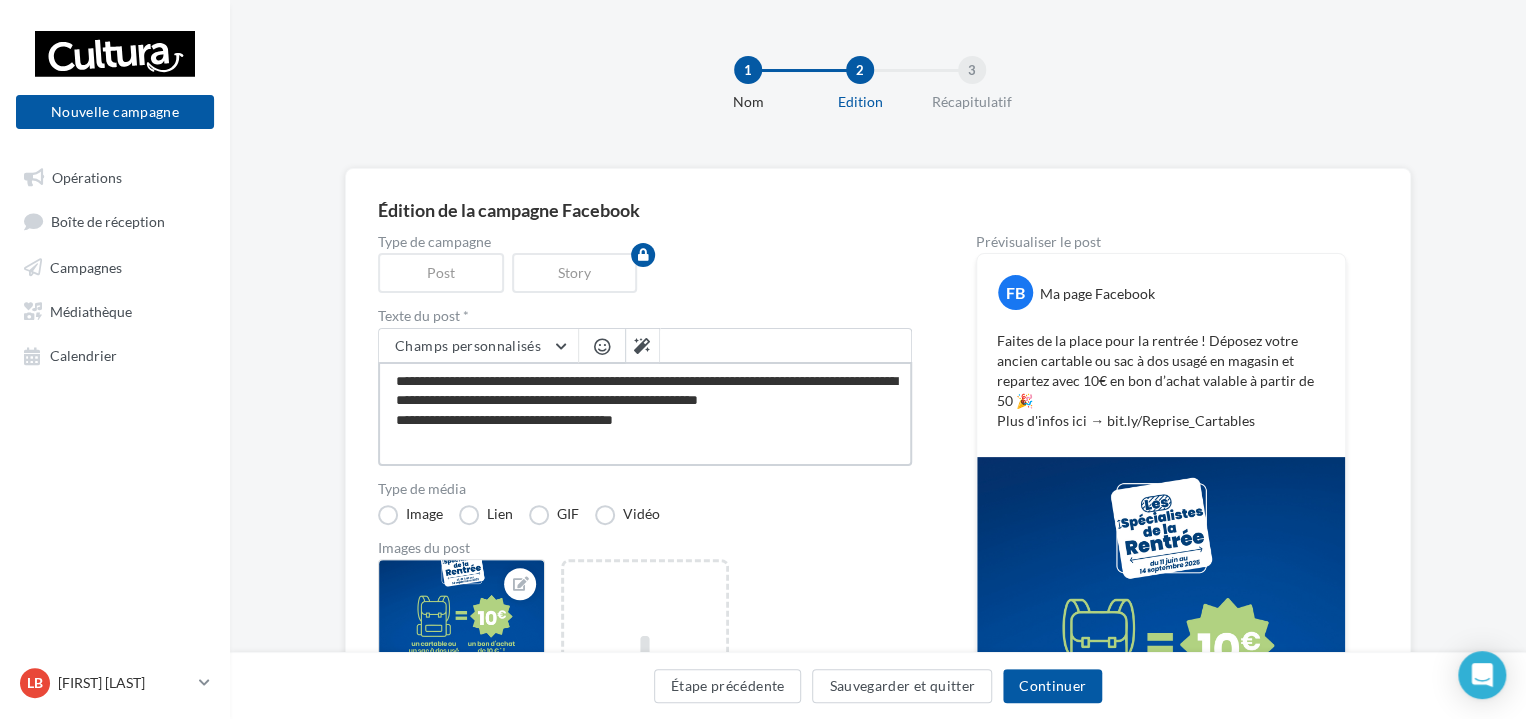 type on "**********" 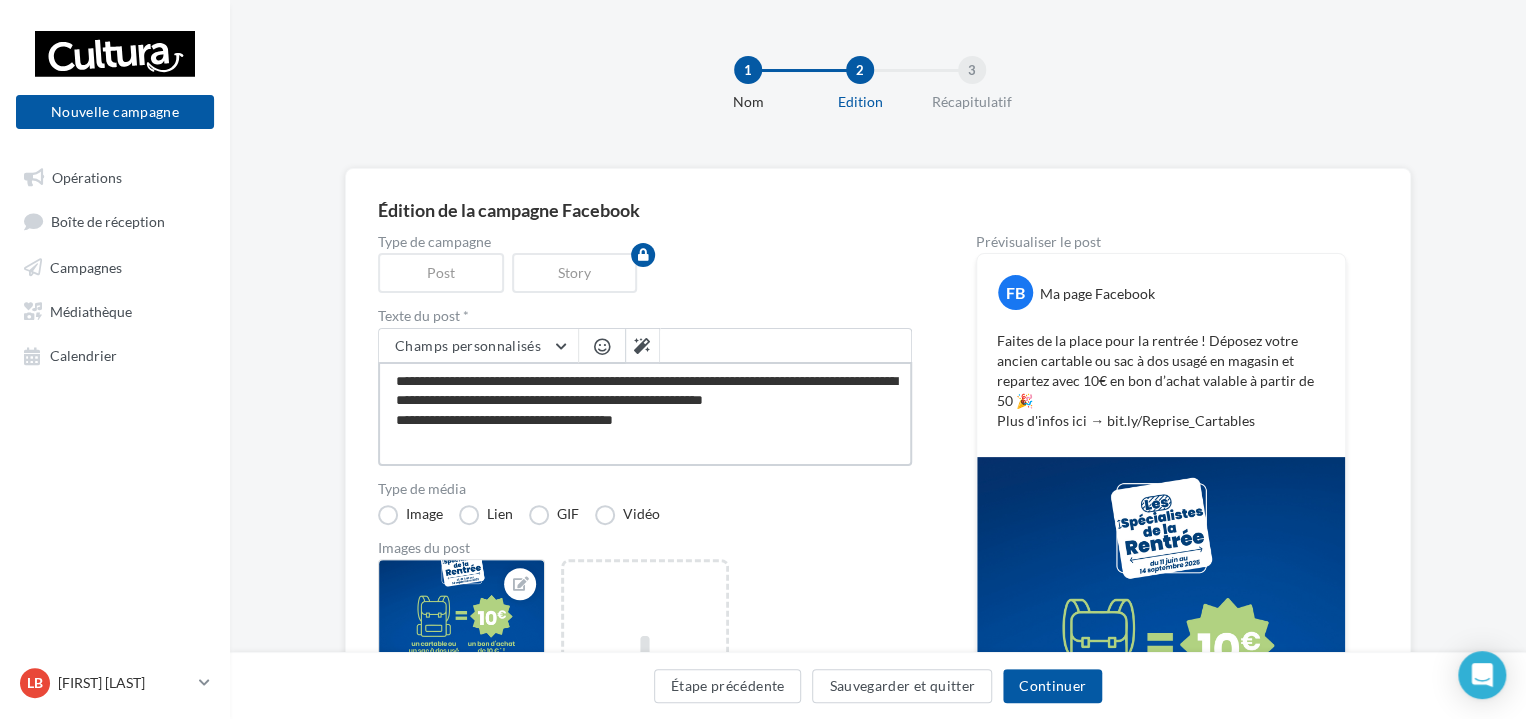 type on "**********" 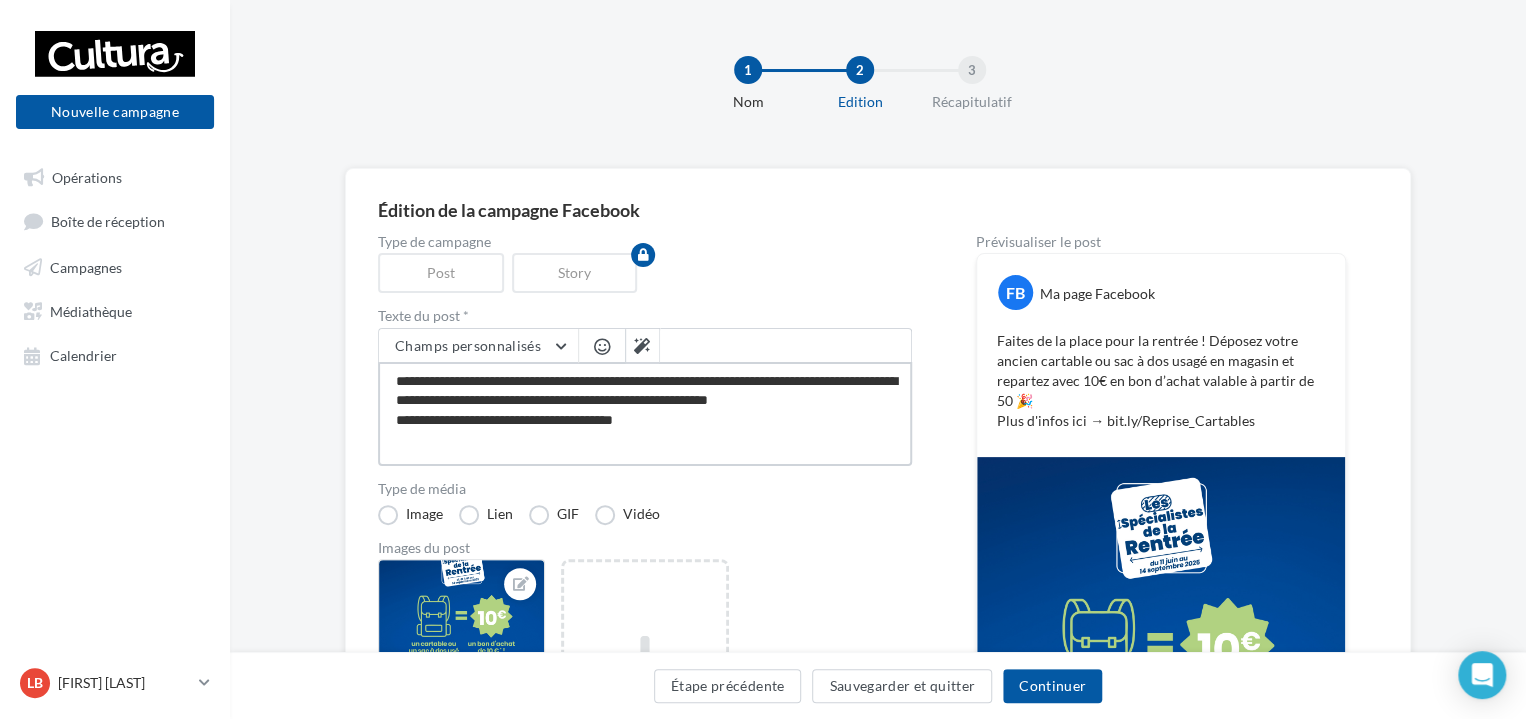 type on "**********" 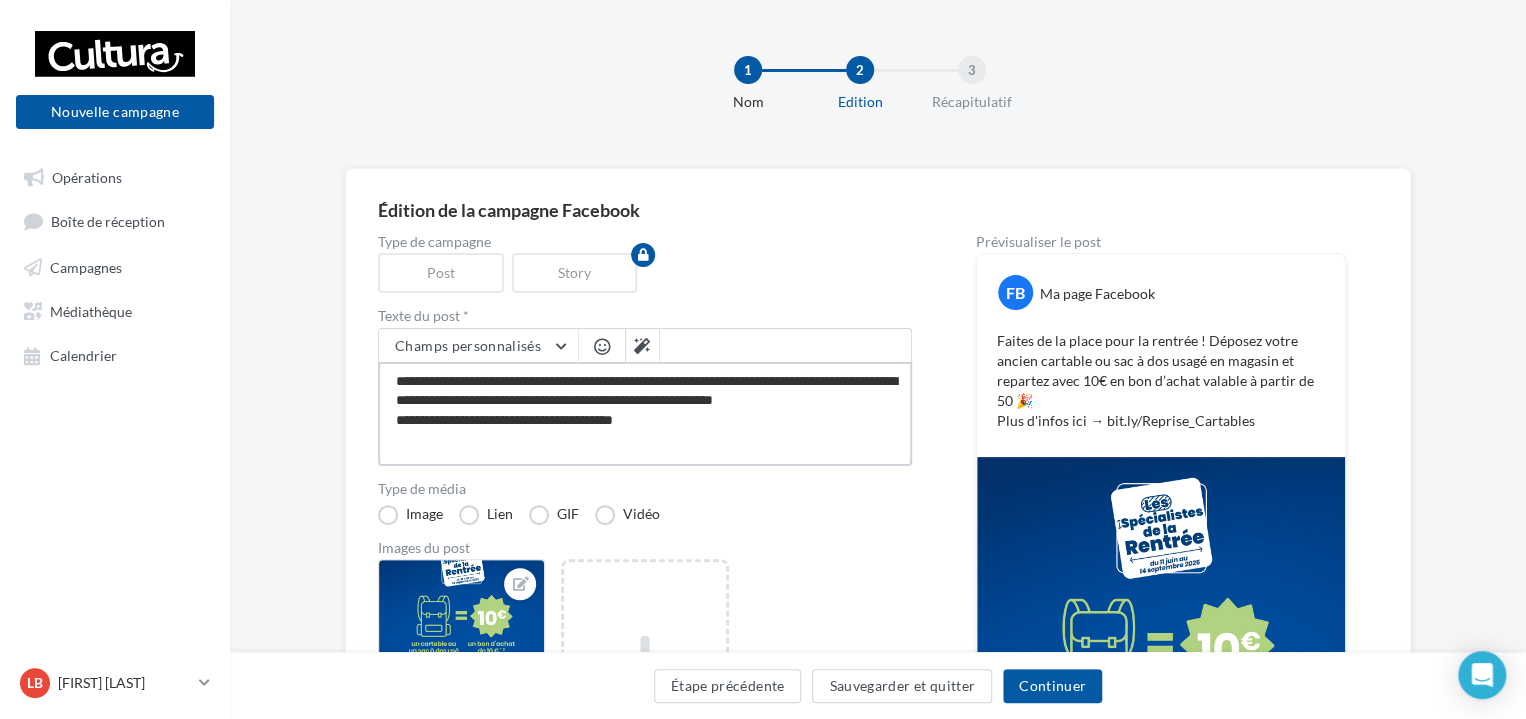 type on "**********" 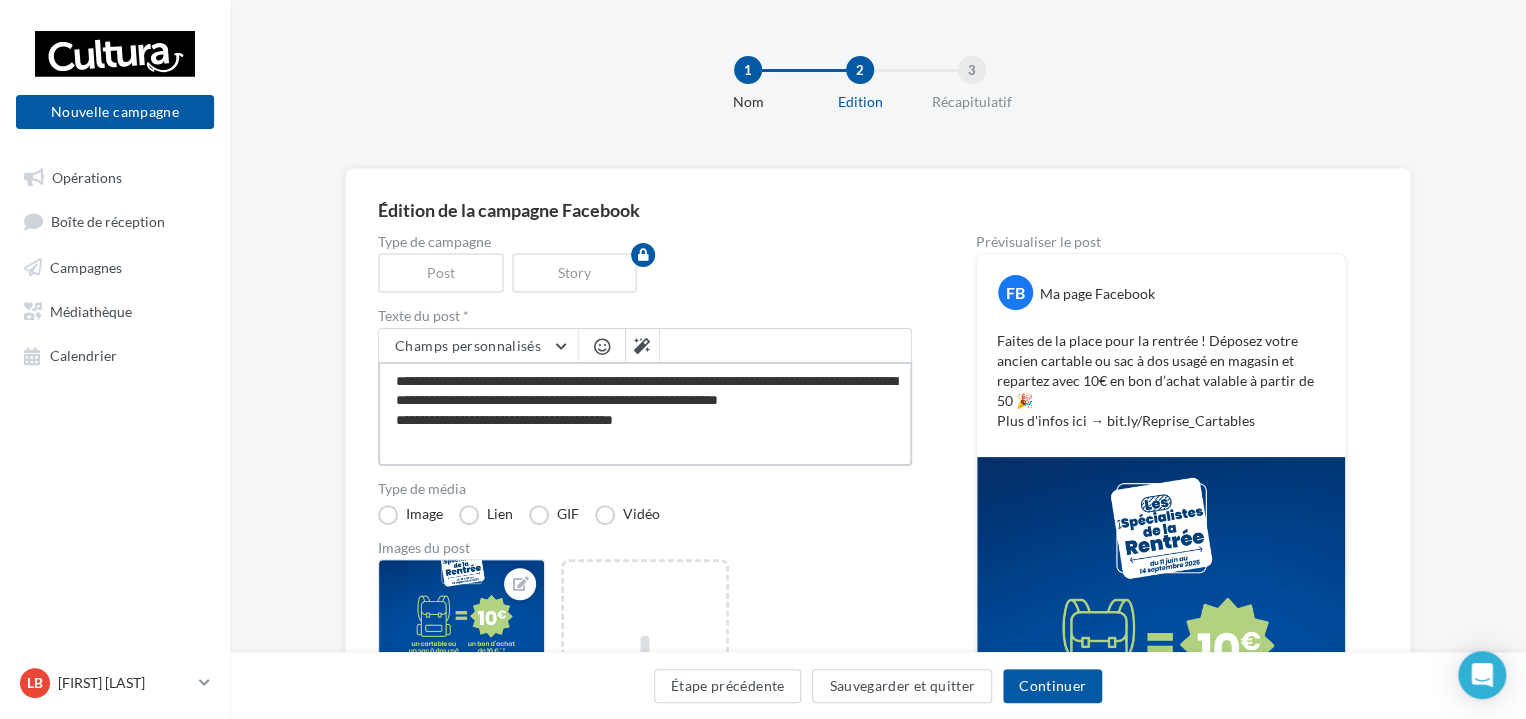 type on "**********" 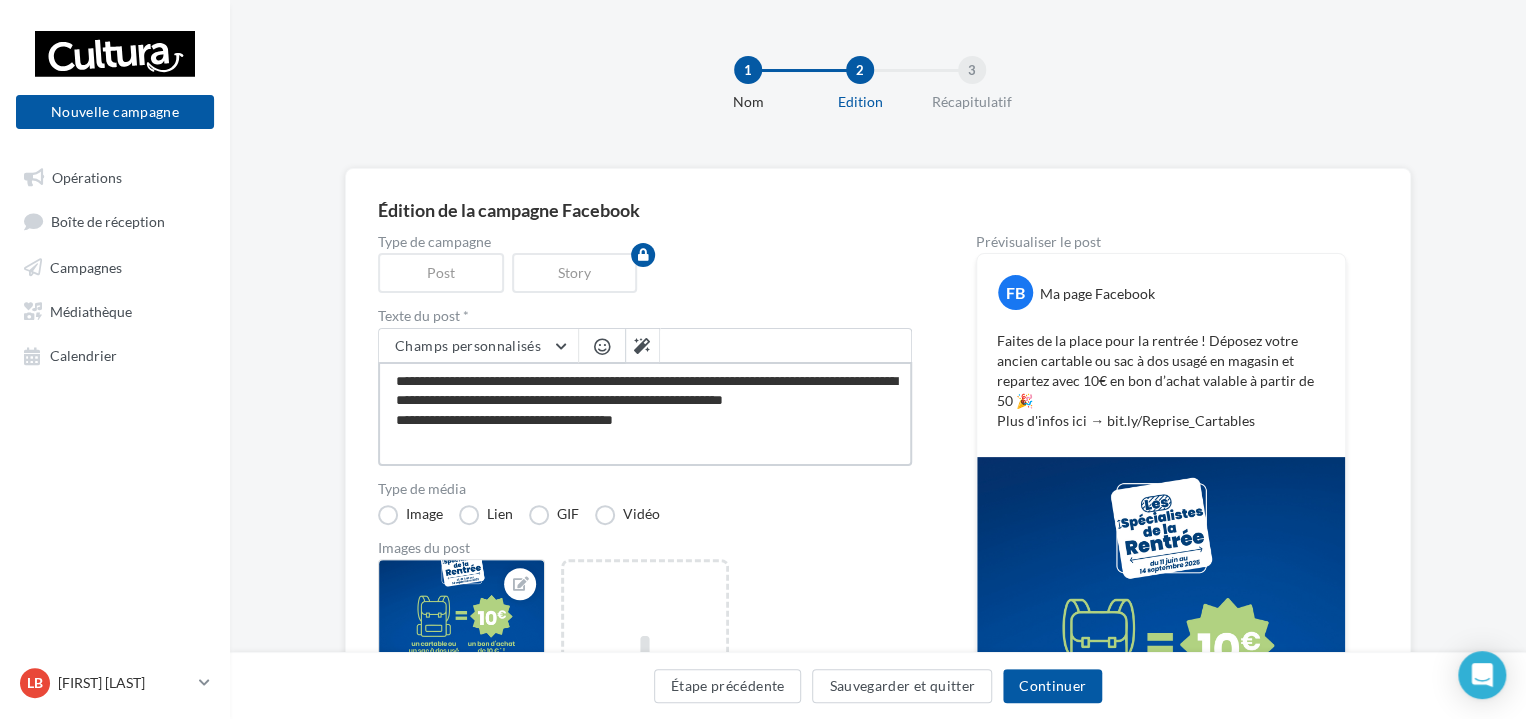 type on "**********" 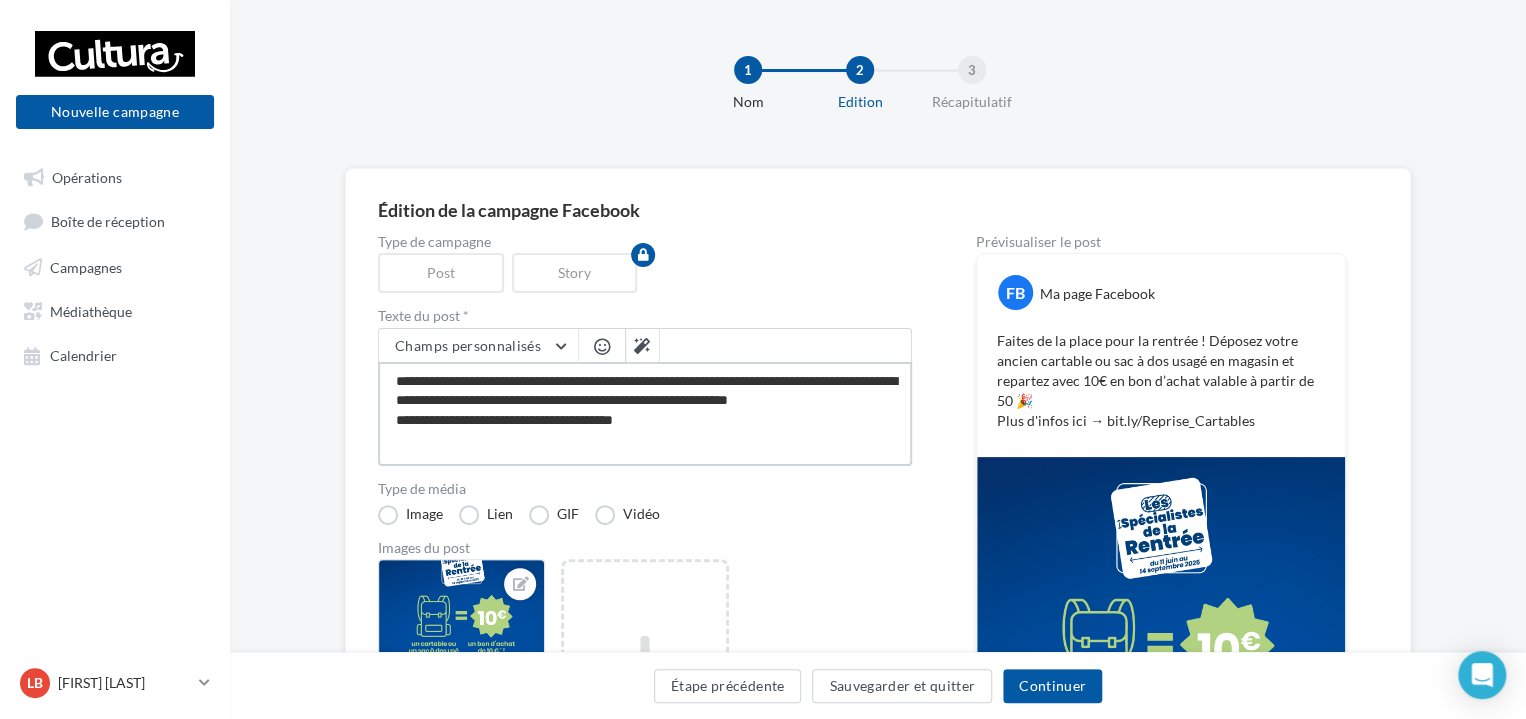 type on "**********" 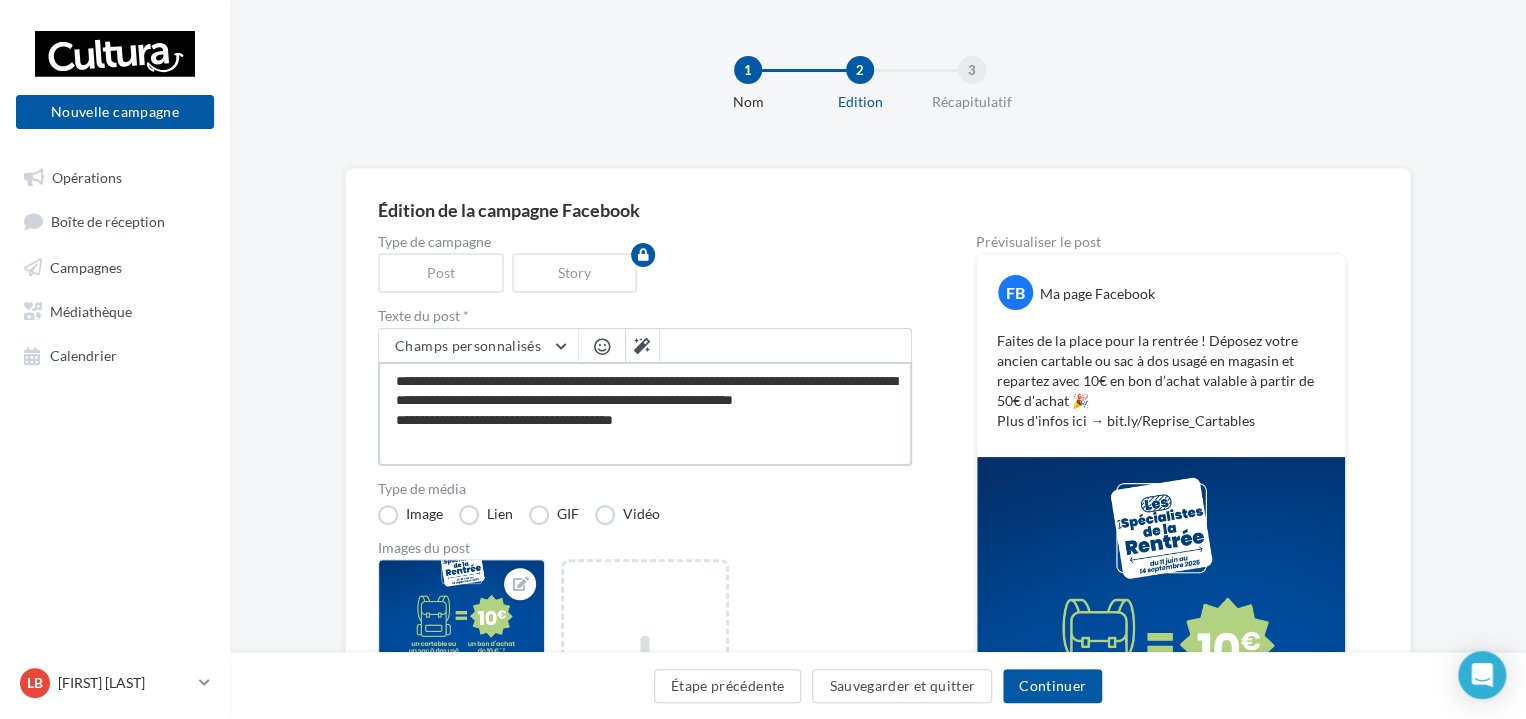 type on "**********" 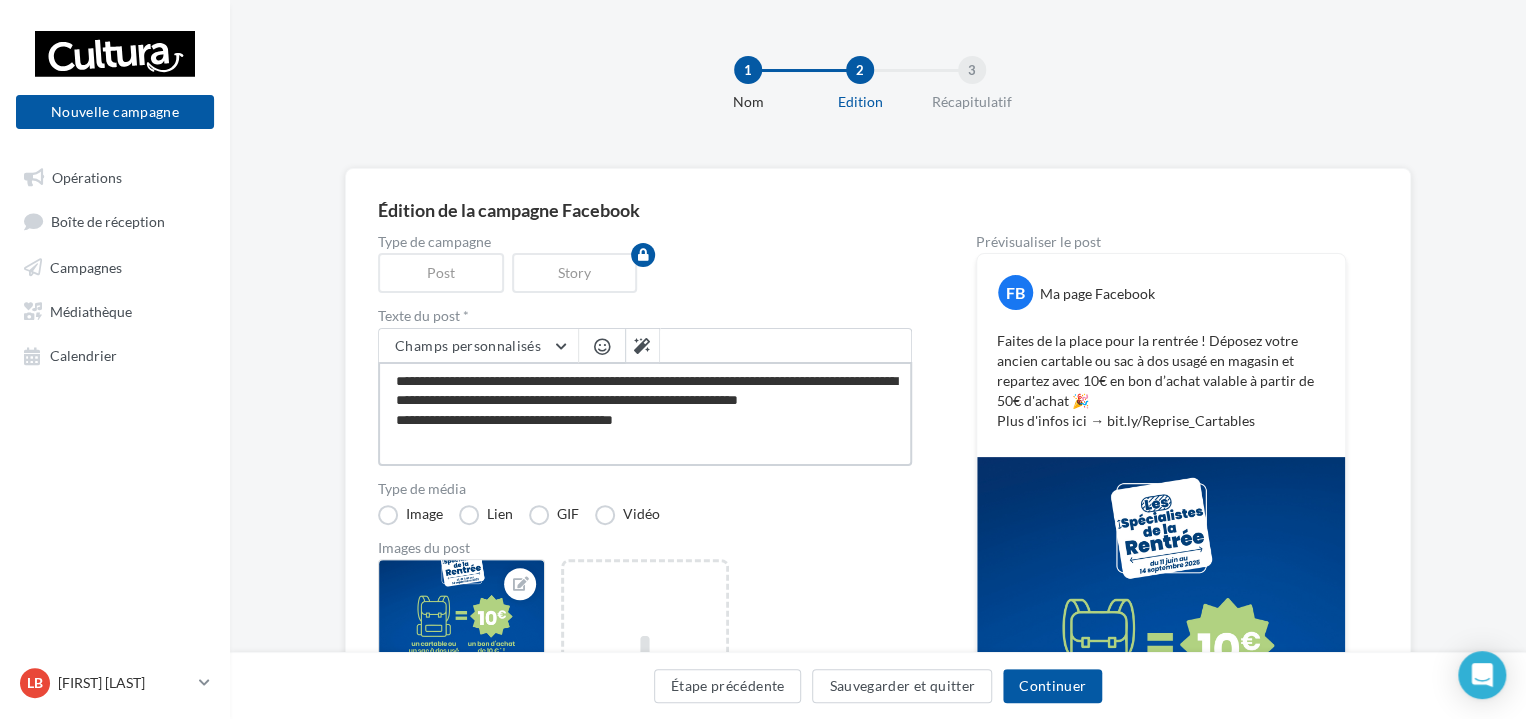 type on "**********" 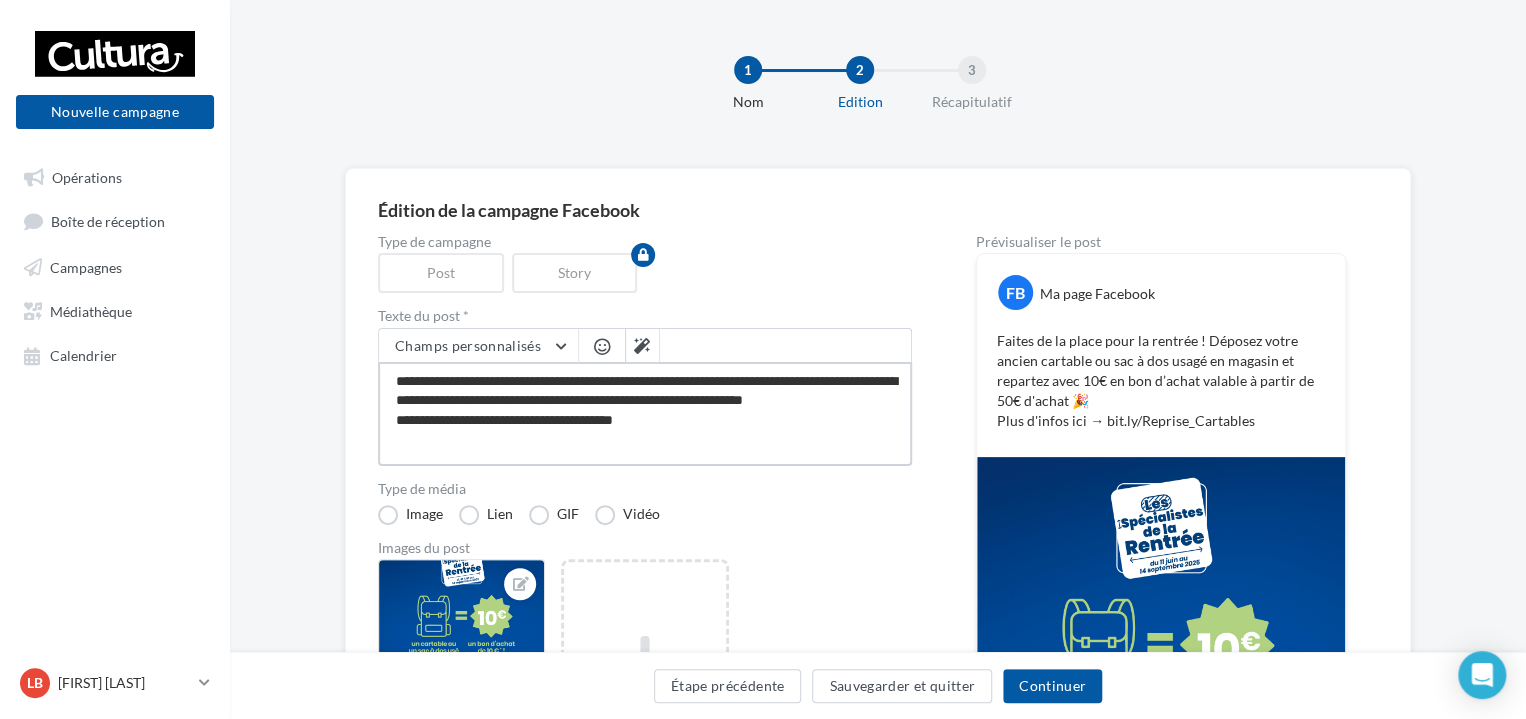 type on "**********" 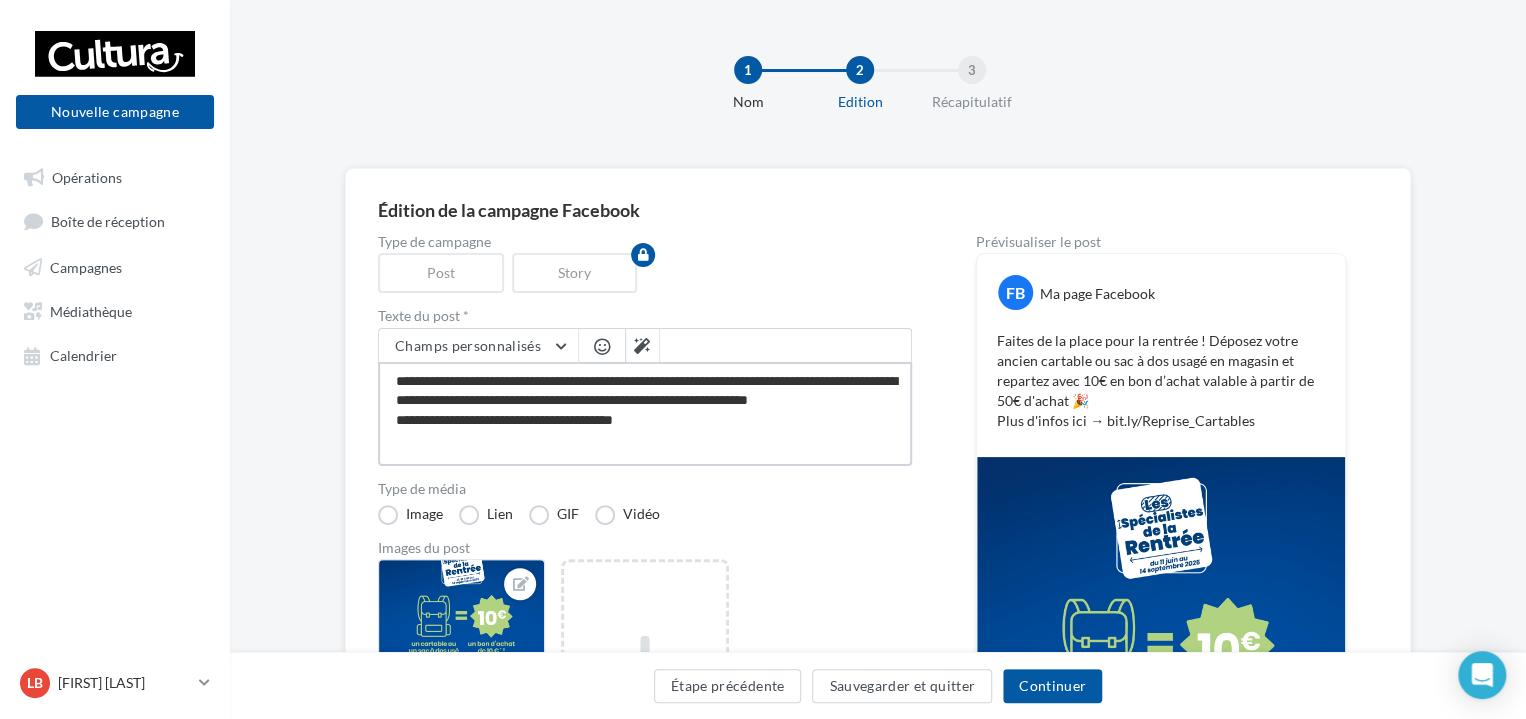 type on "**********" 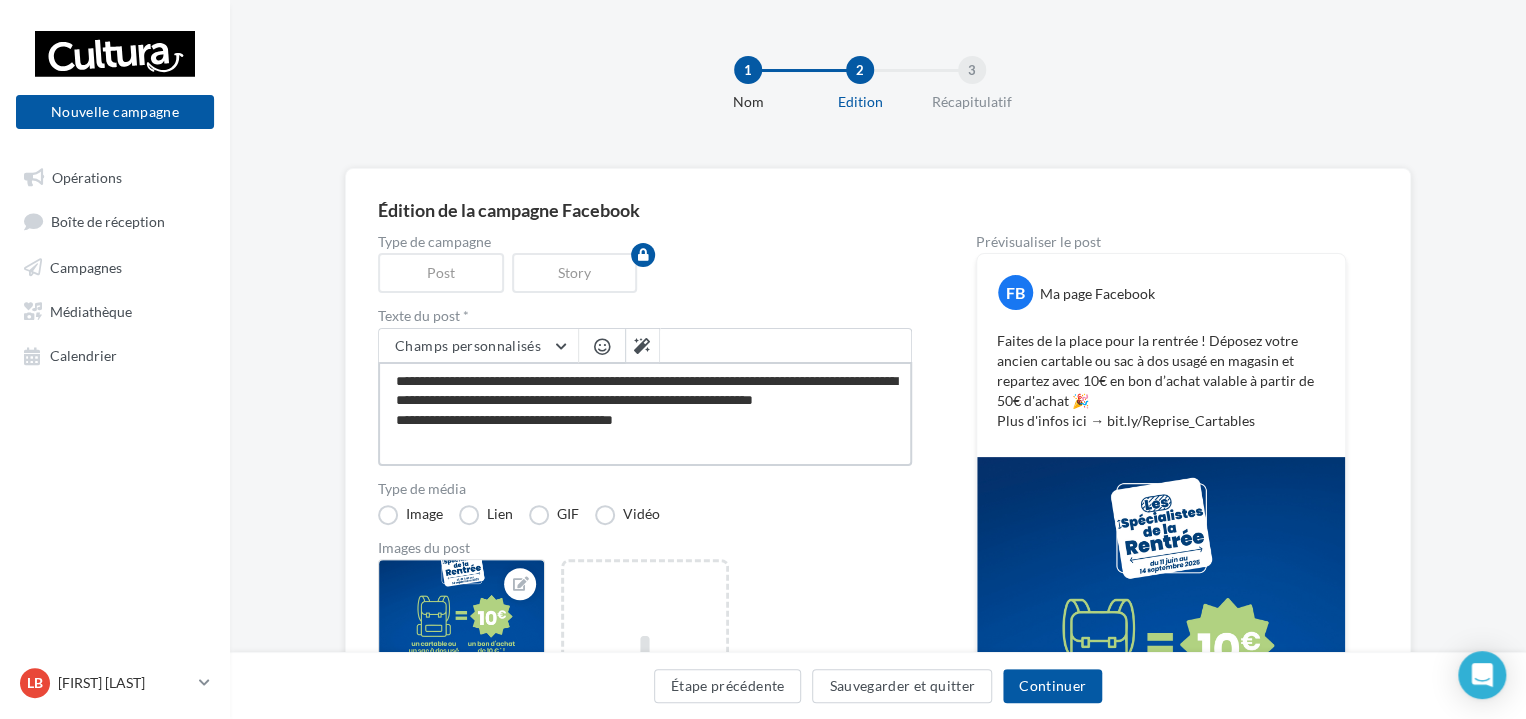 type on "**********" 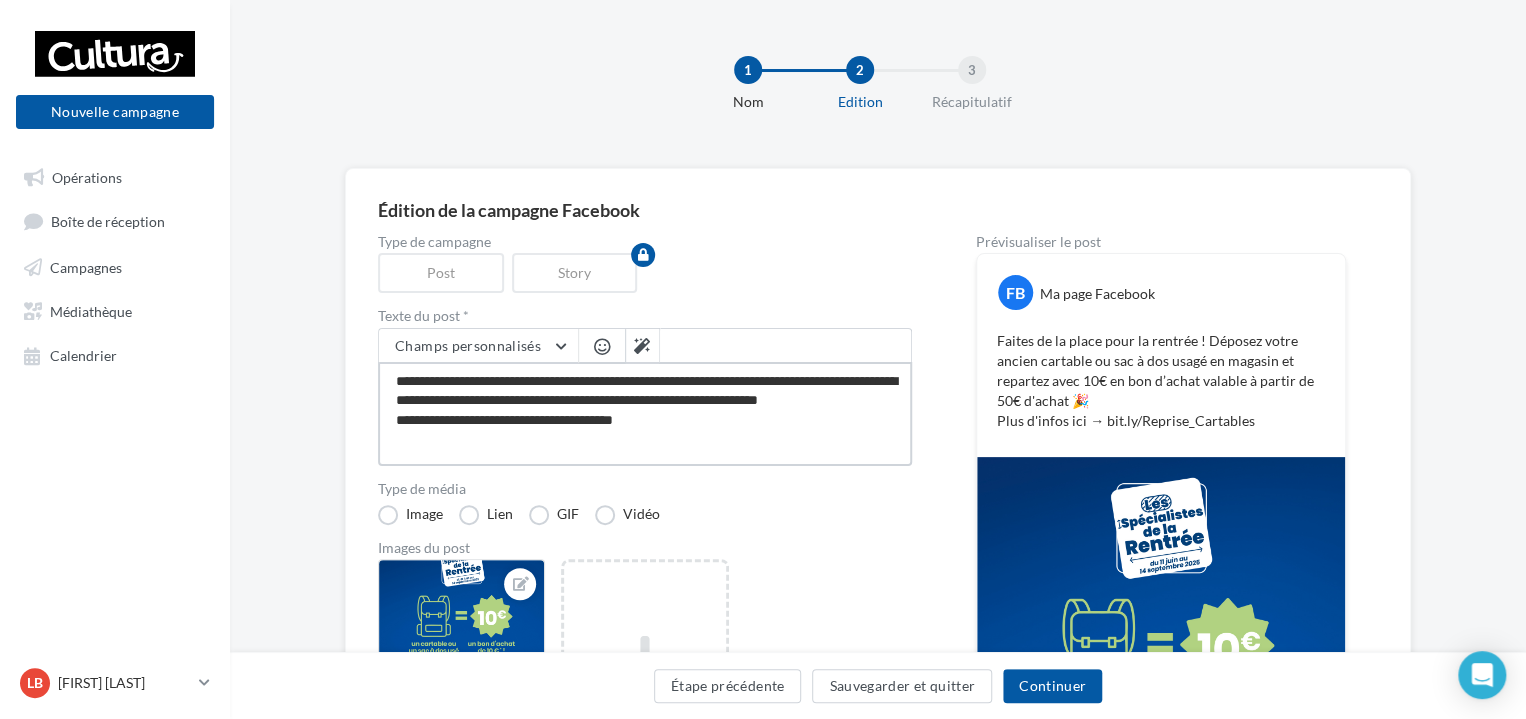 type on "**********" 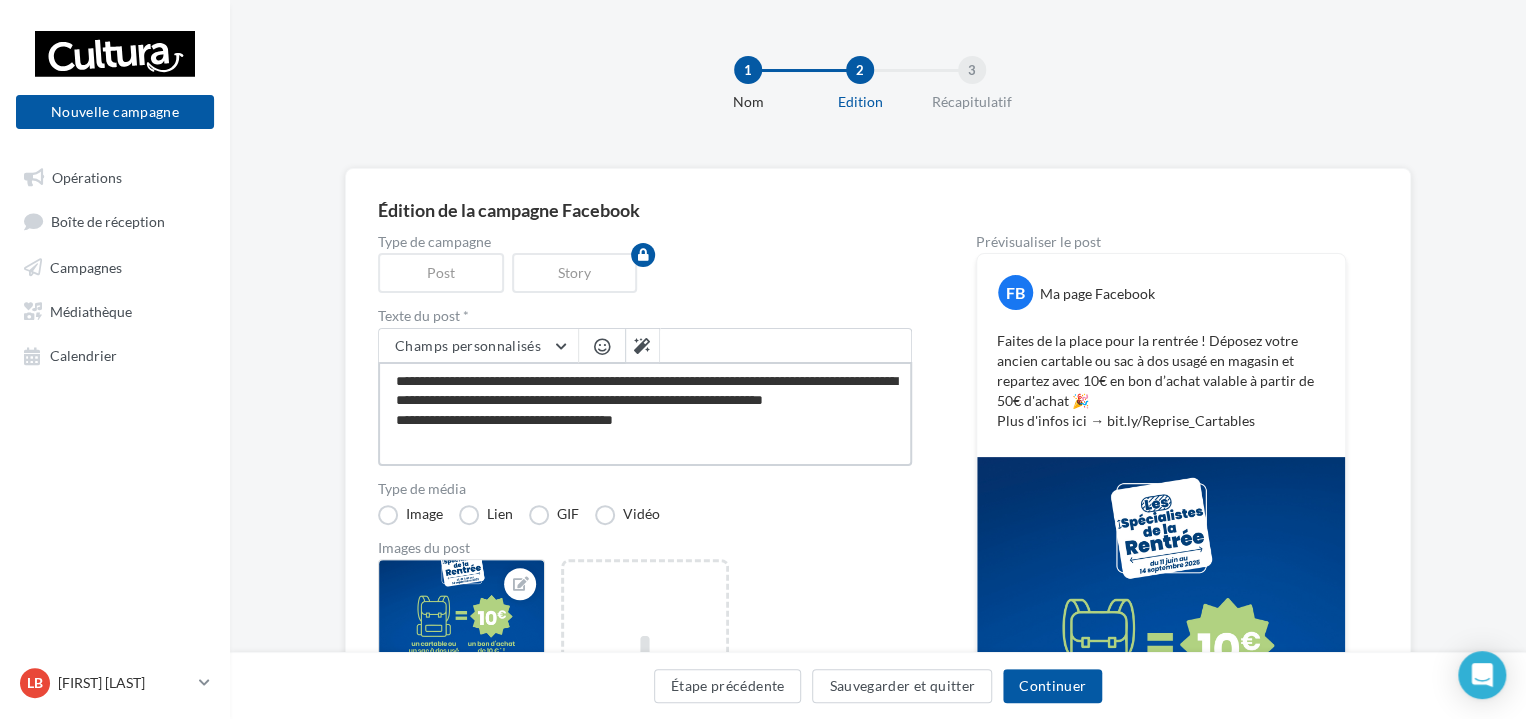 type on "**********" 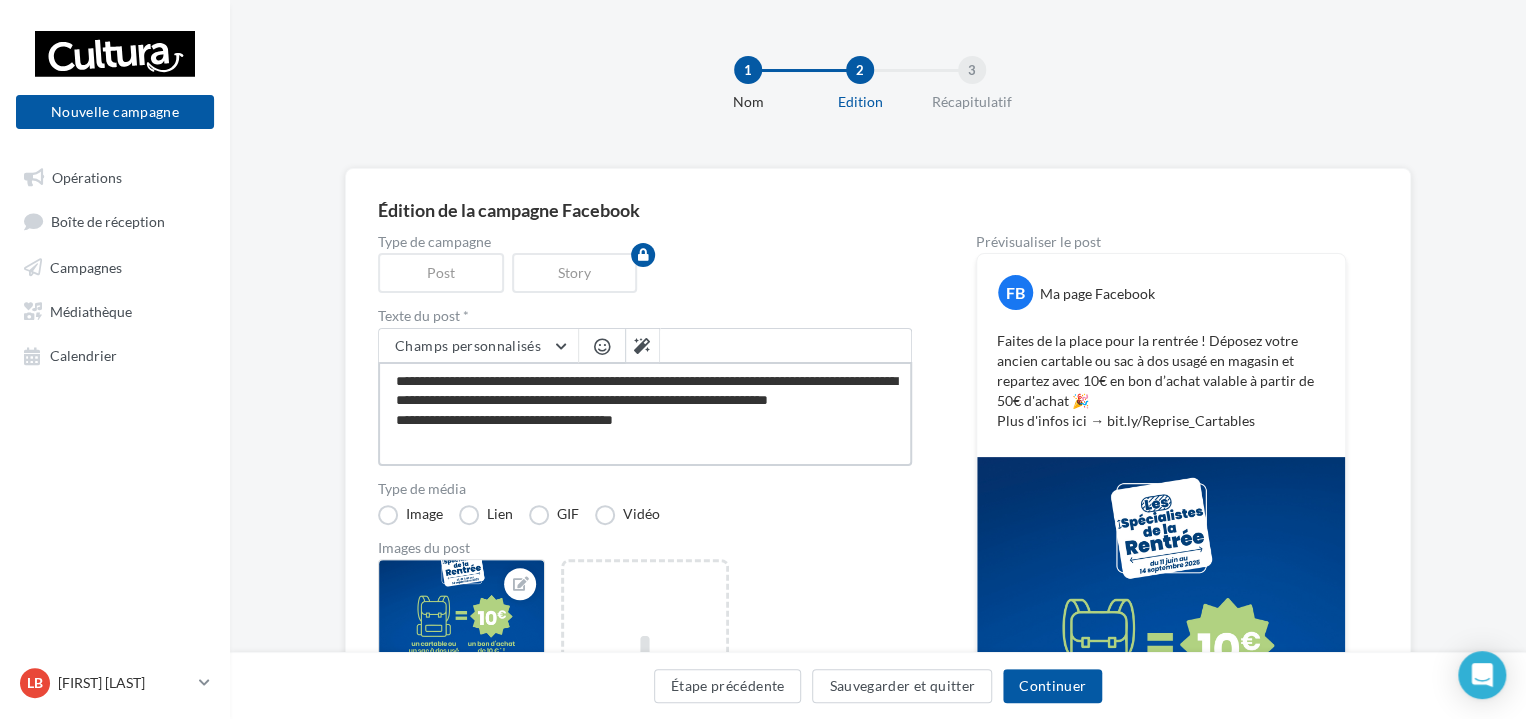 type on "**********" 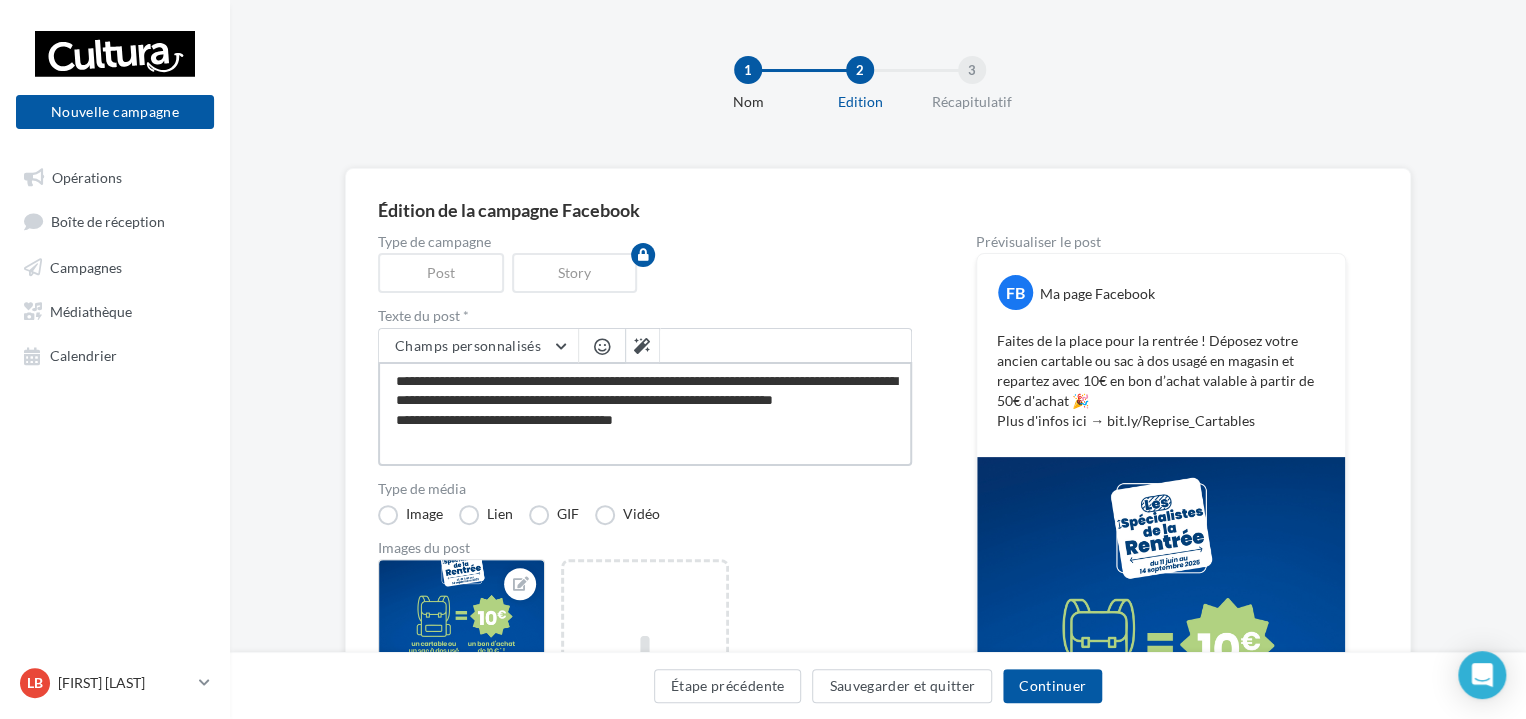 type on "**********" 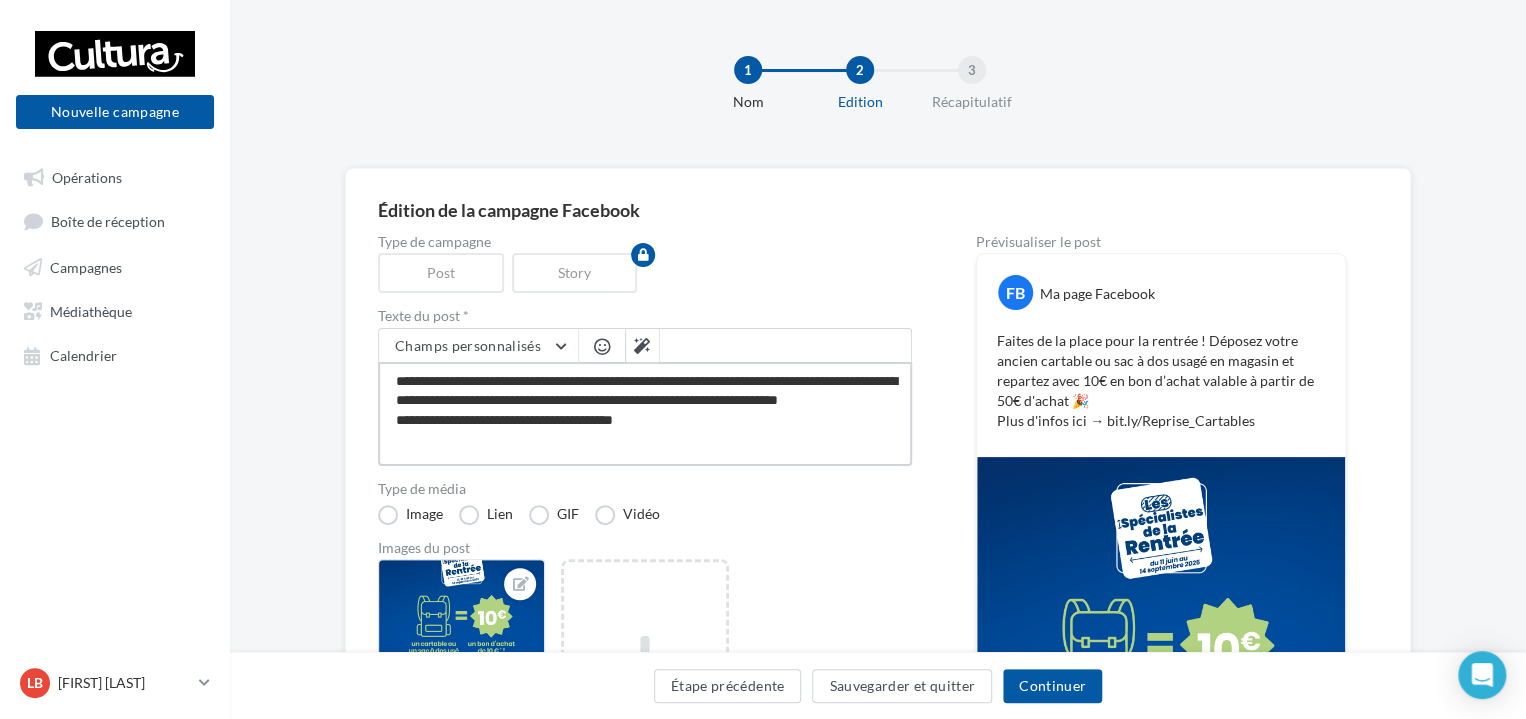 type on "**********" 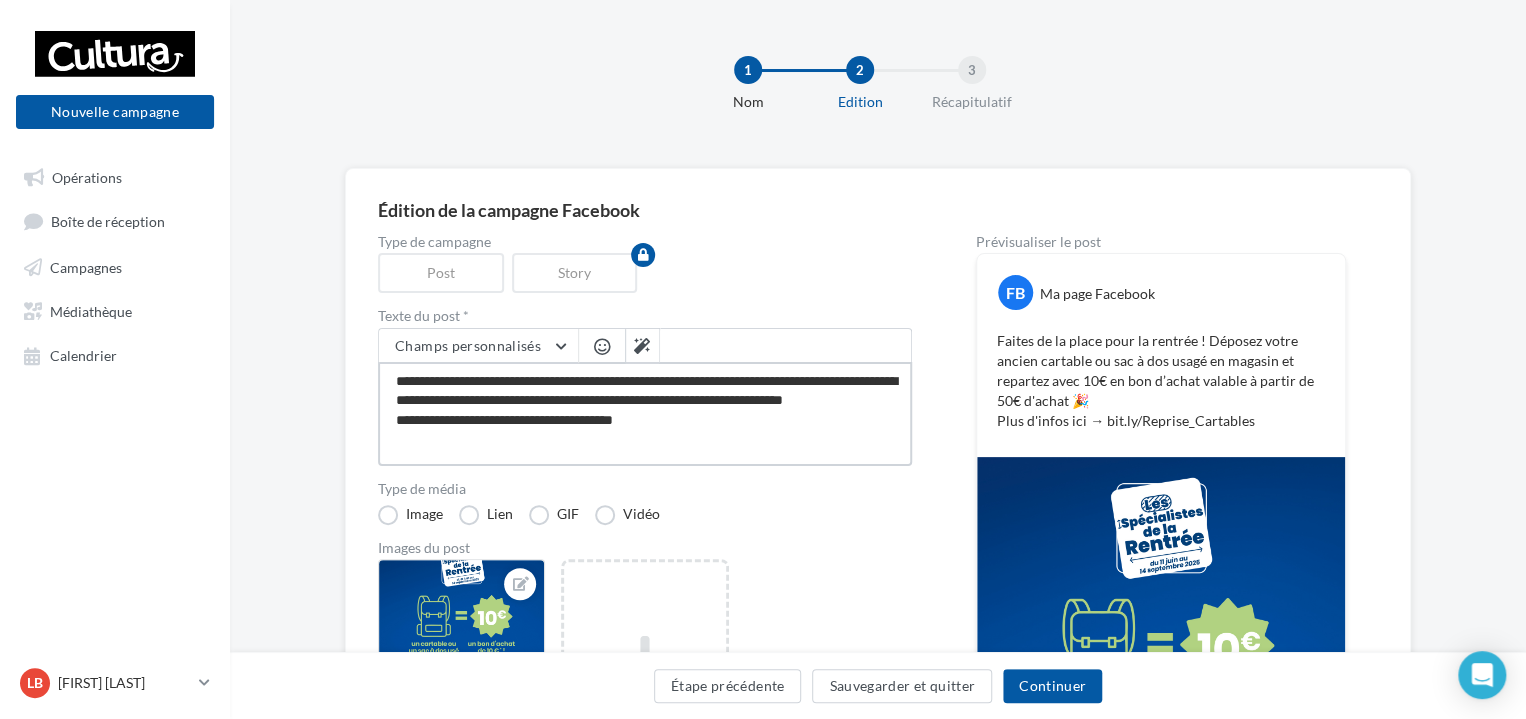 type on "**********" 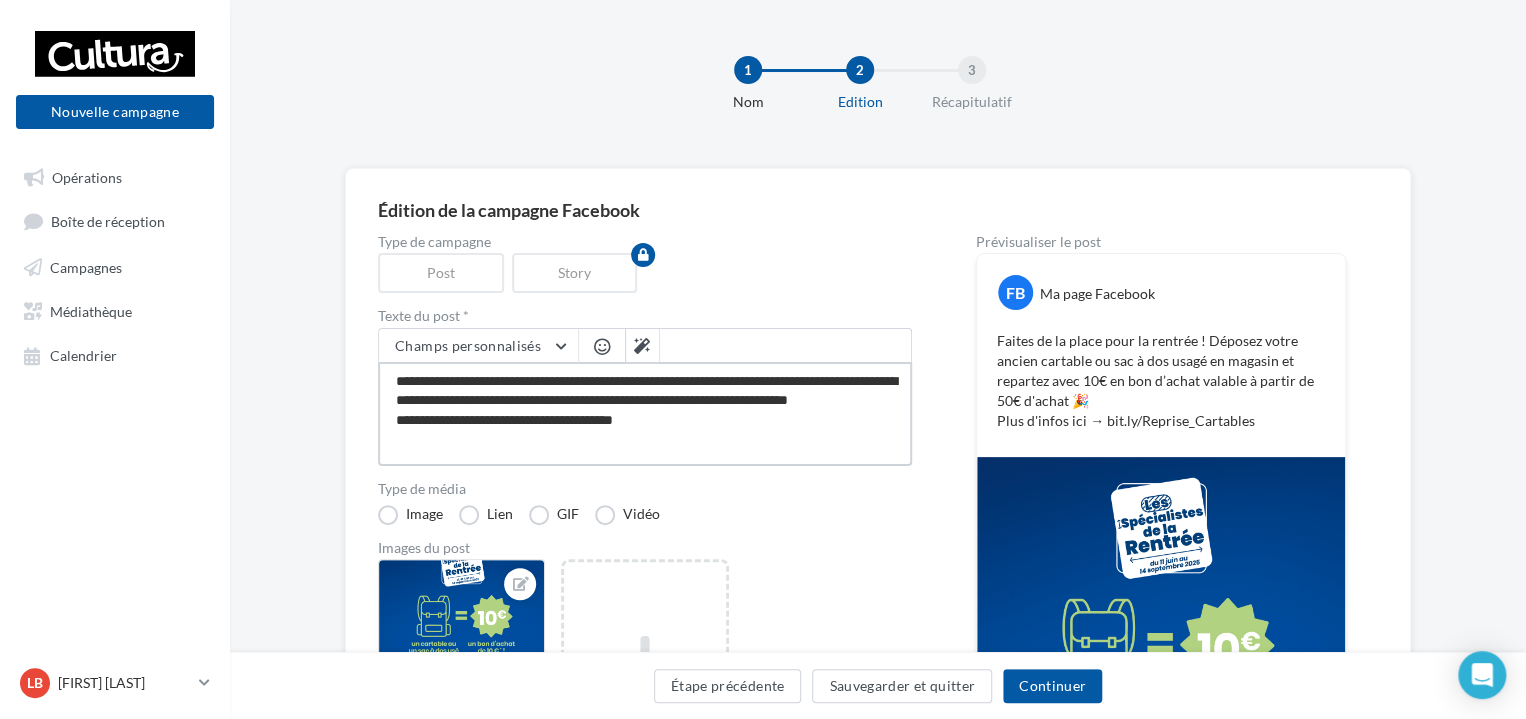 type on "**********" 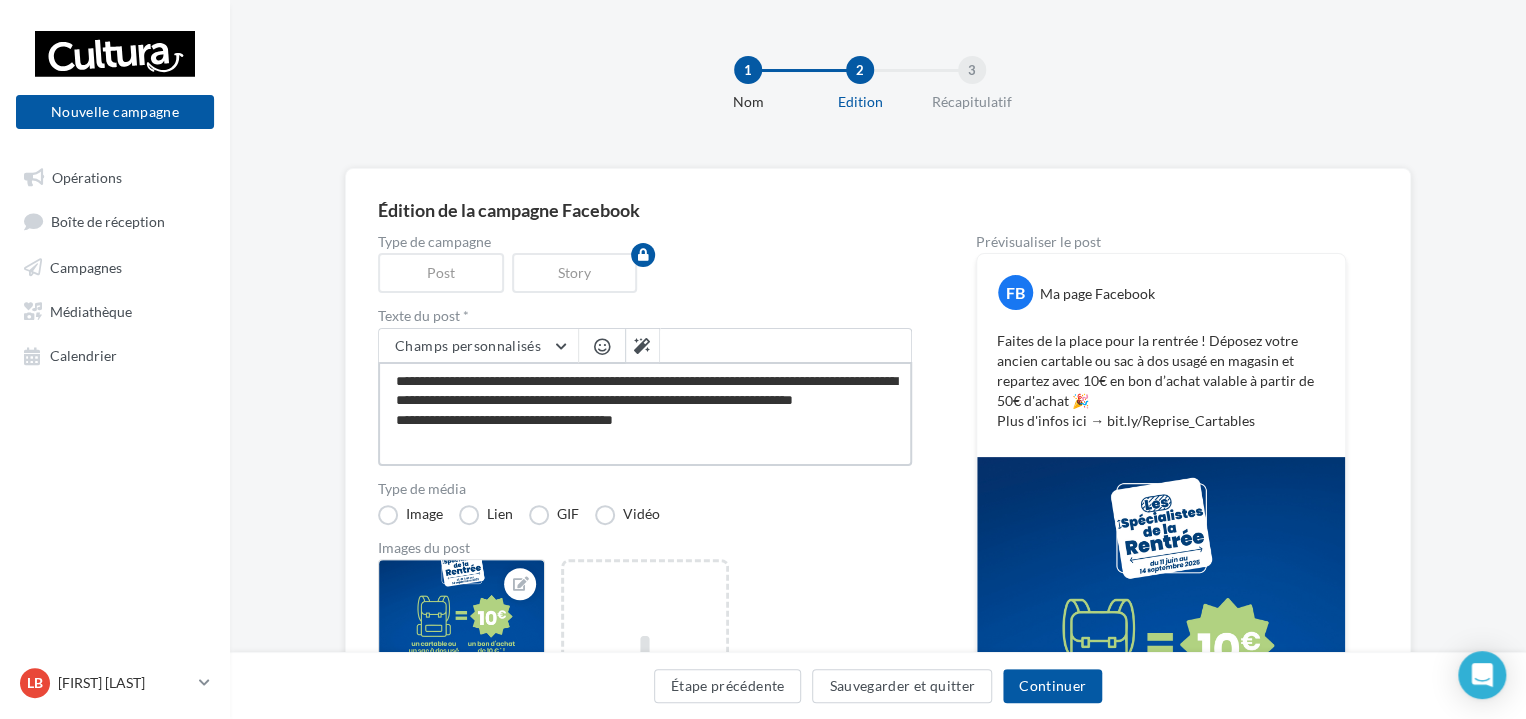 type on "**********" 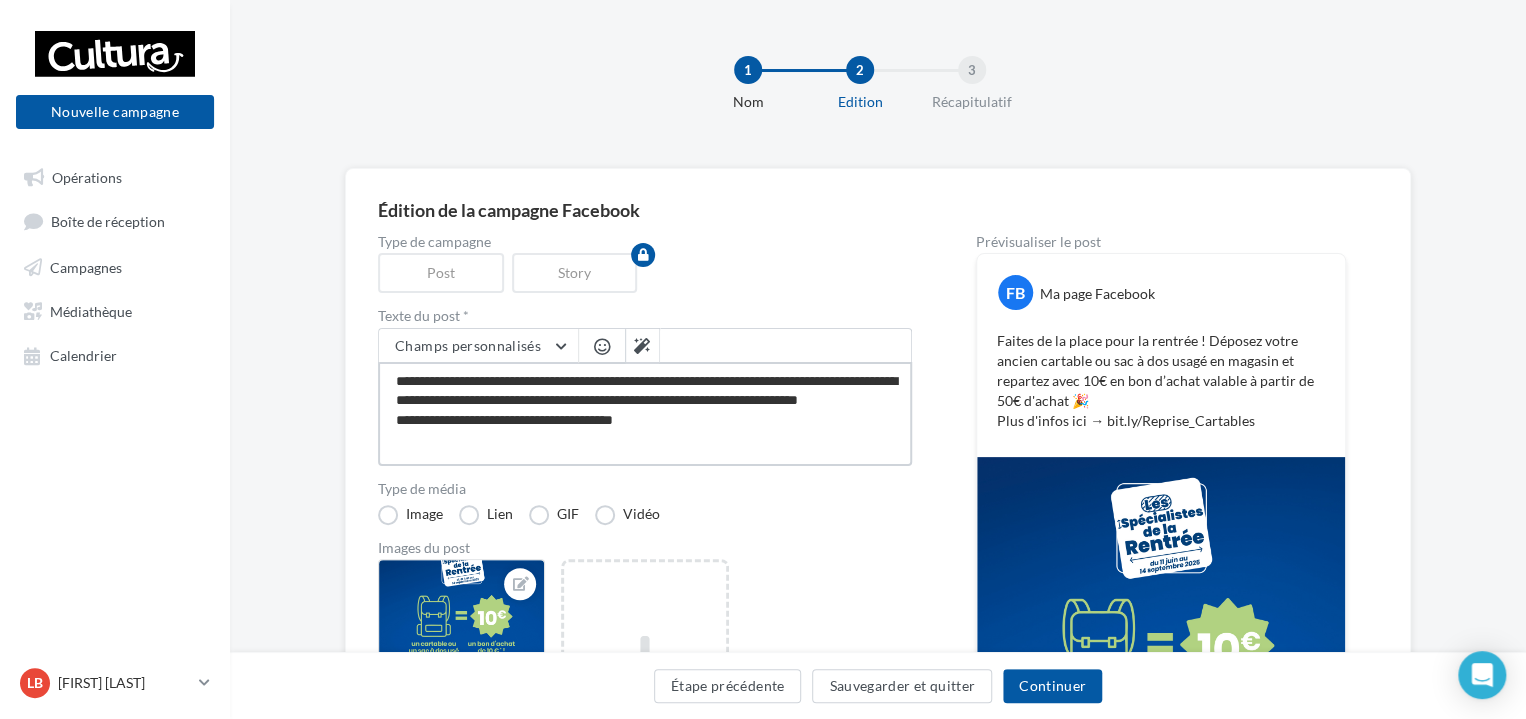 type on "**********" 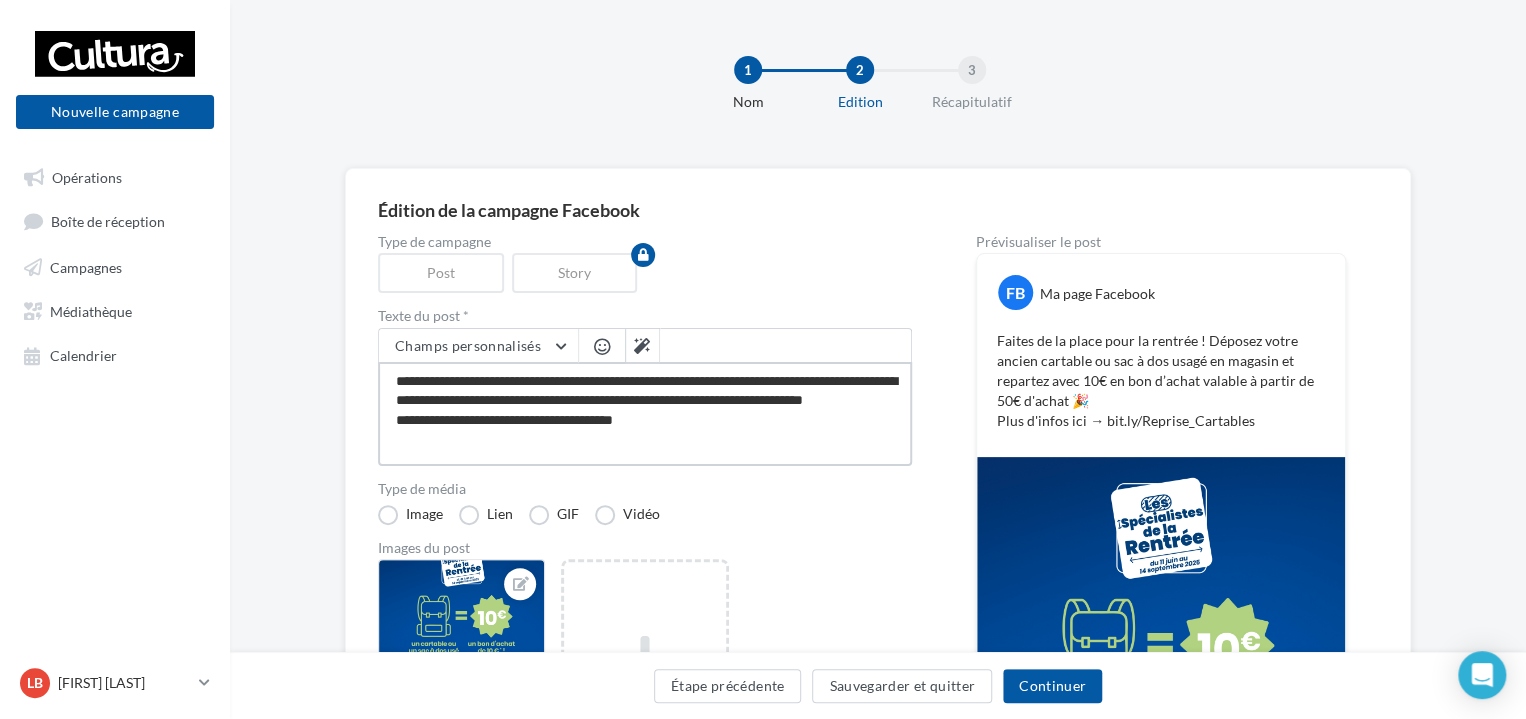 type on "**********" 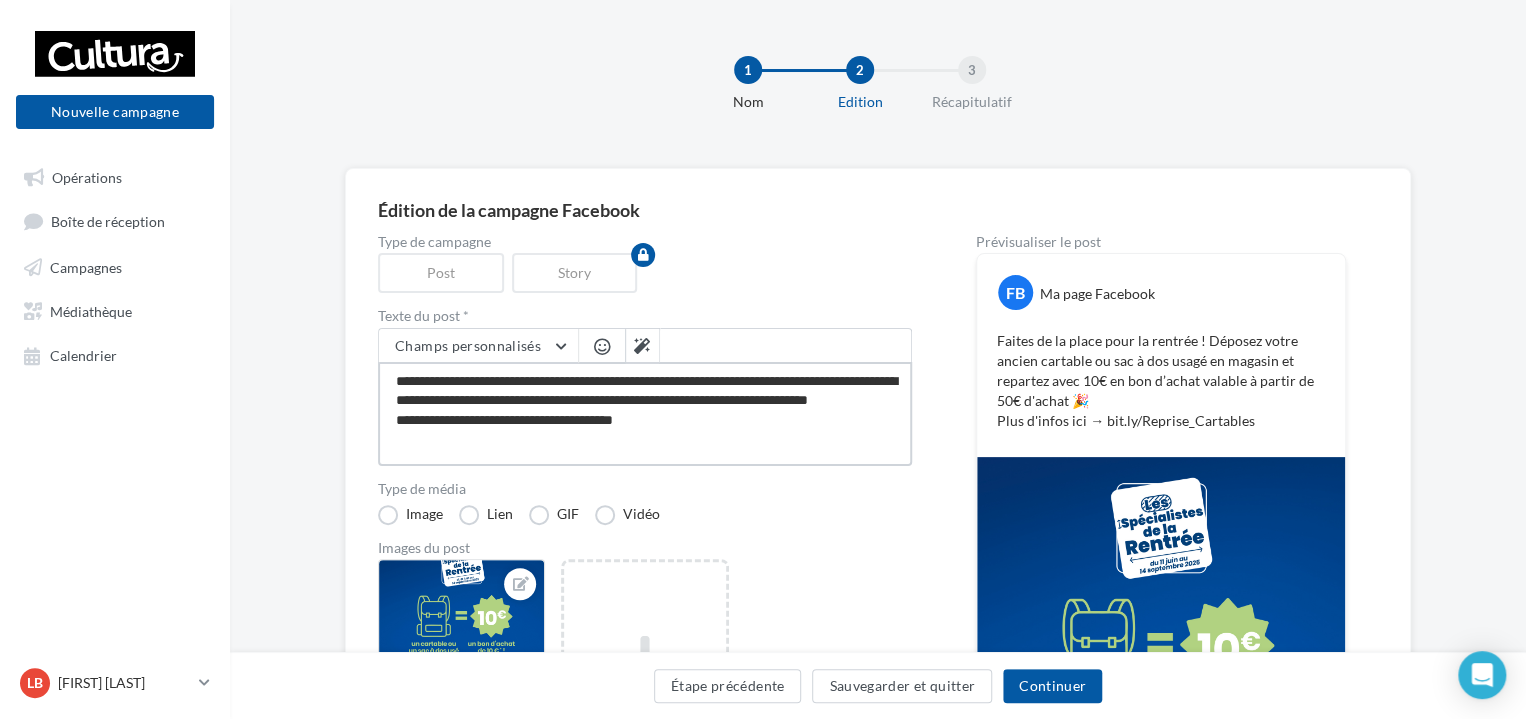type on "**********" 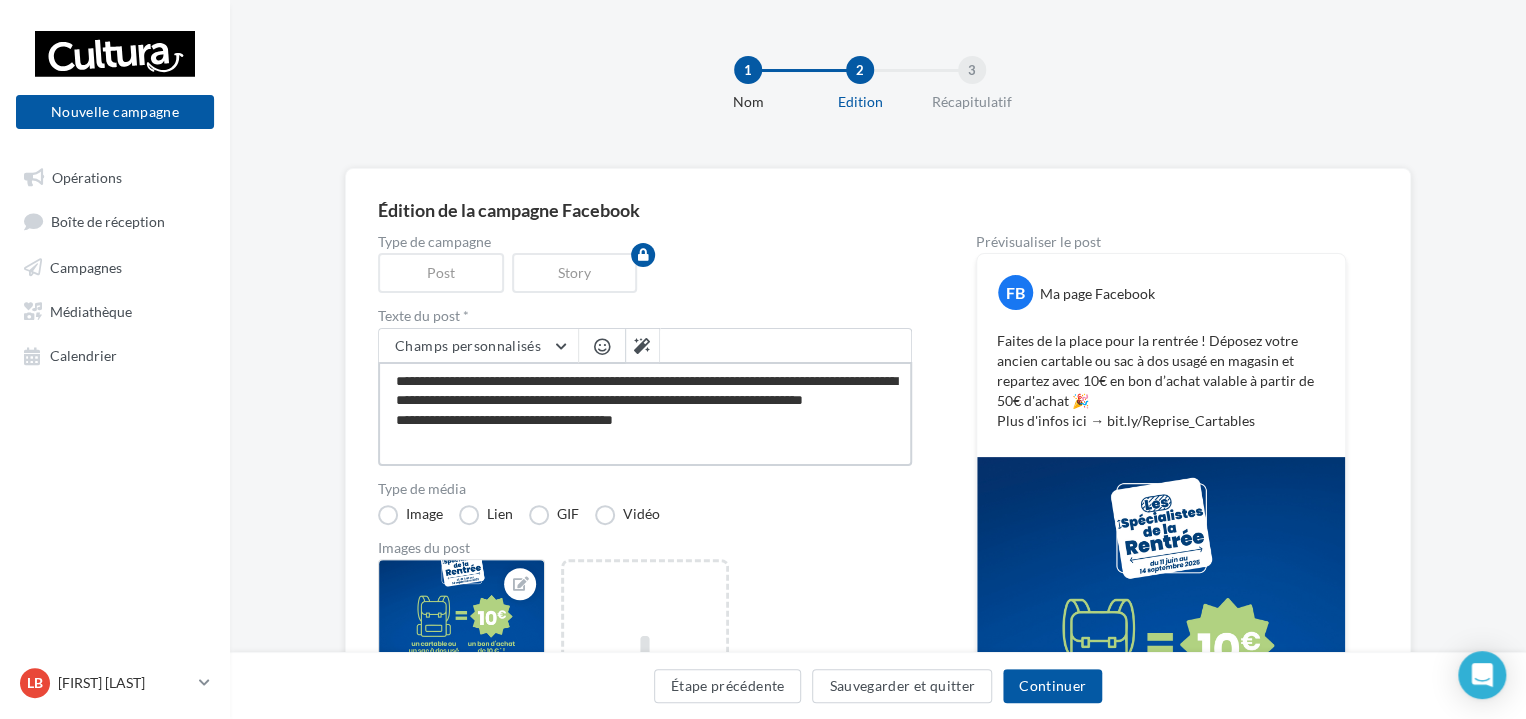 type on "**********" 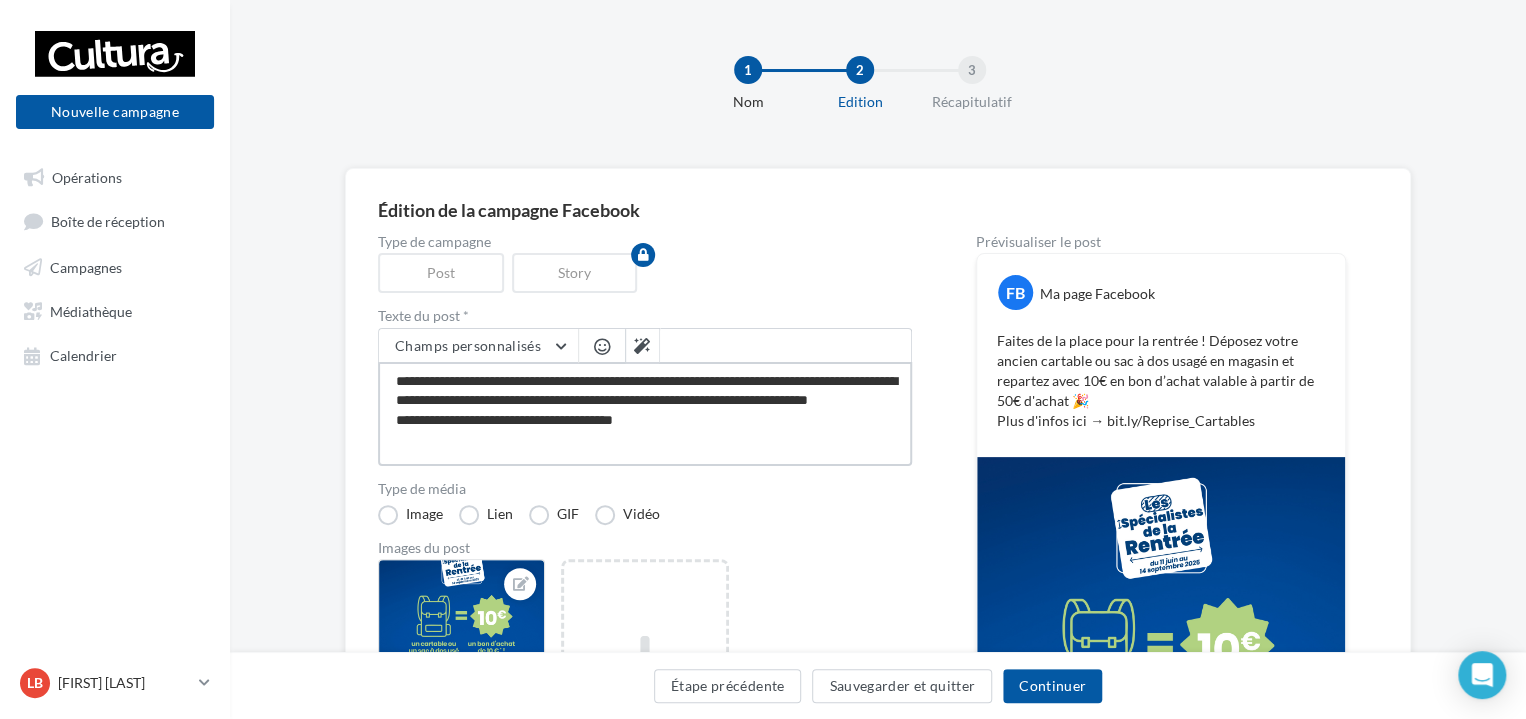 type on "**********" 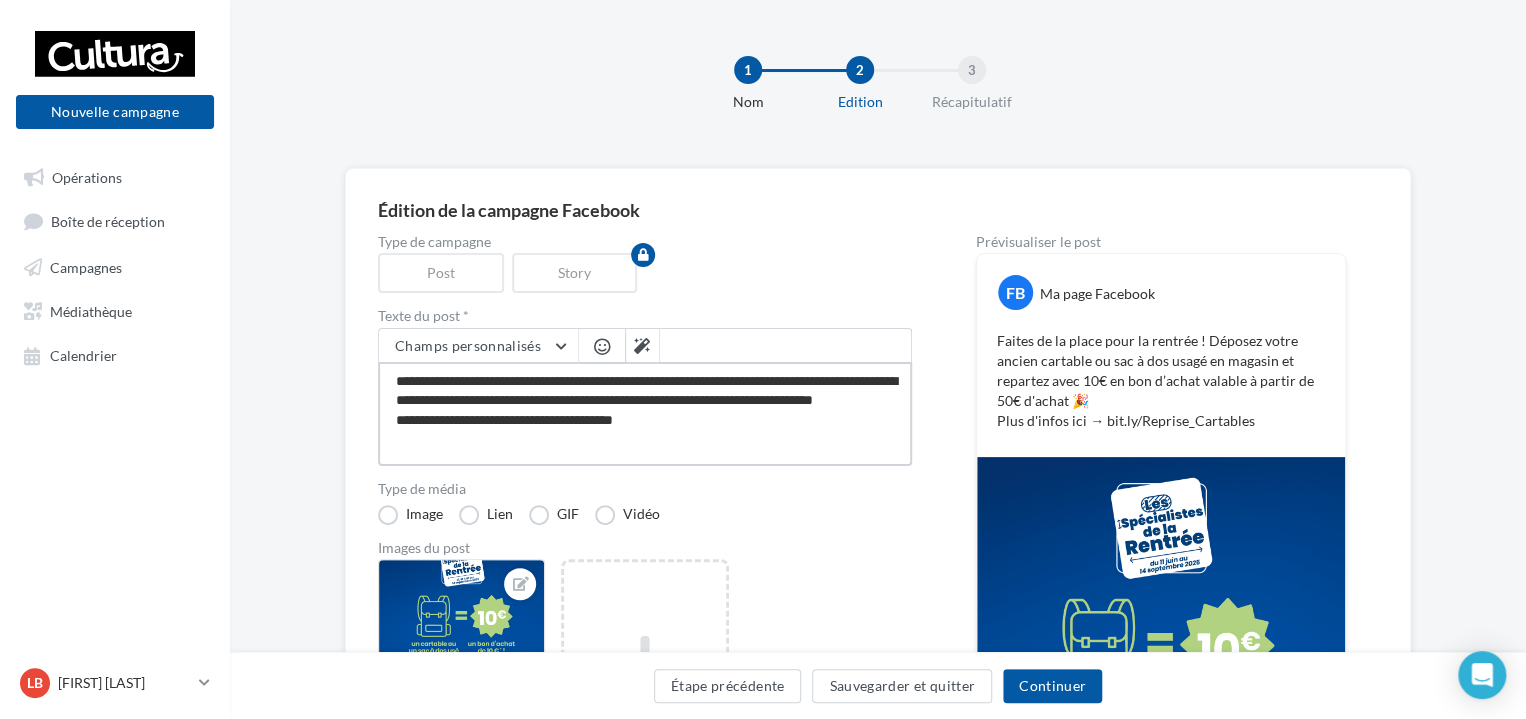 type on "**********" 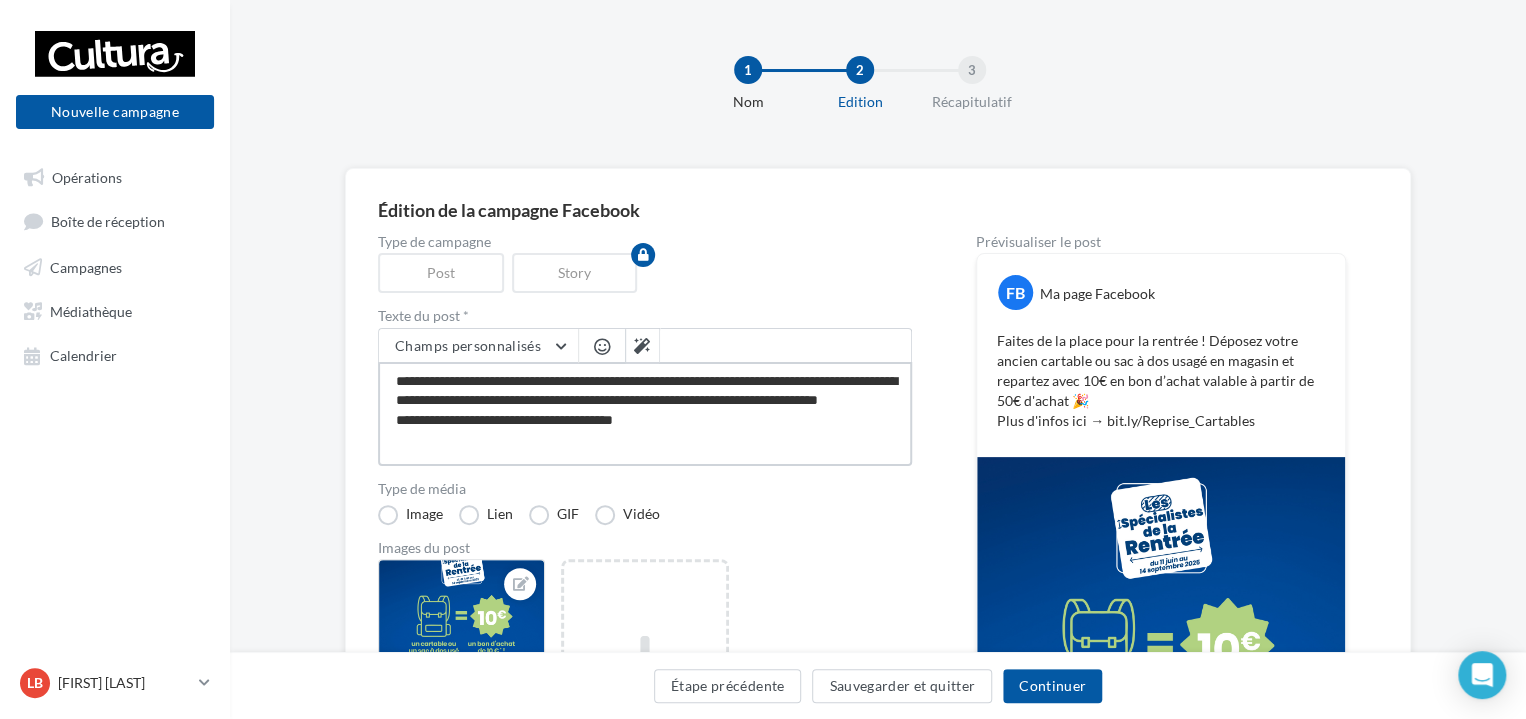 type on "**********" 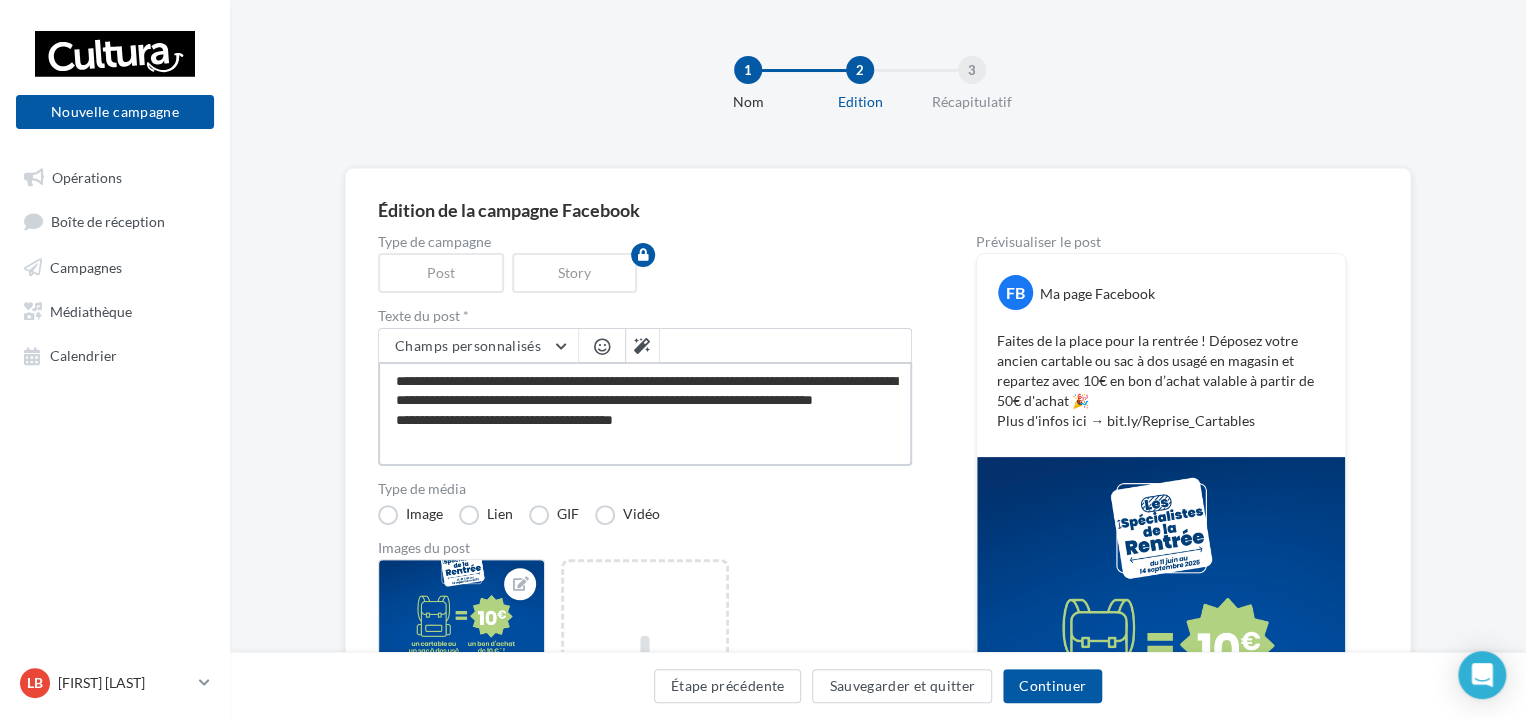 type on "**********" 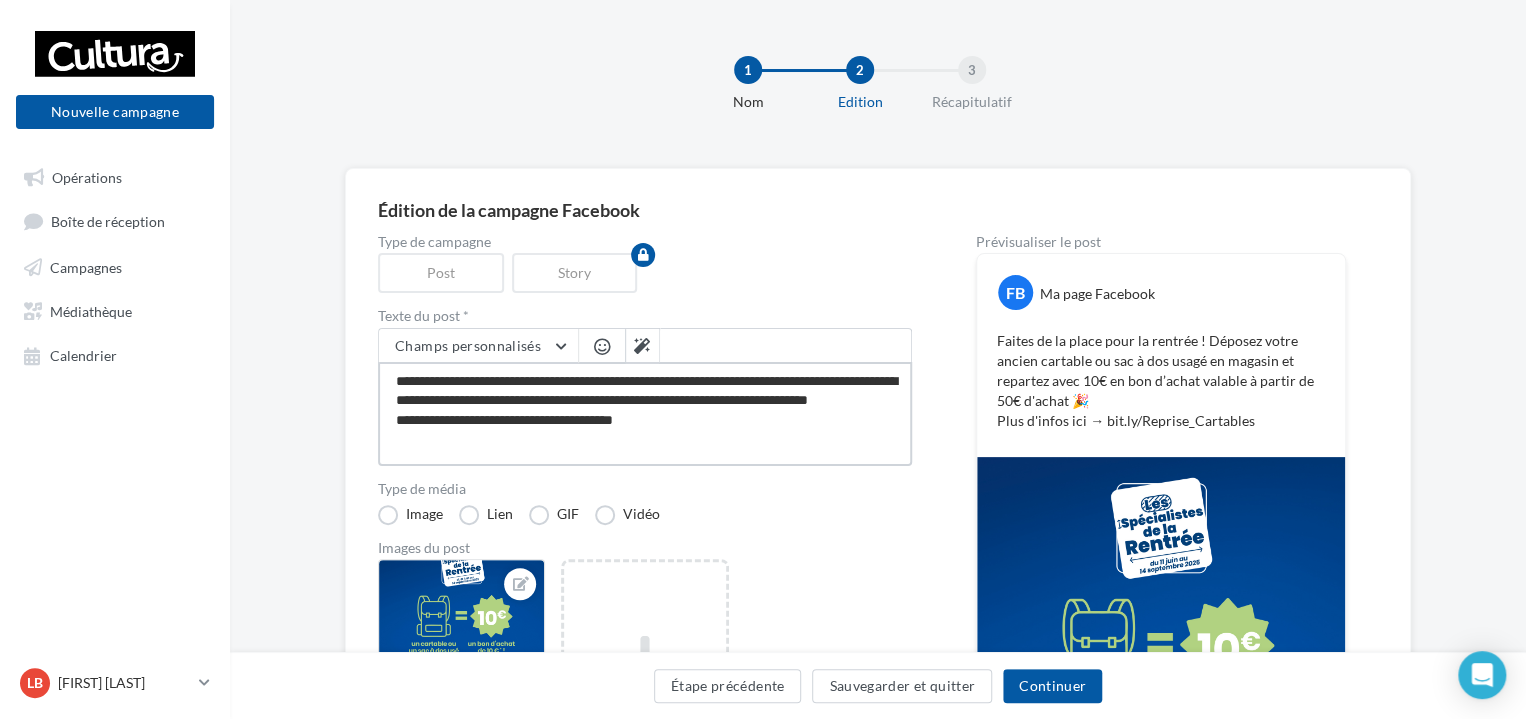 type on "**********" 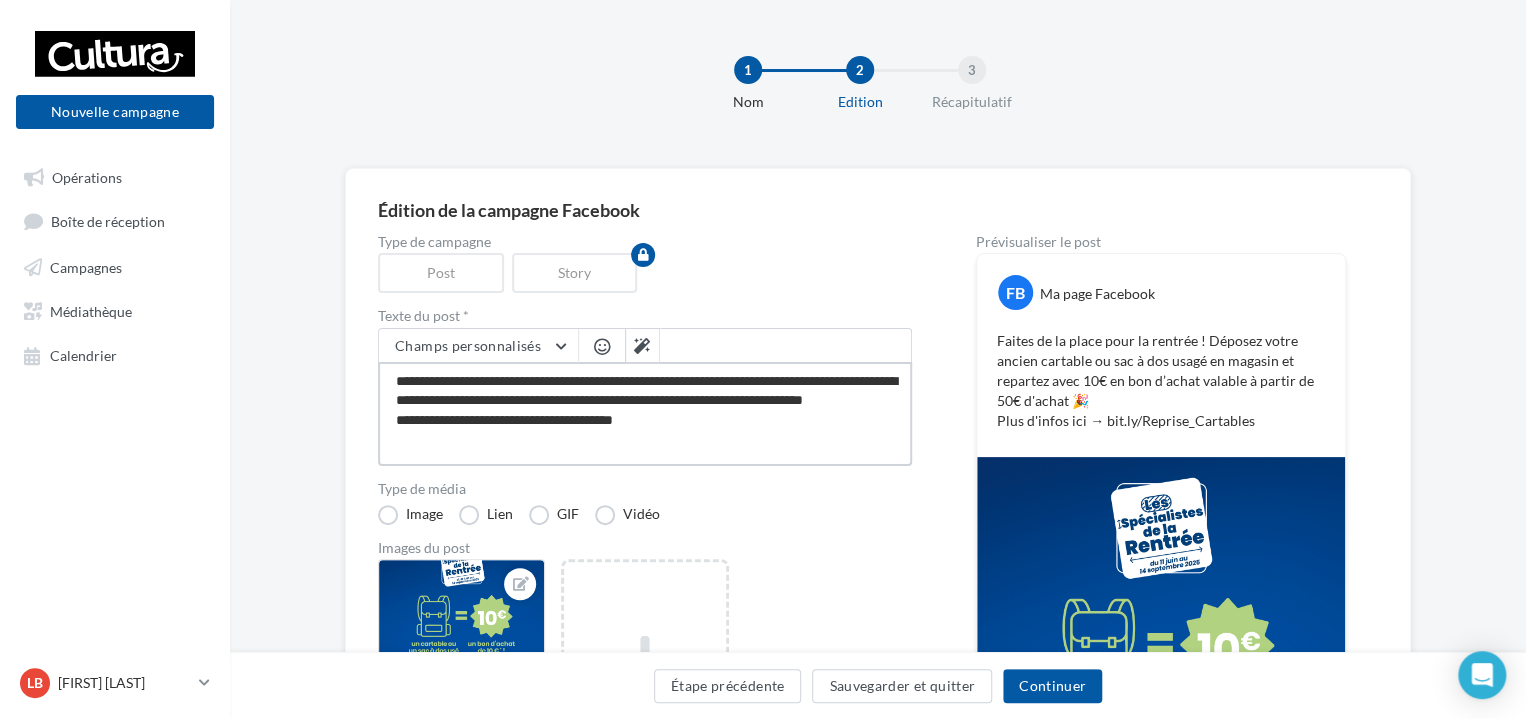 type on "**********" 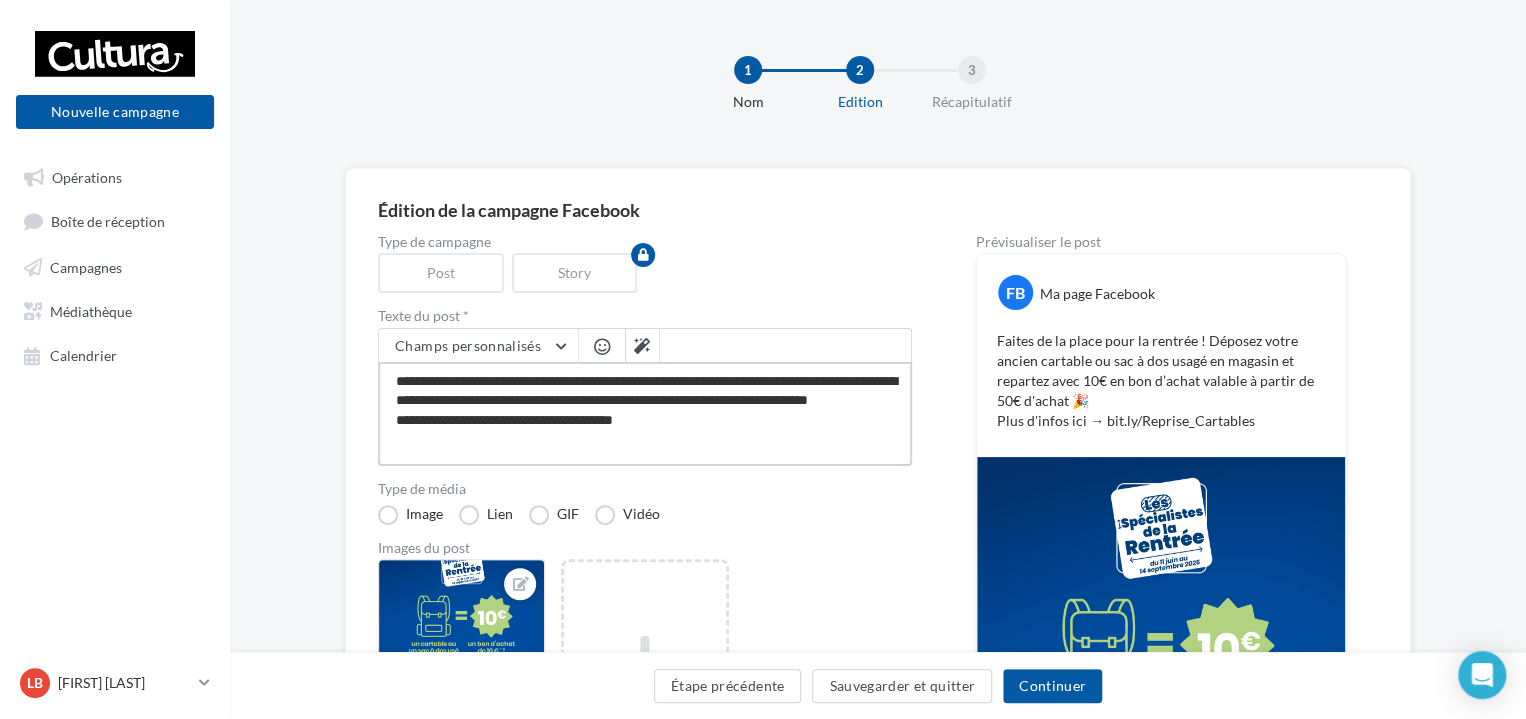 type on "**********" 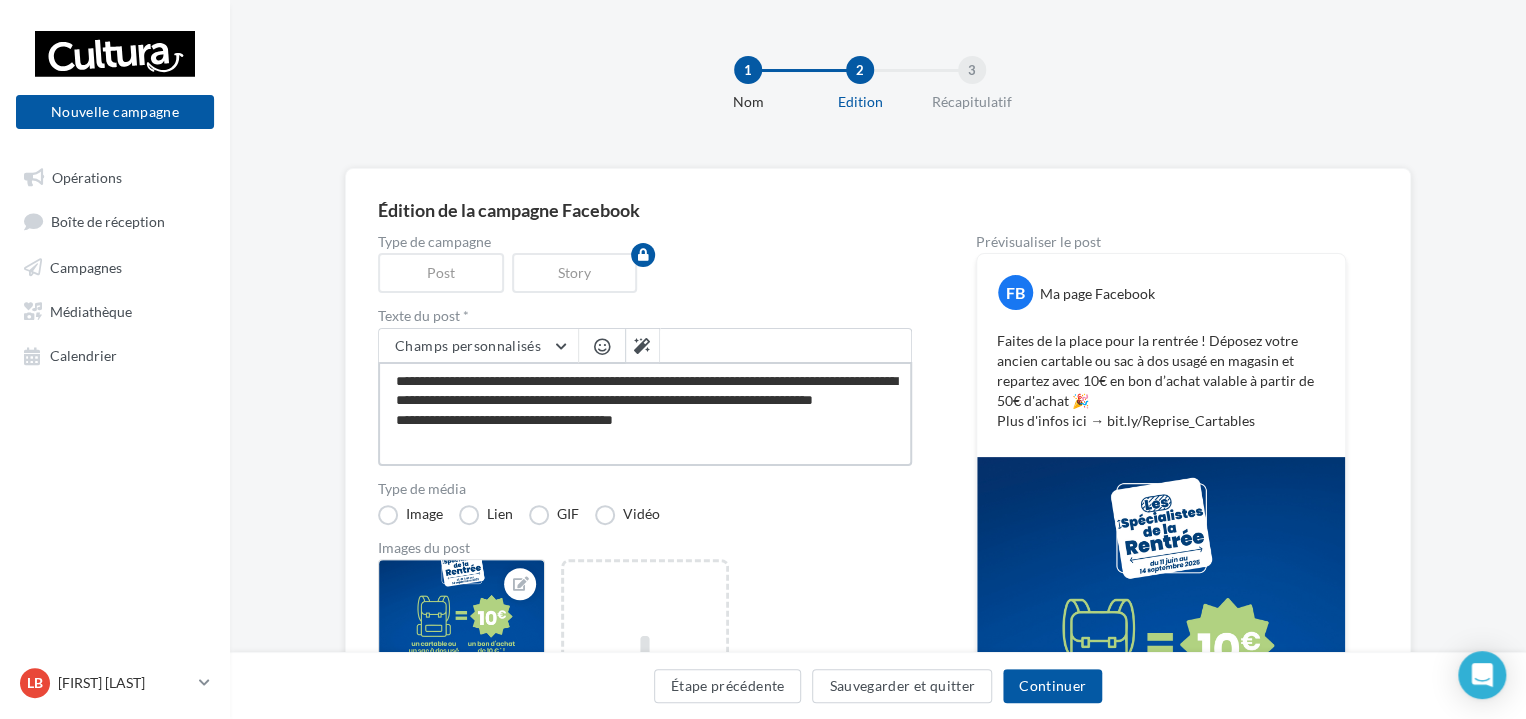 type on "**********" 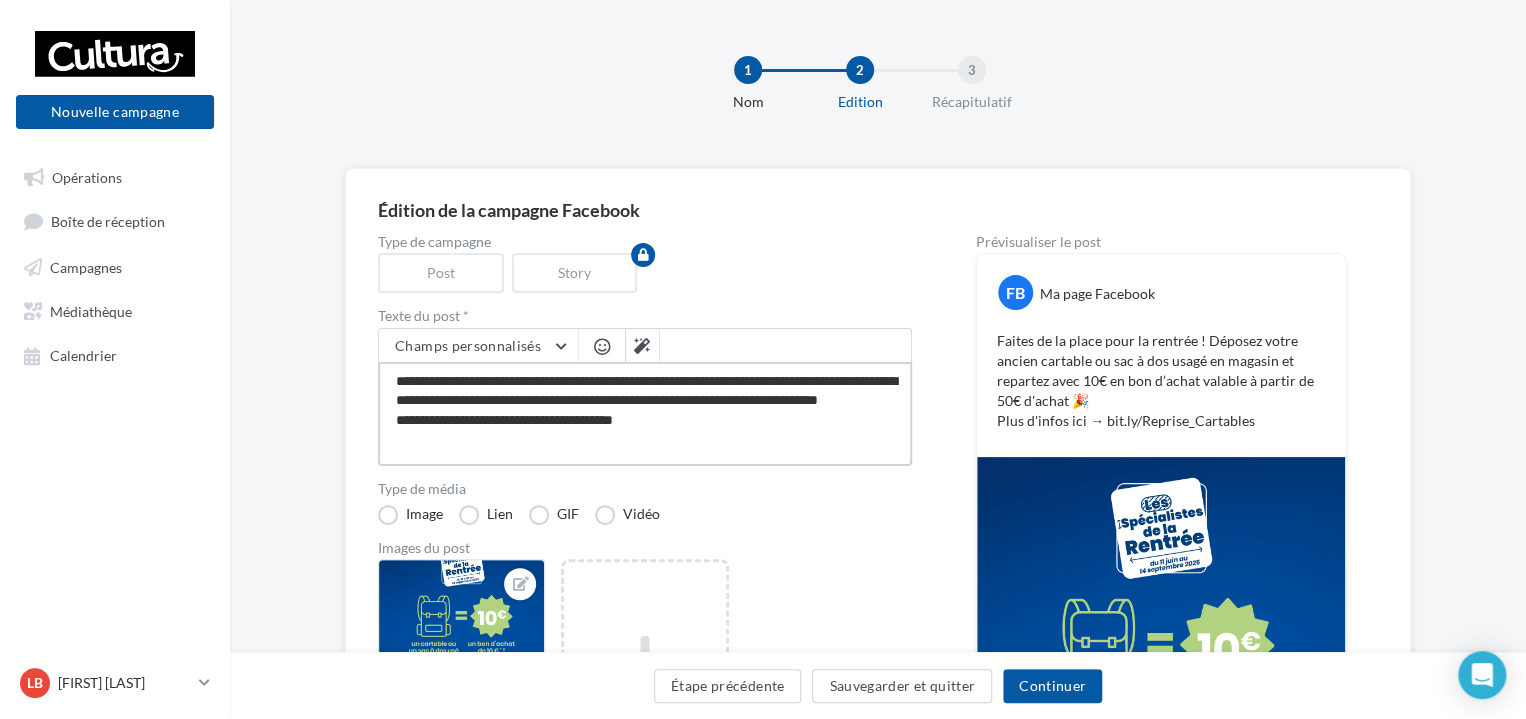 type on "**********" 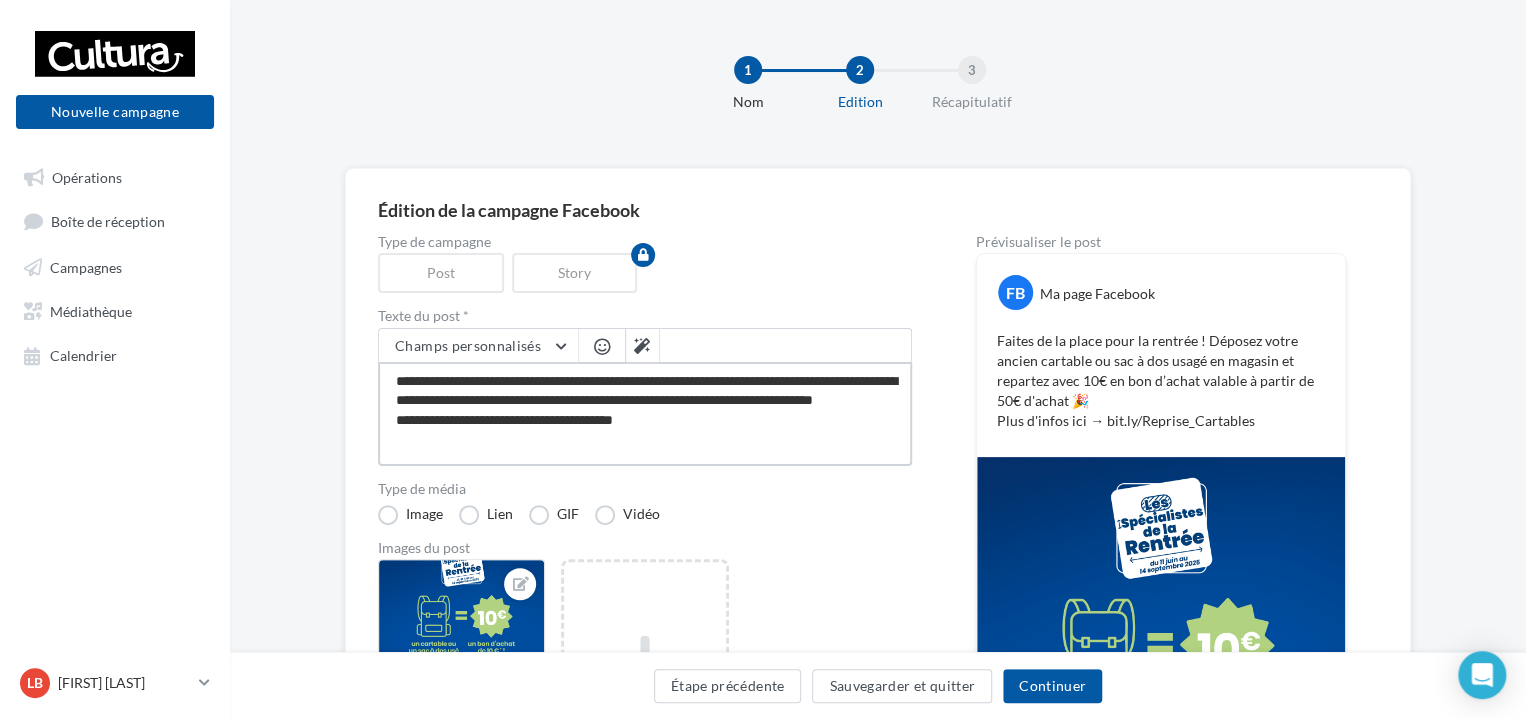 type on "**********" 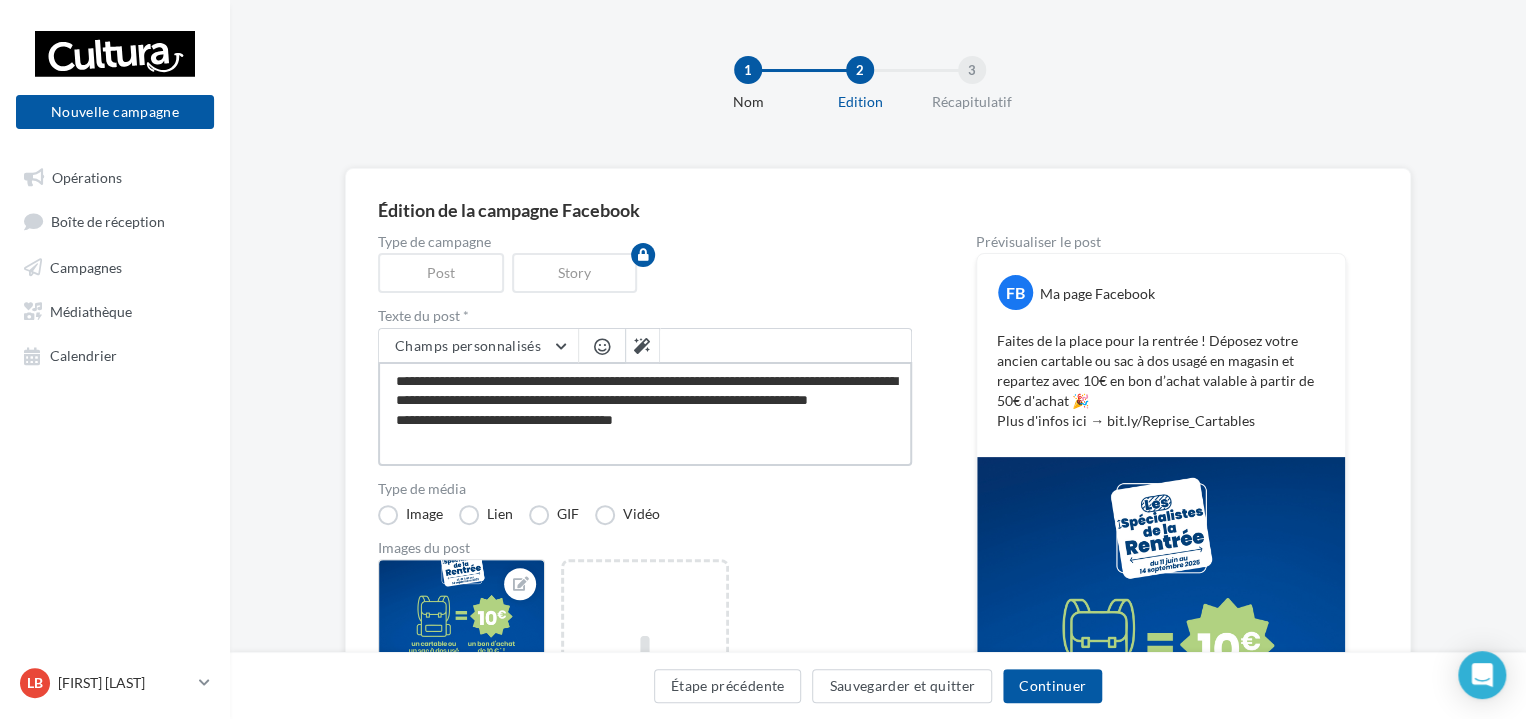 type on "**********" 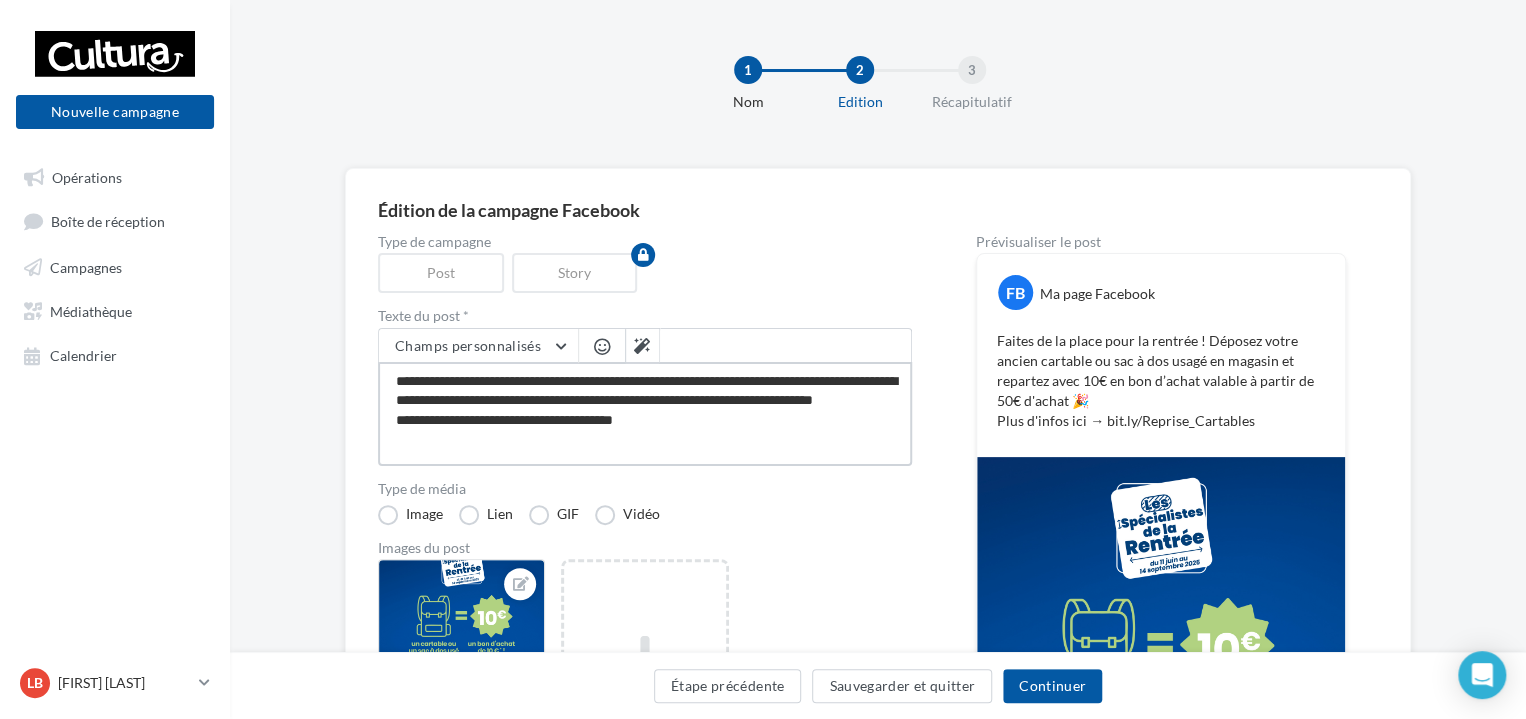 type on "**********" 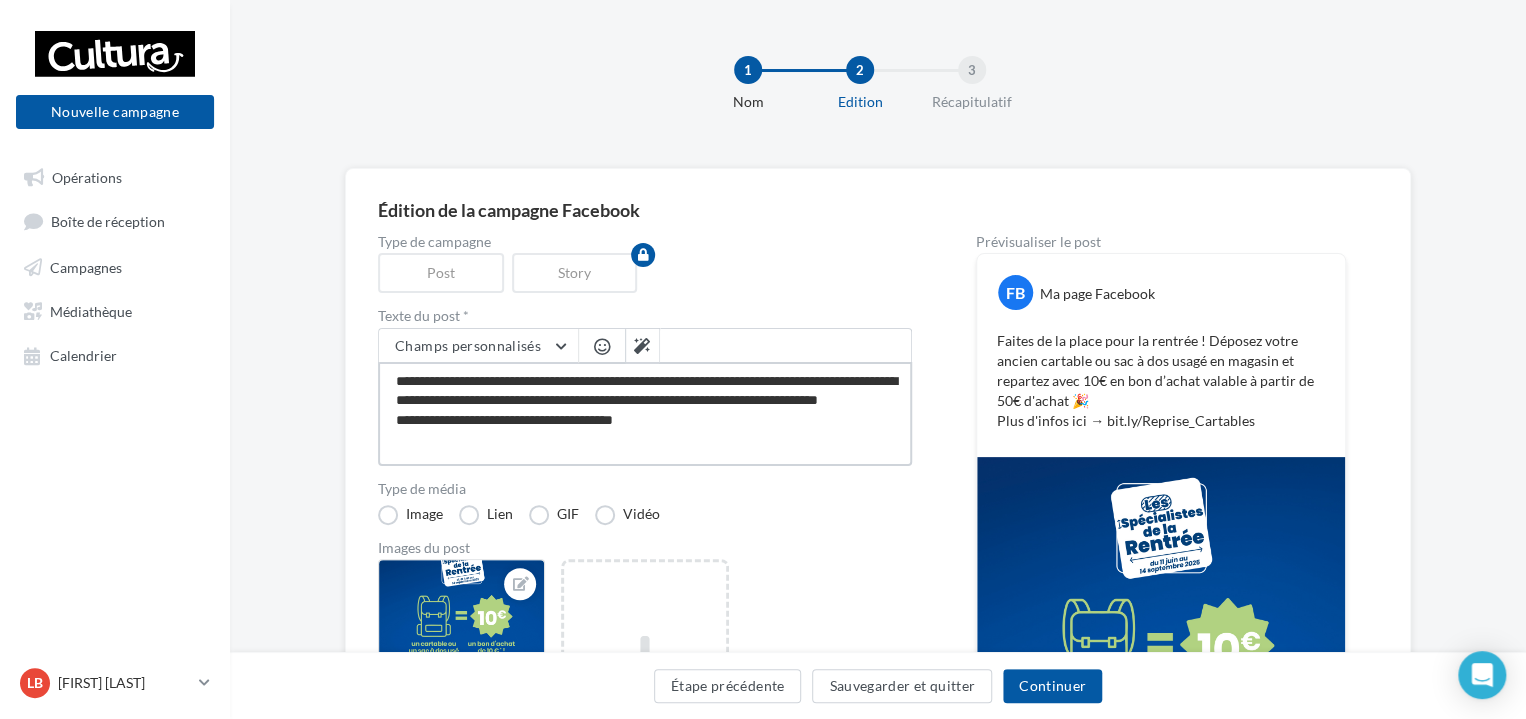 type on "**********" 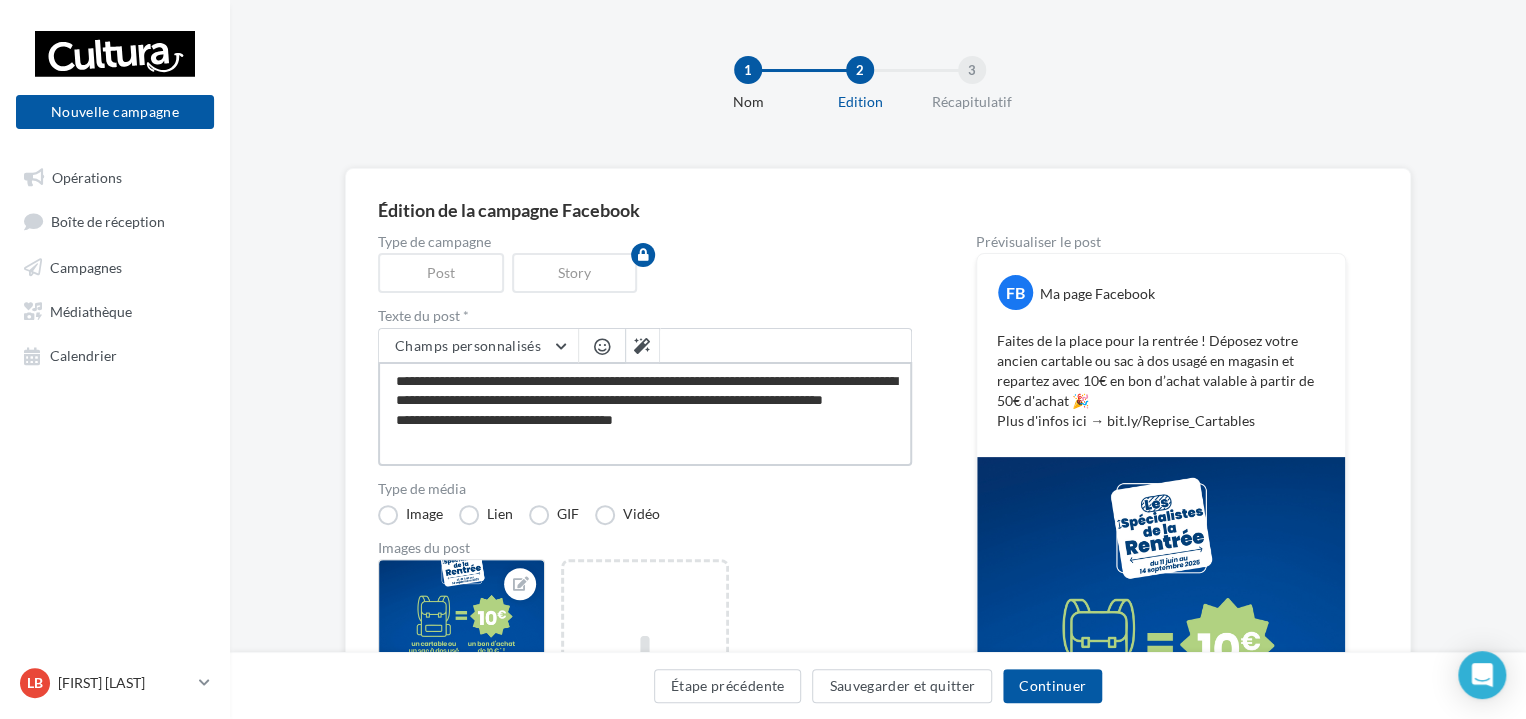 type on "**********" 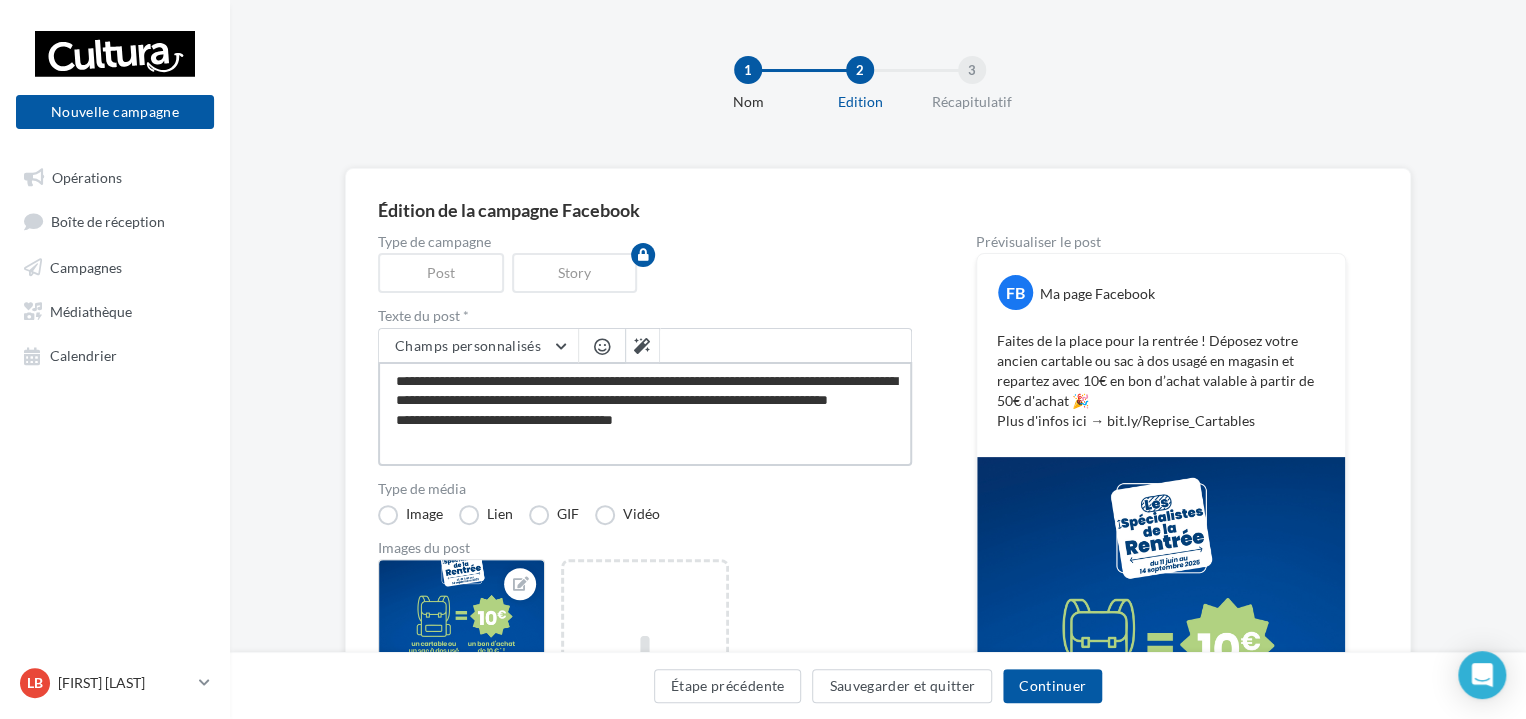type on "**********" 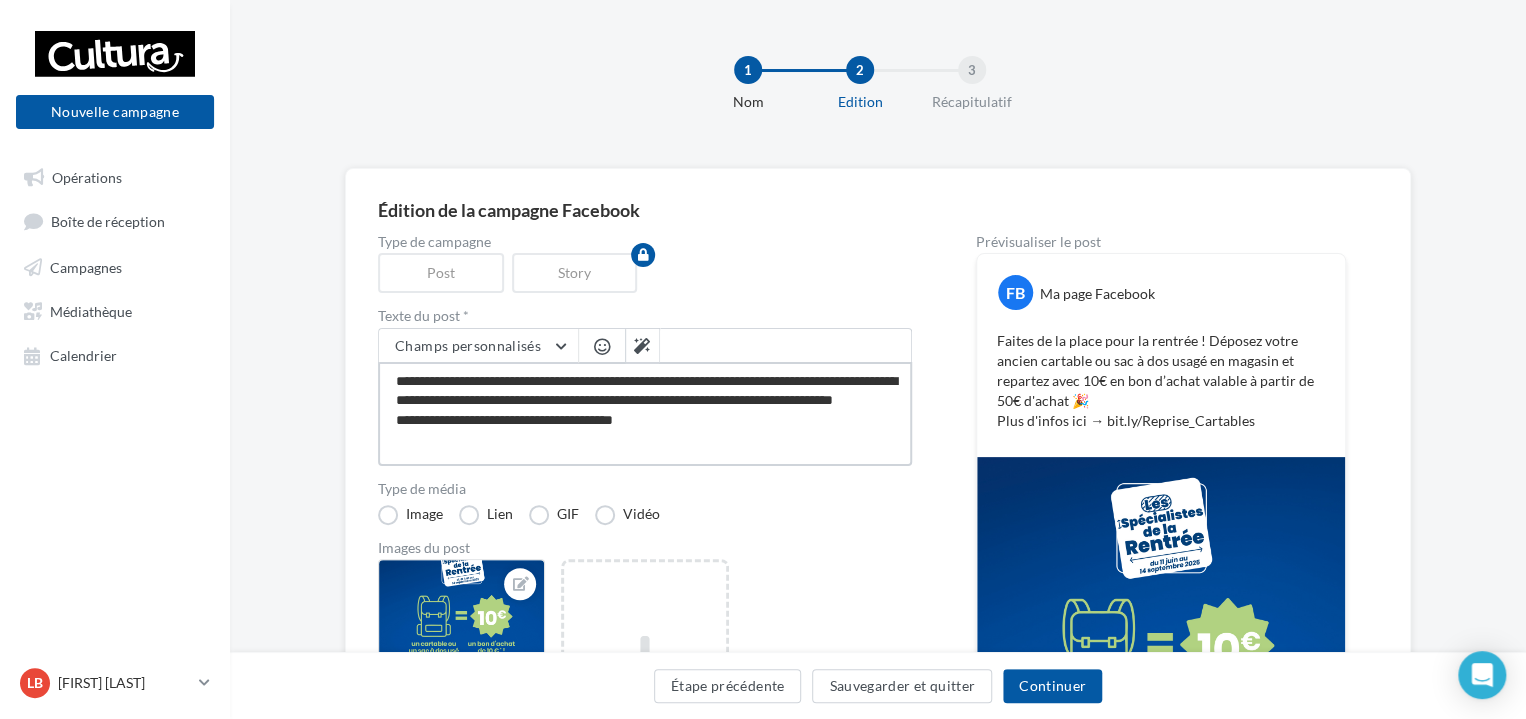 type on "**********" 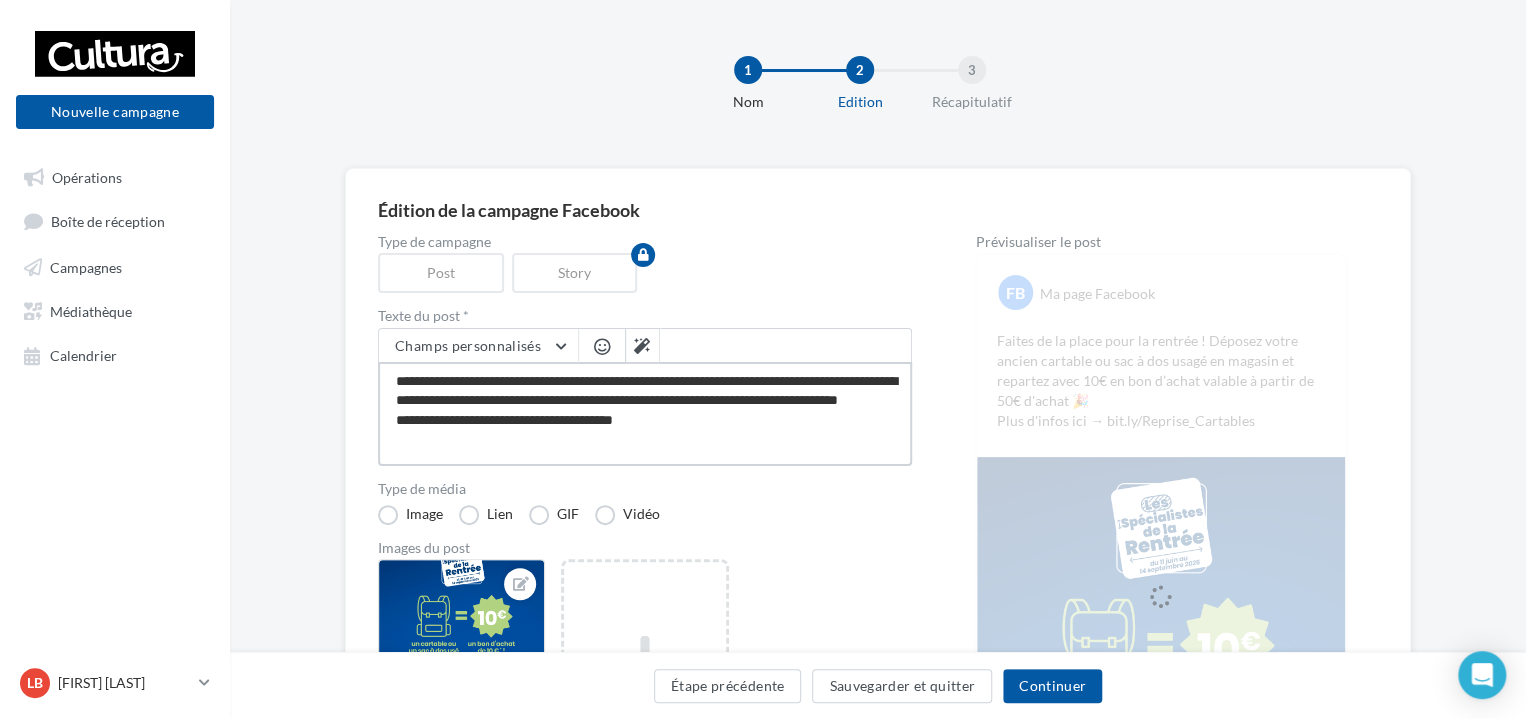 type on "**********" 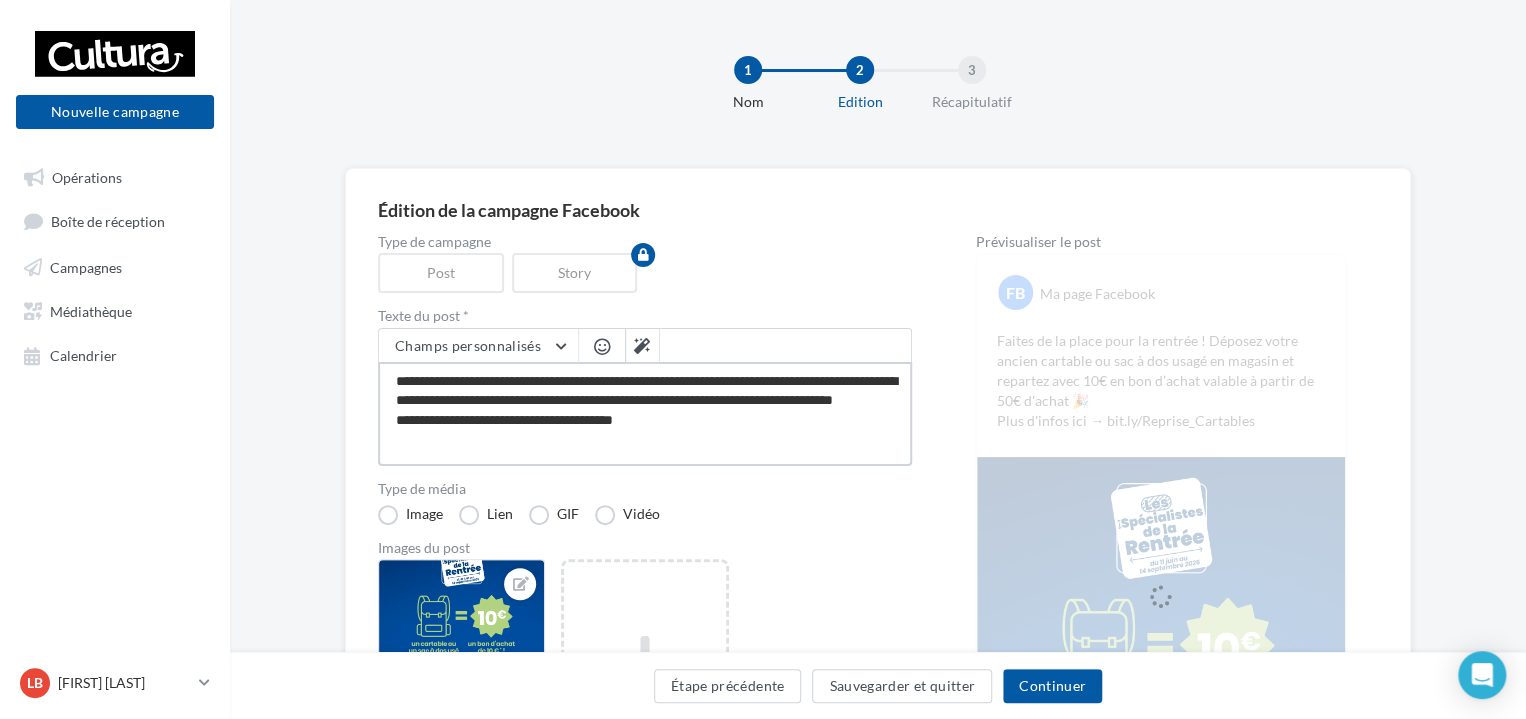 type on "**********" 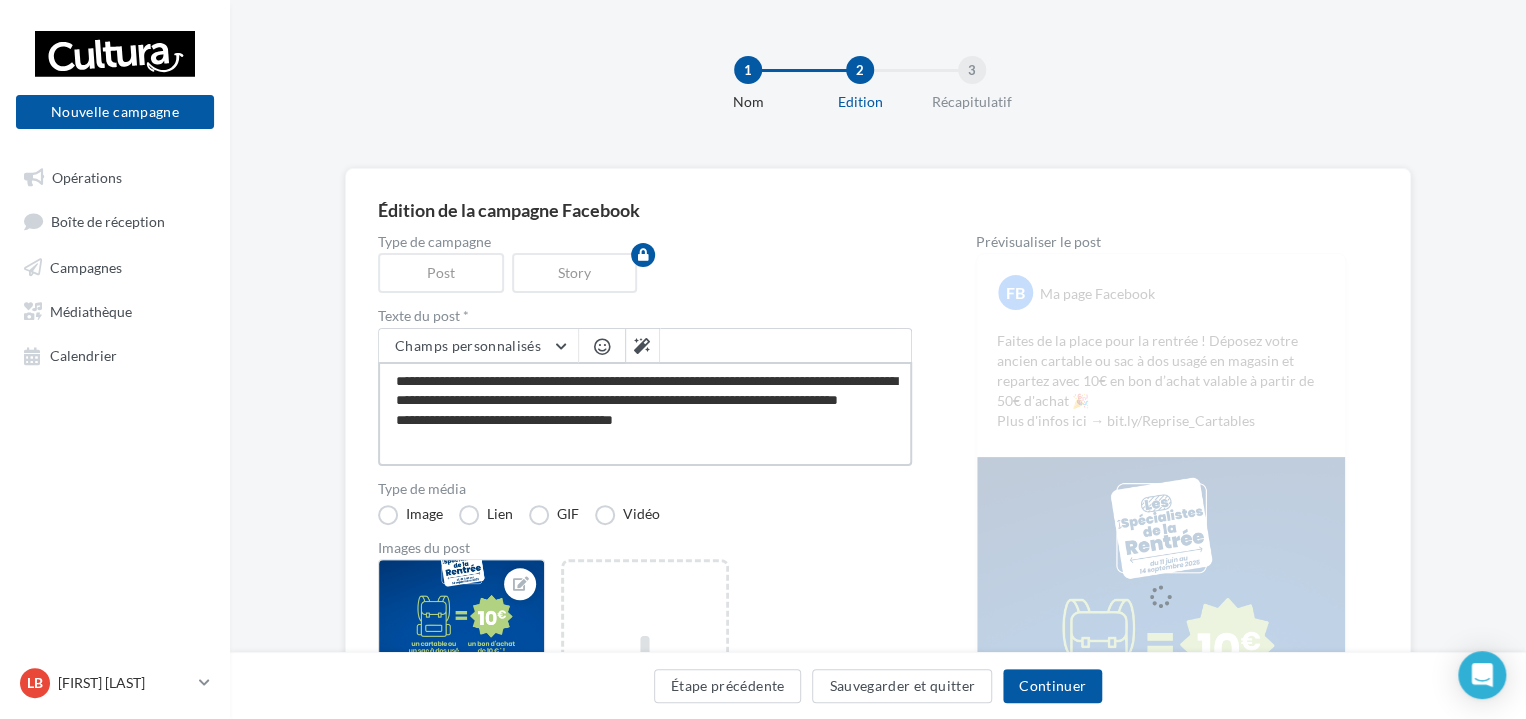 type on "**********" 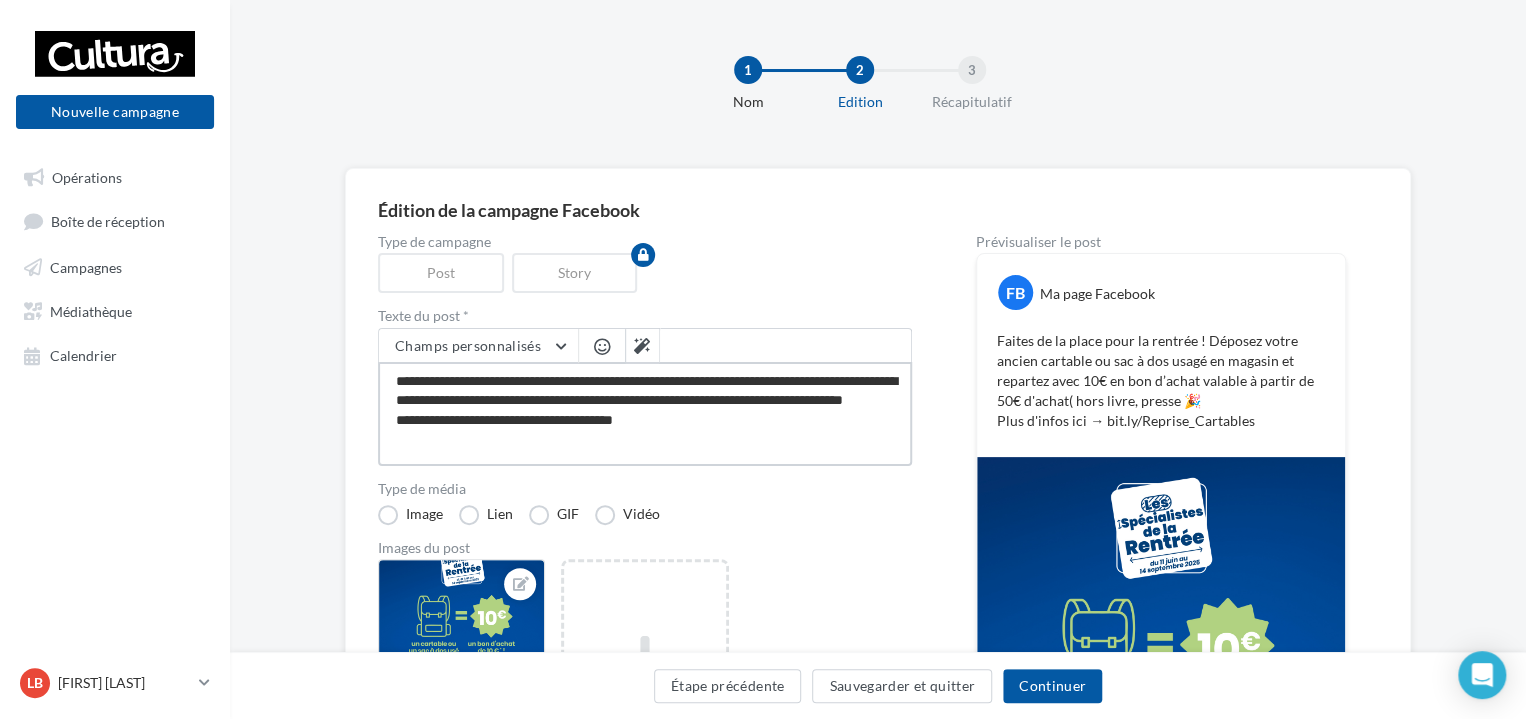 type on "**********" 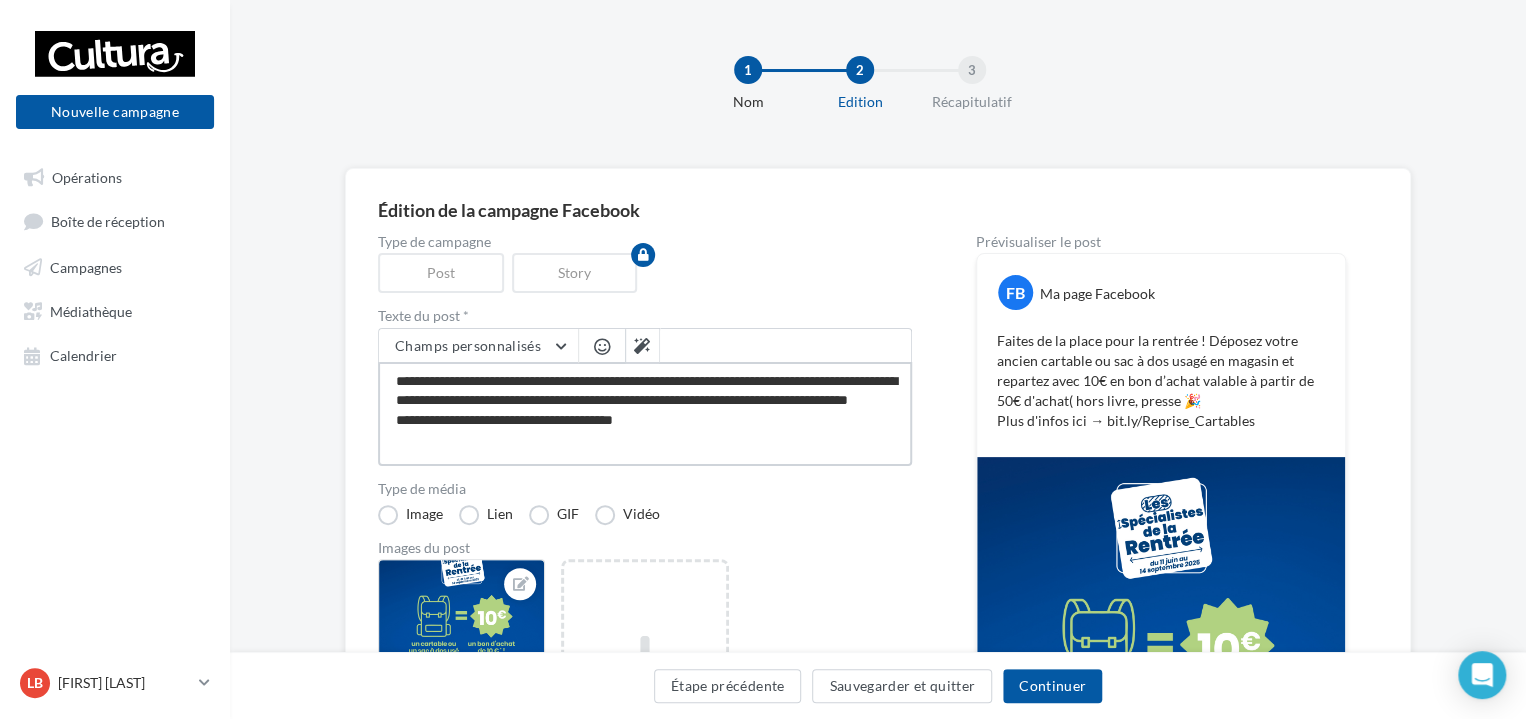 type on "**********" 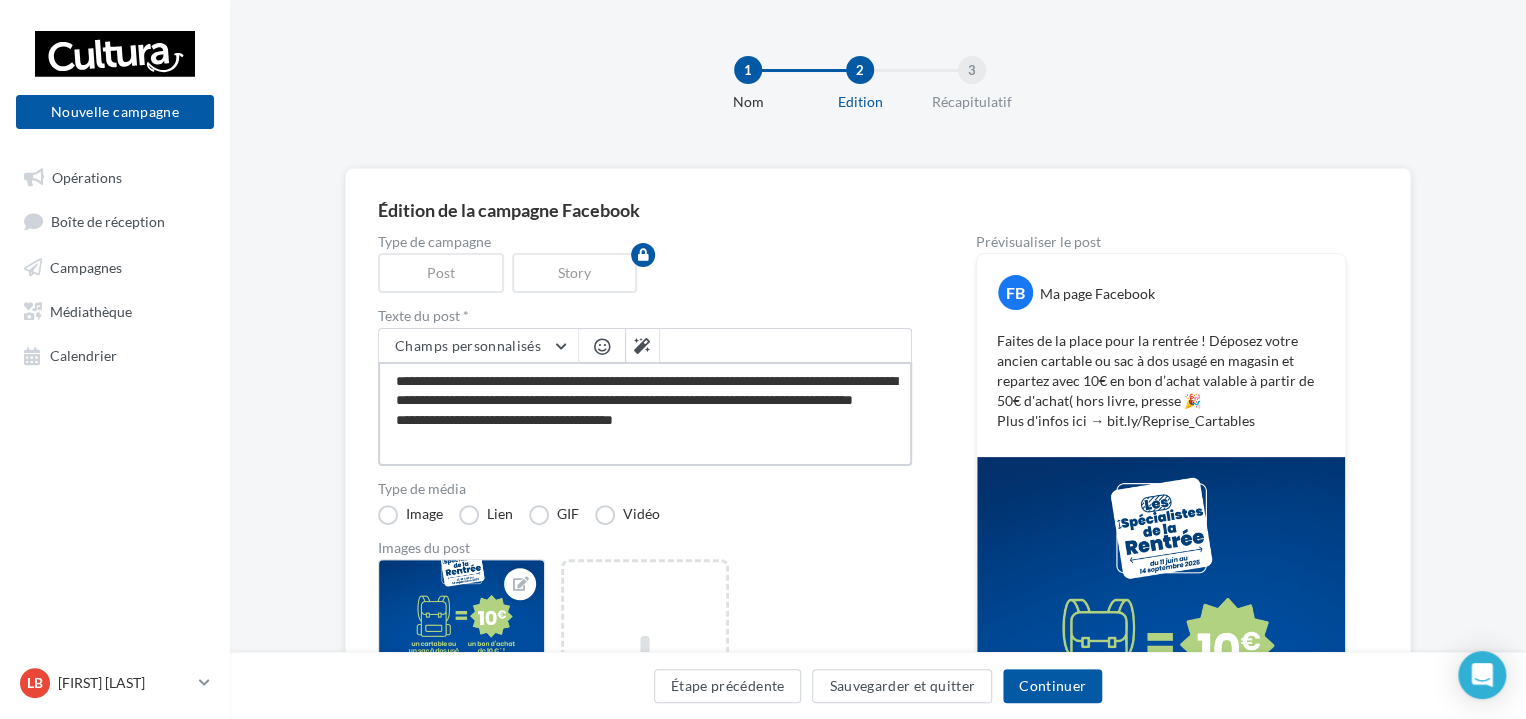 type on "**********" 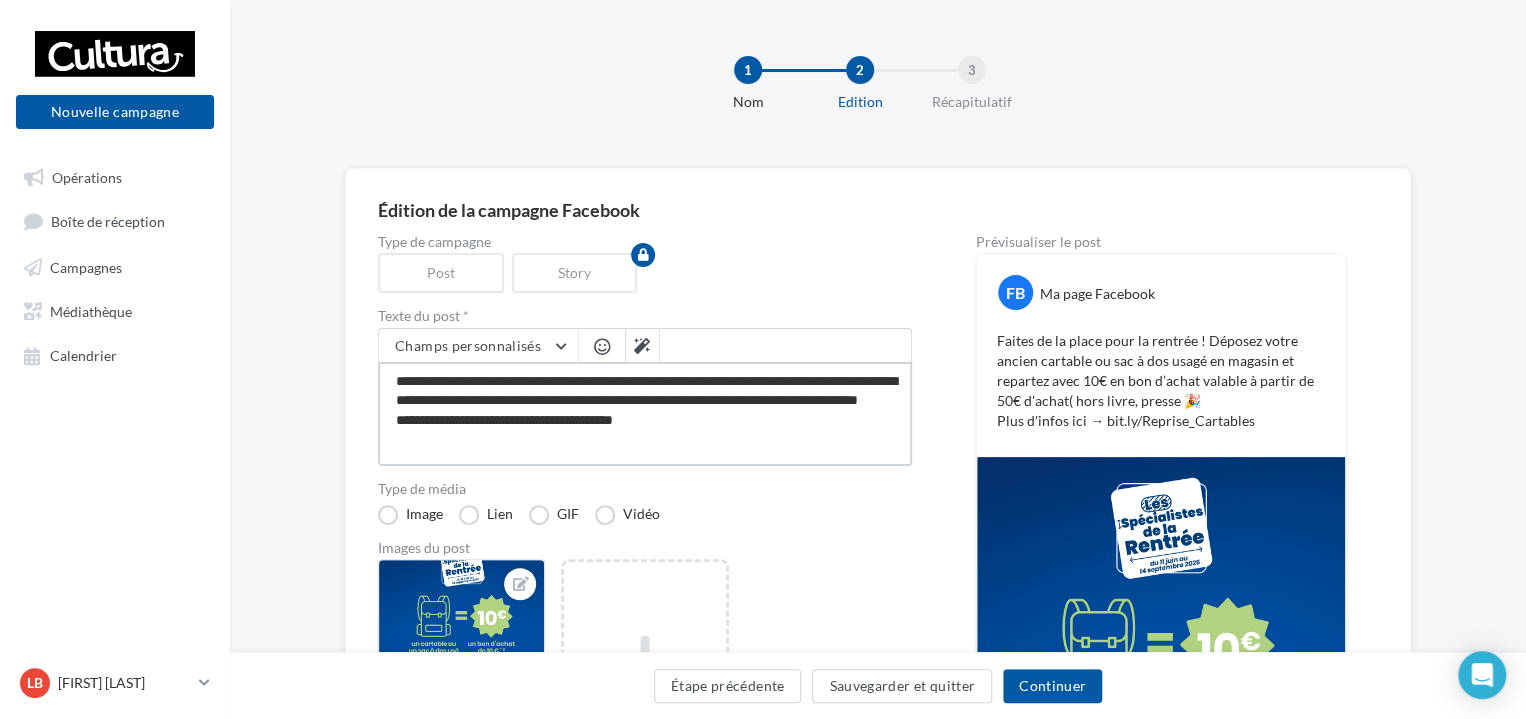 type on "**********" 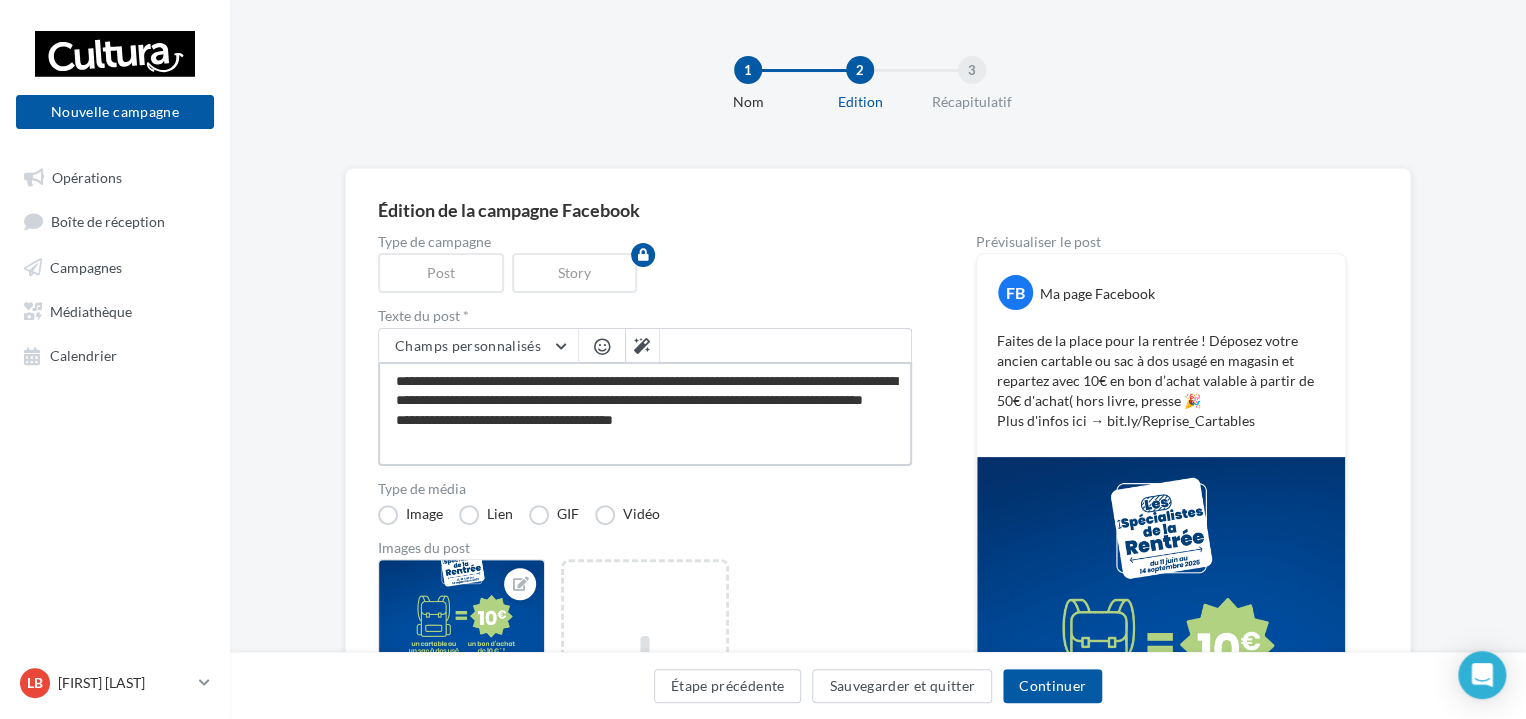 type on "**********" 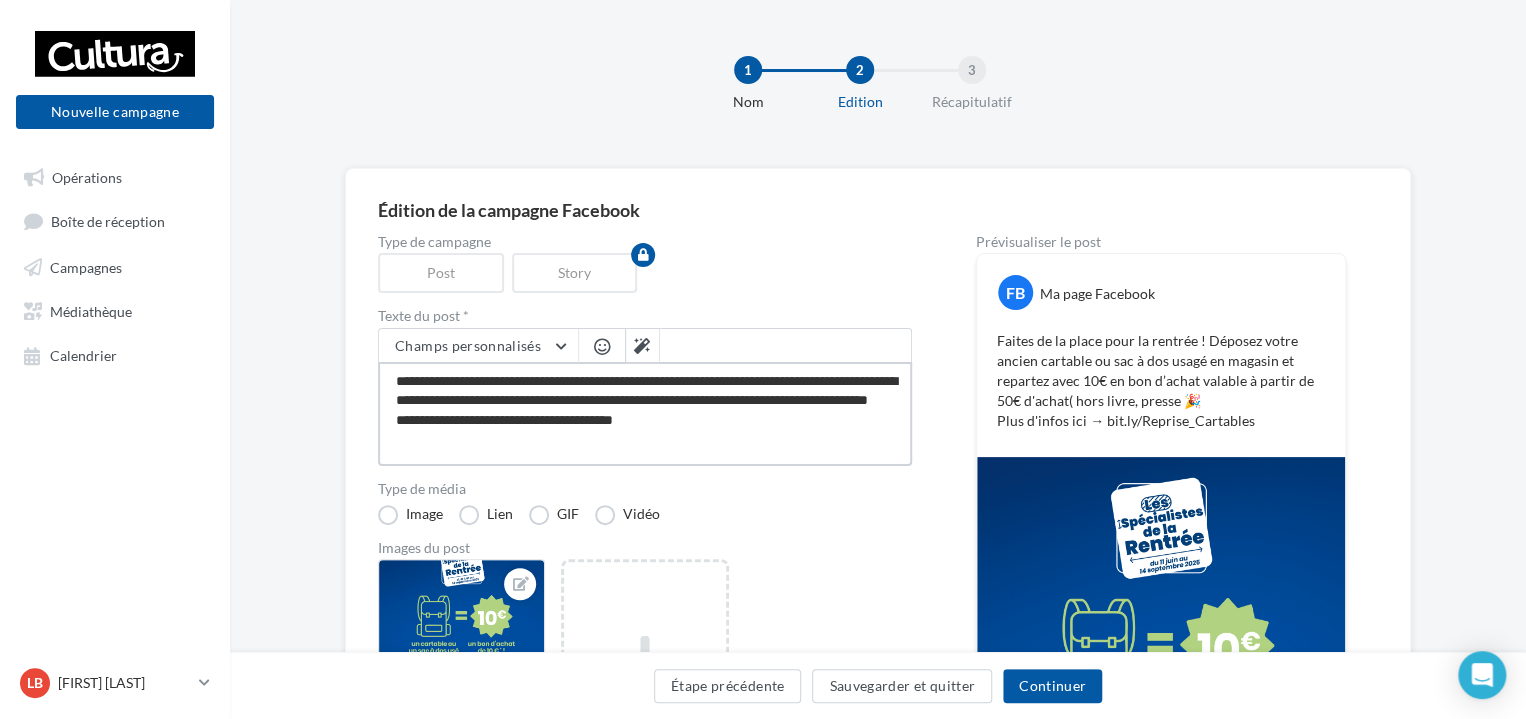 type on "**********" 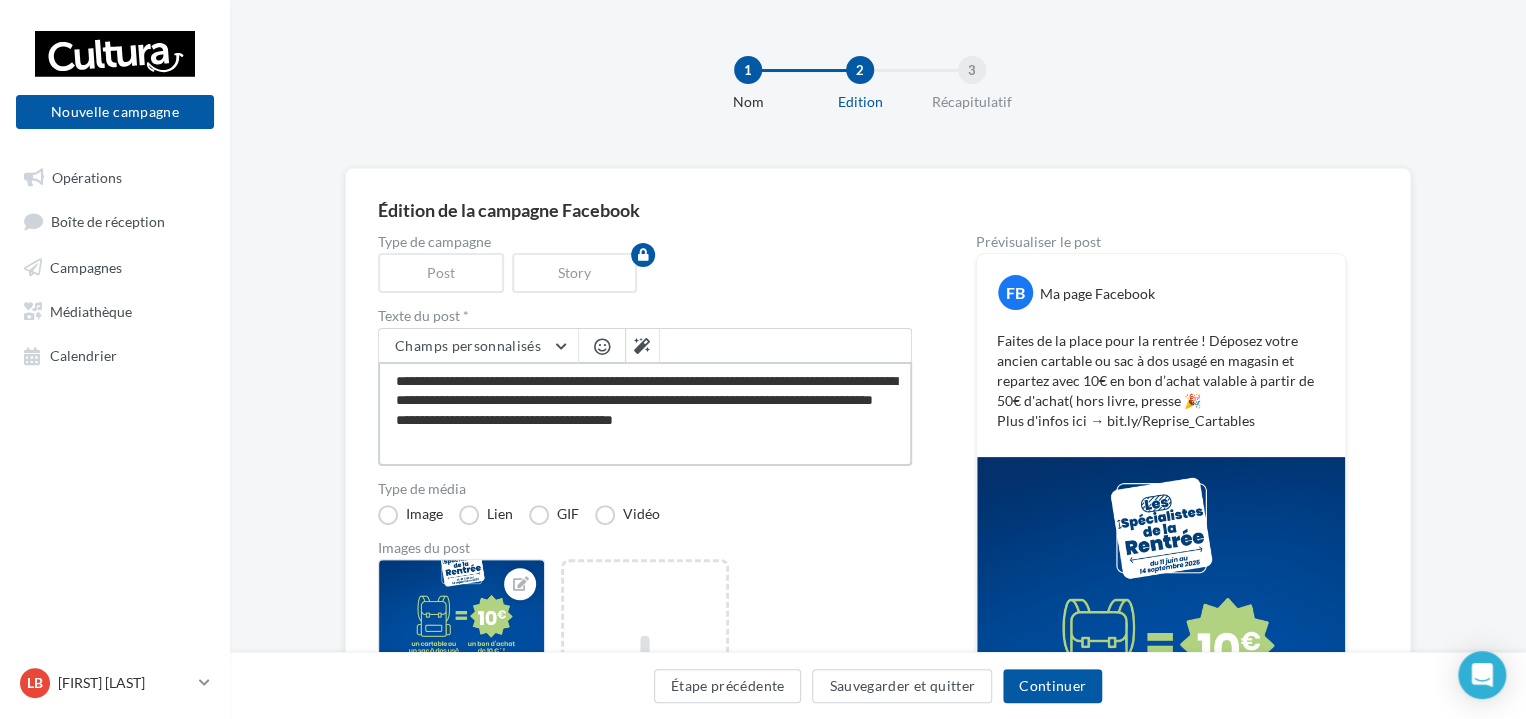 type on "**********" 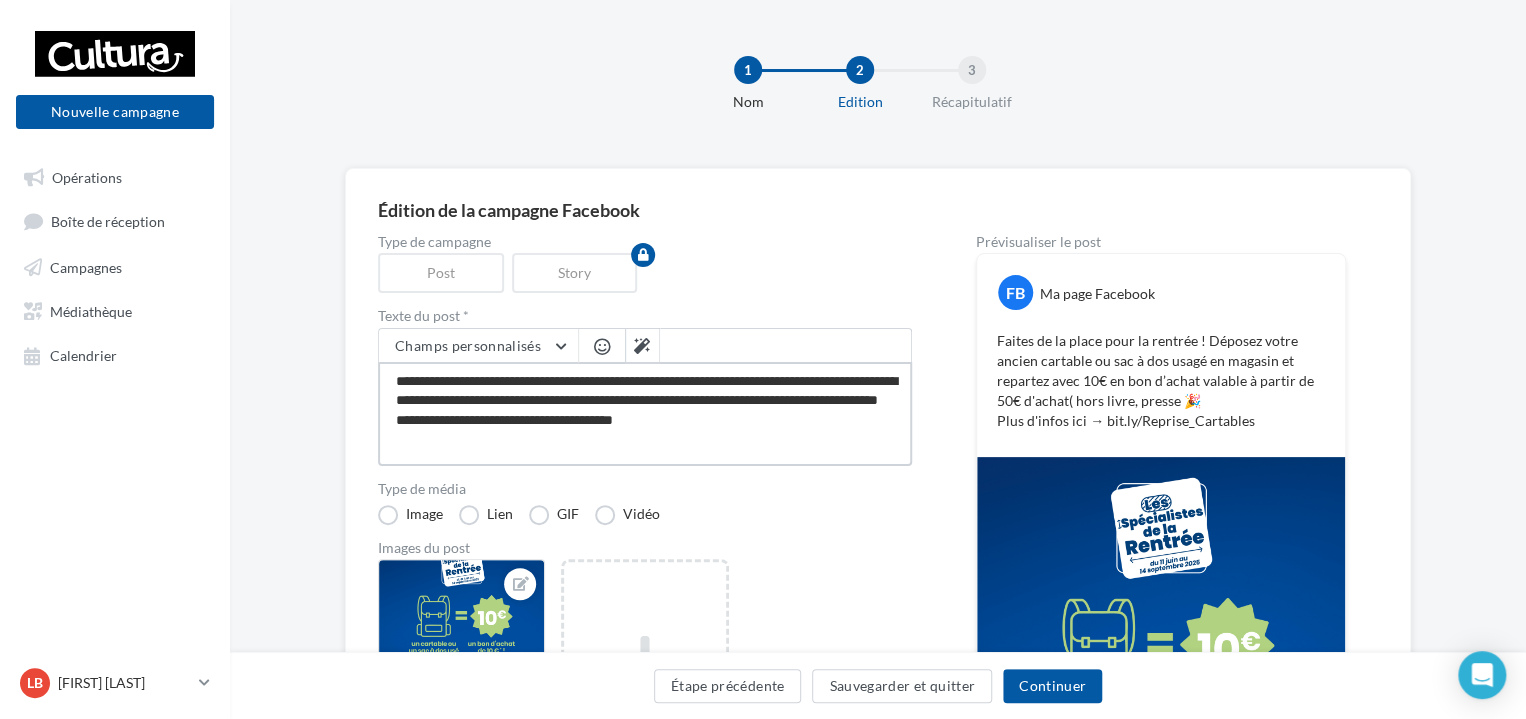 type on "**********" 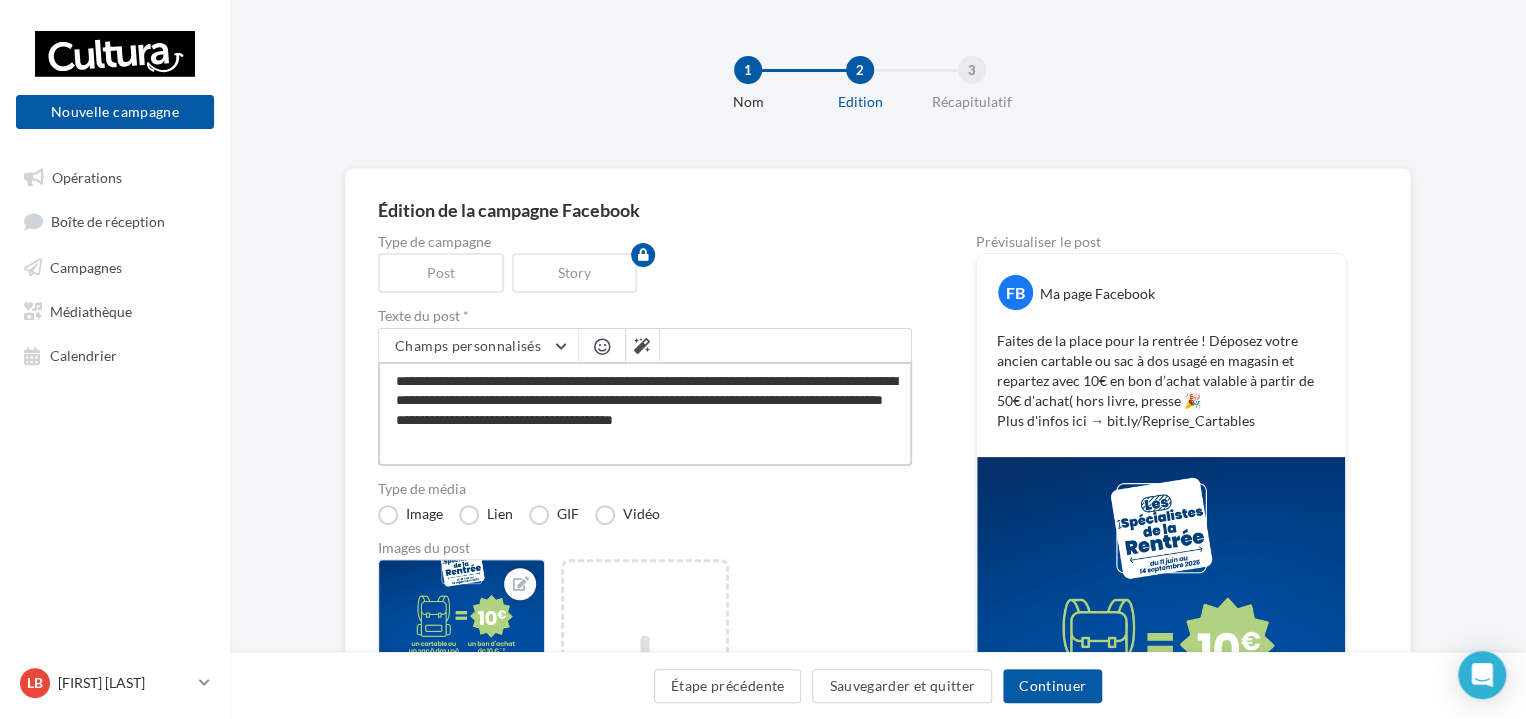 type on "**********" 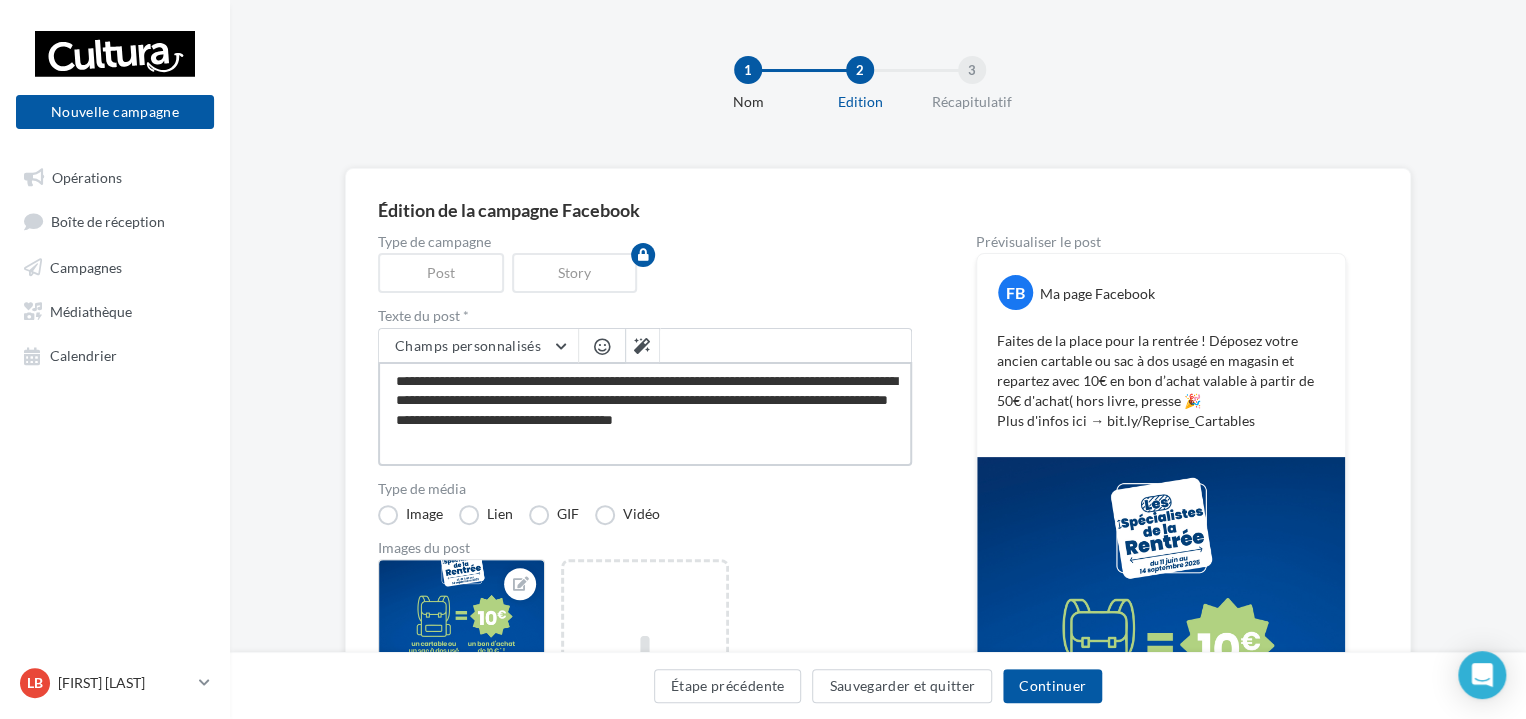 type on "**********" 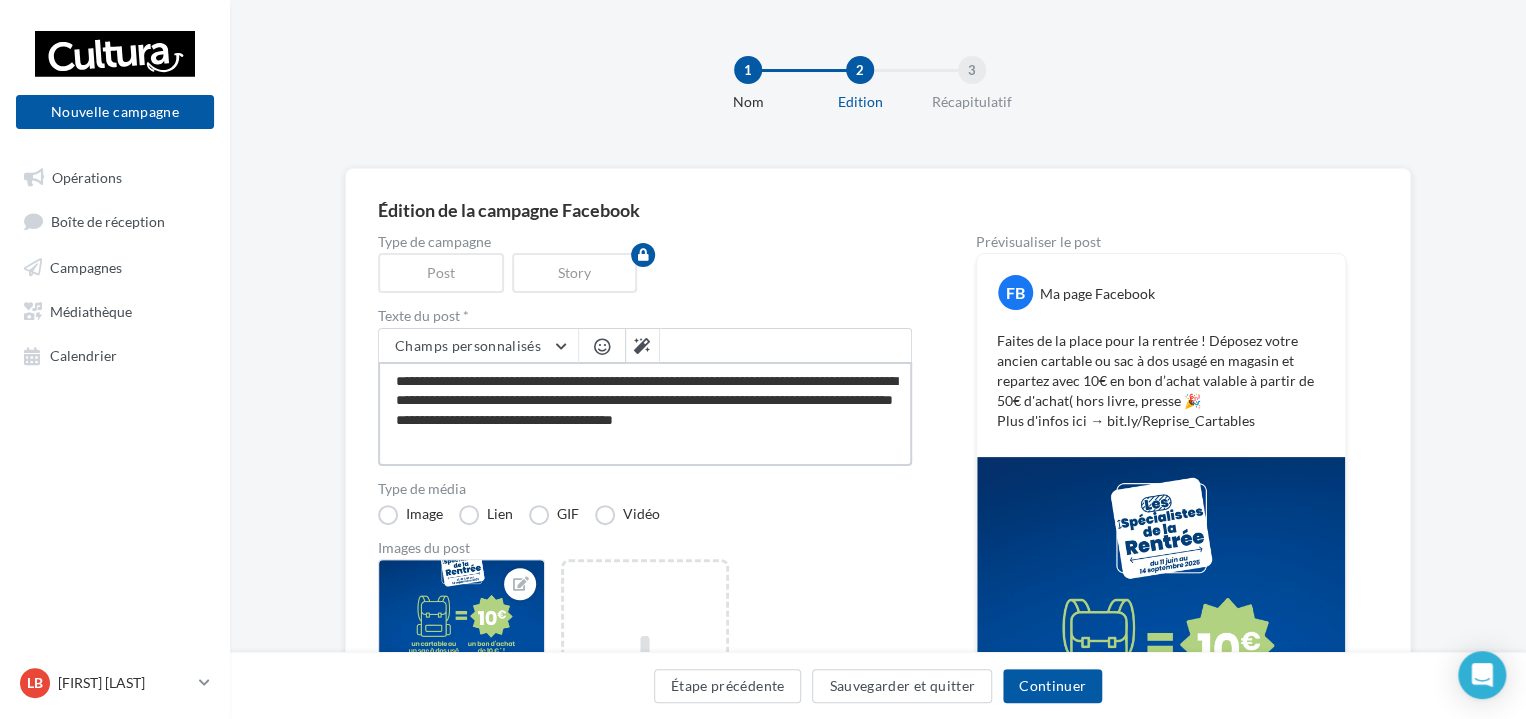 type on "**********" 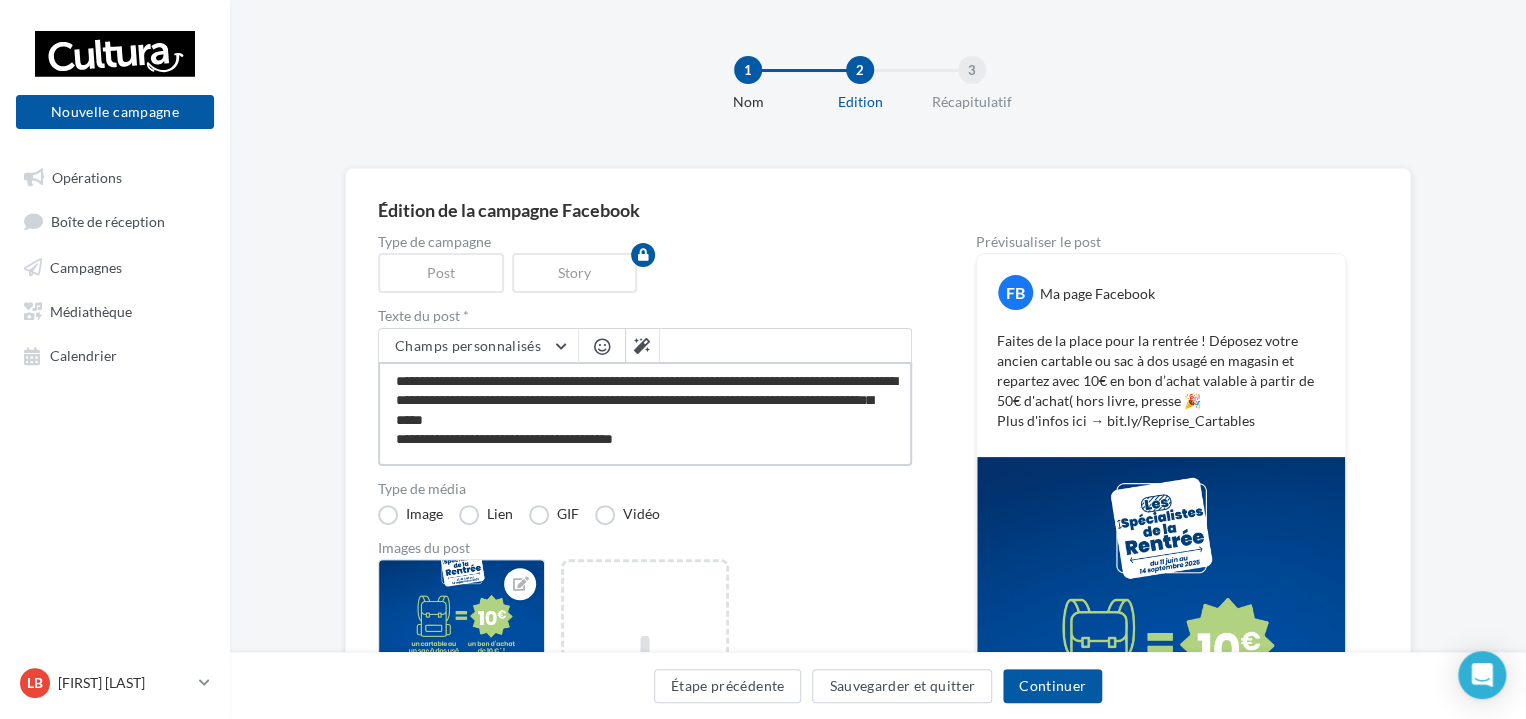 type on "**********" 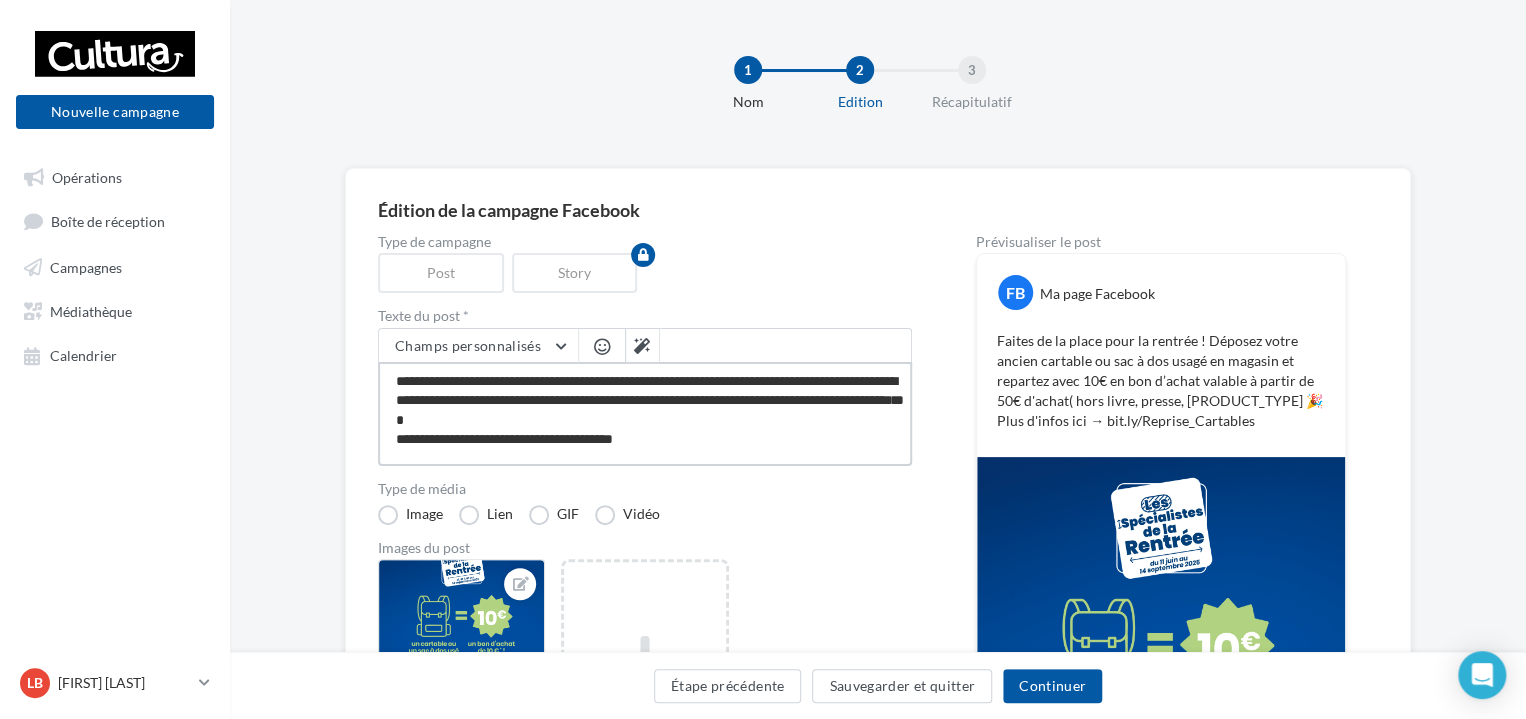 type on "**********" 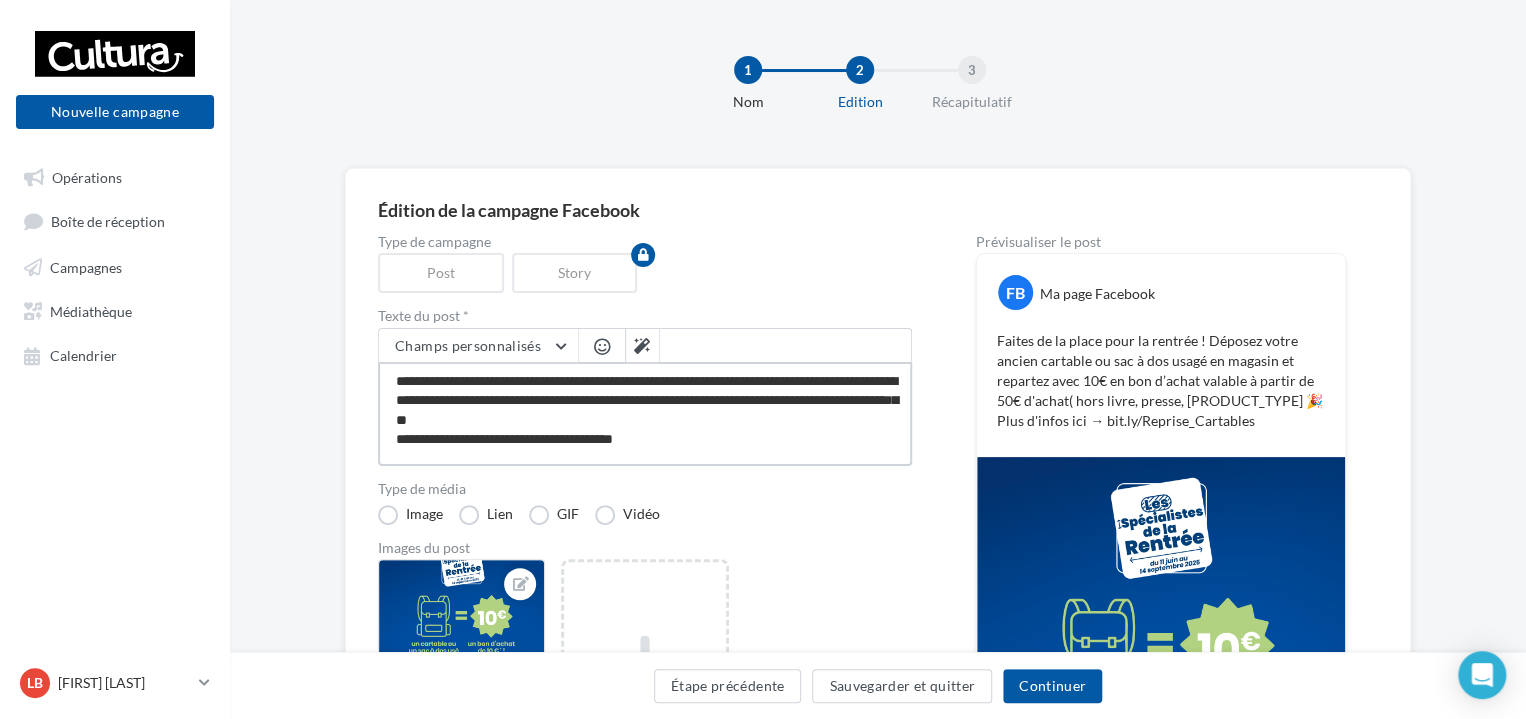 type on "**********" 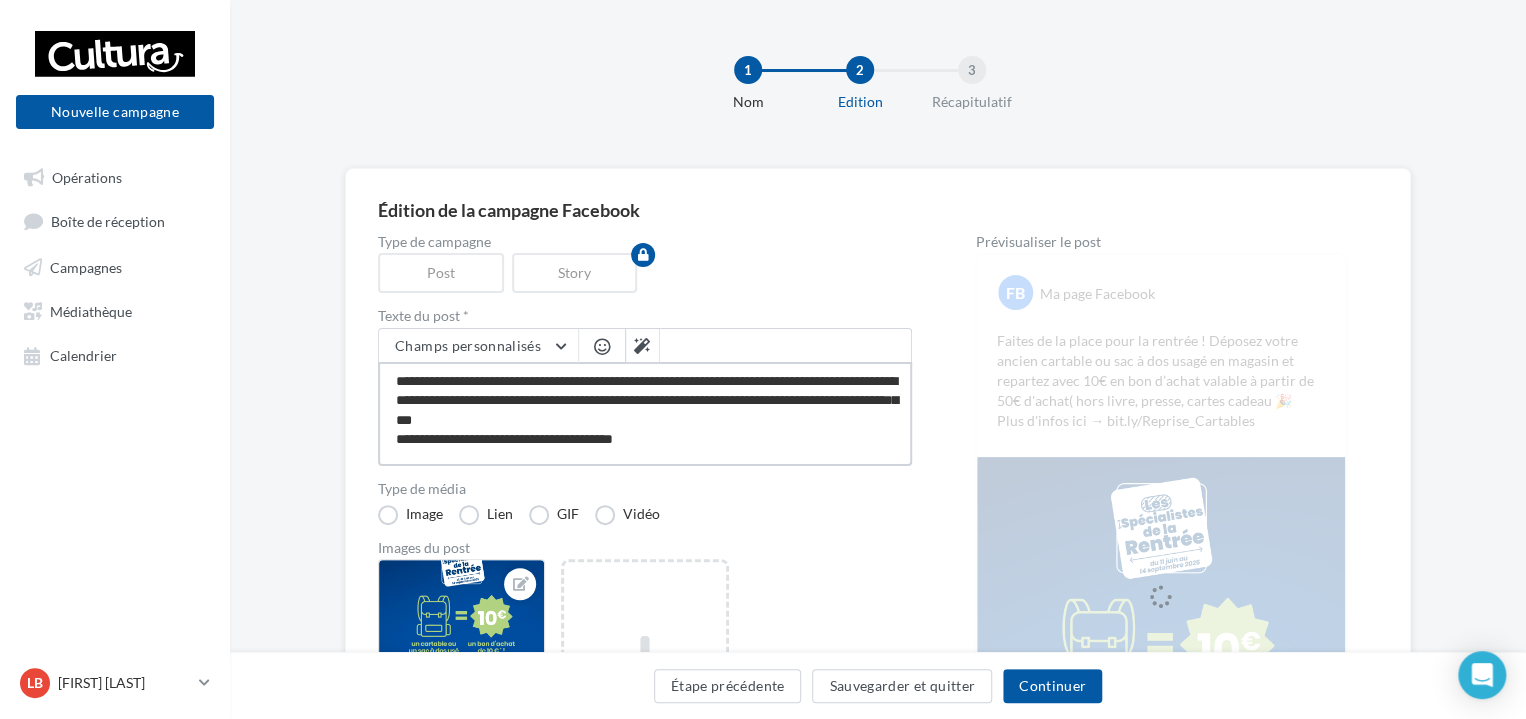 type on "**********" 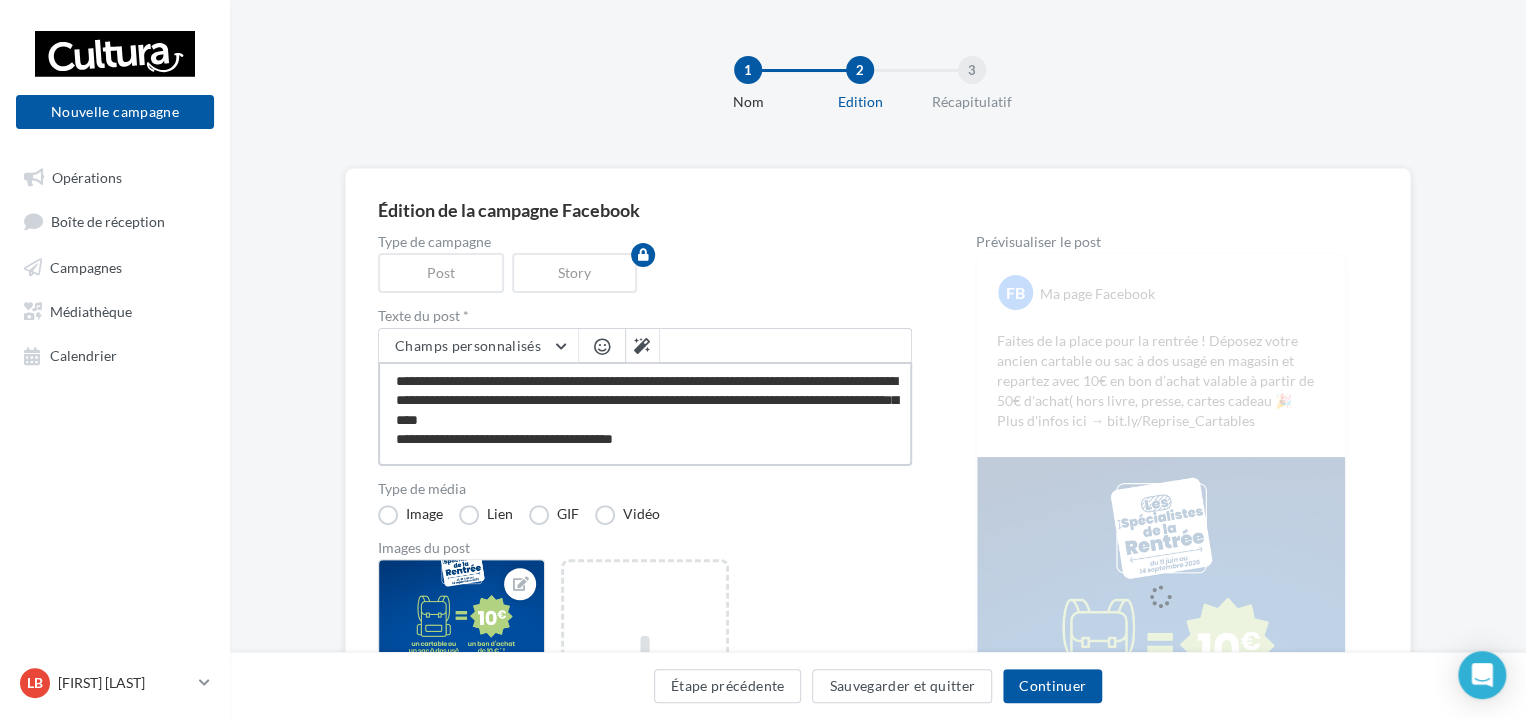 type on "**********" 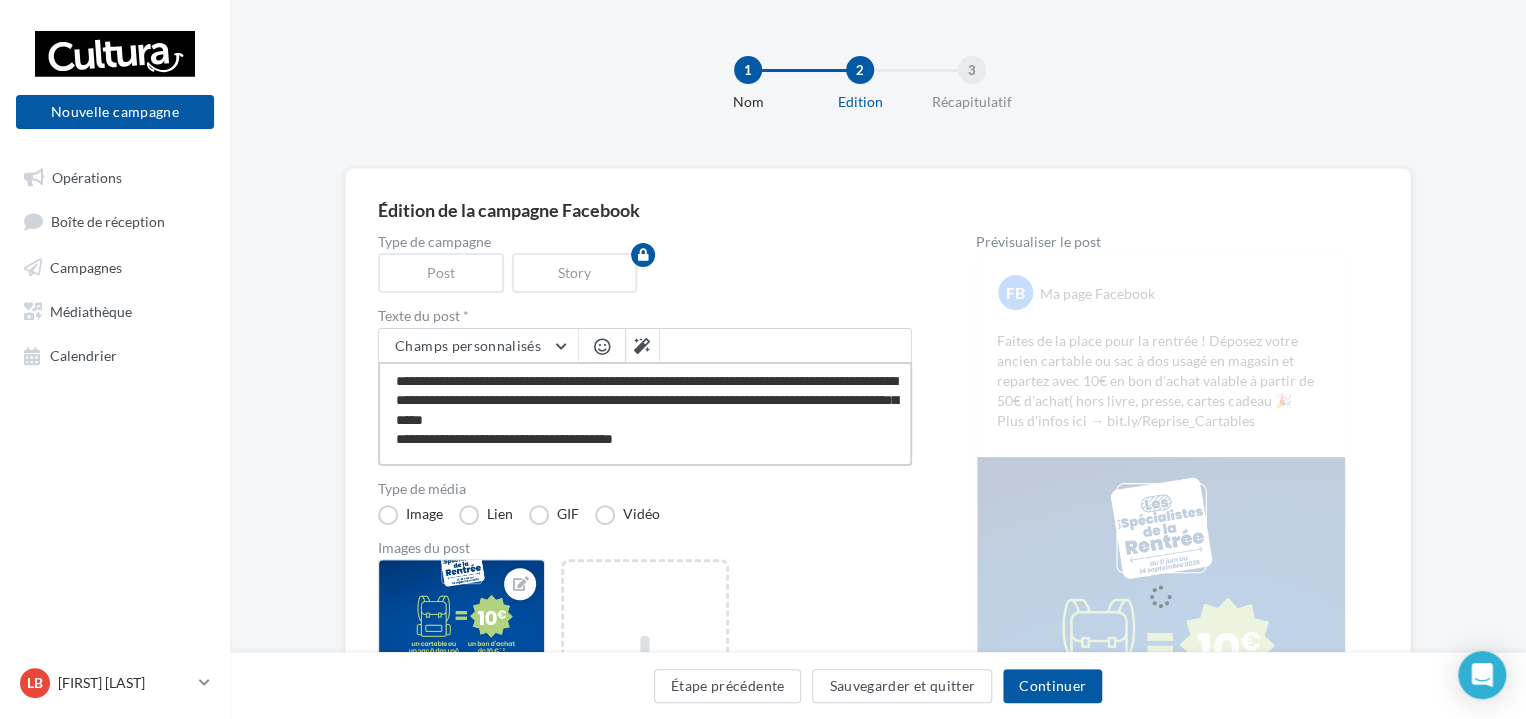 type on "**********" 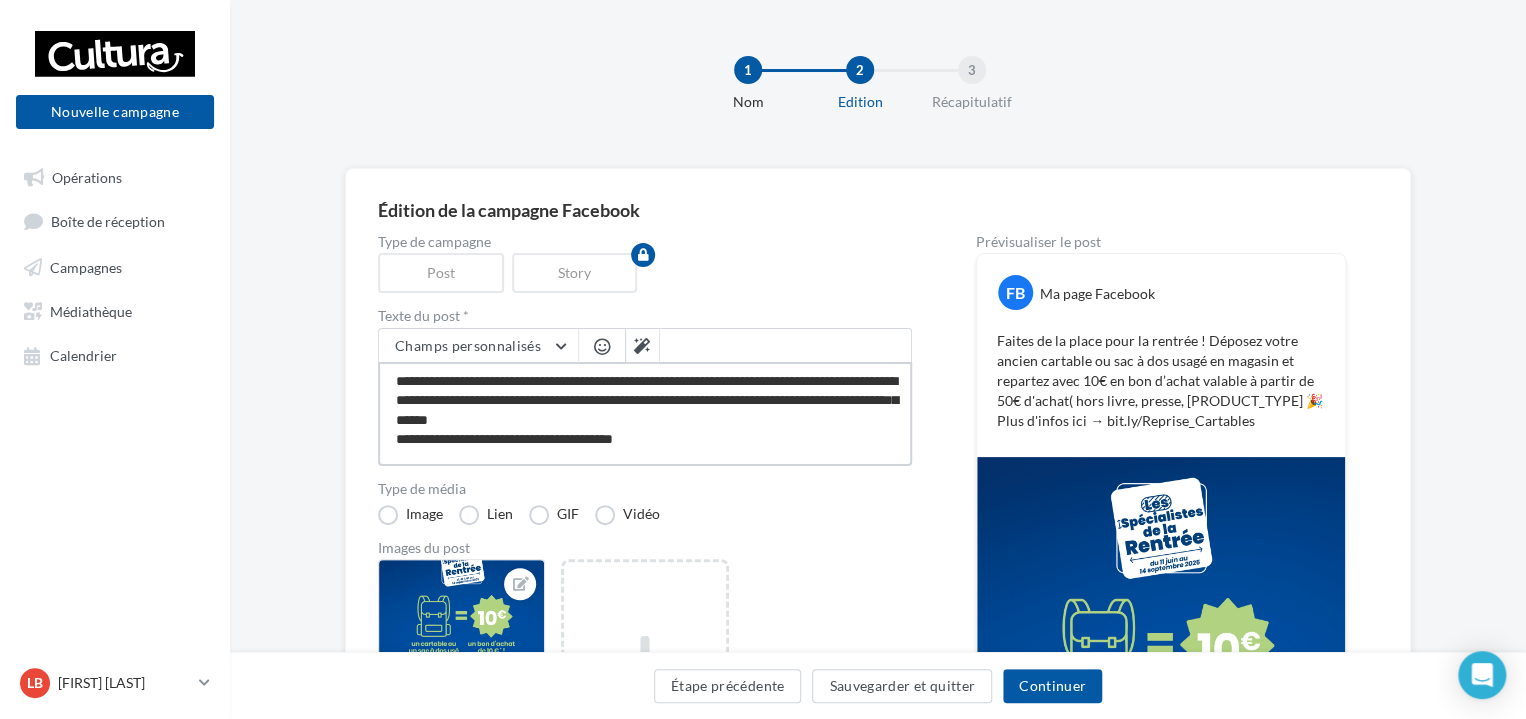 type on "**********" 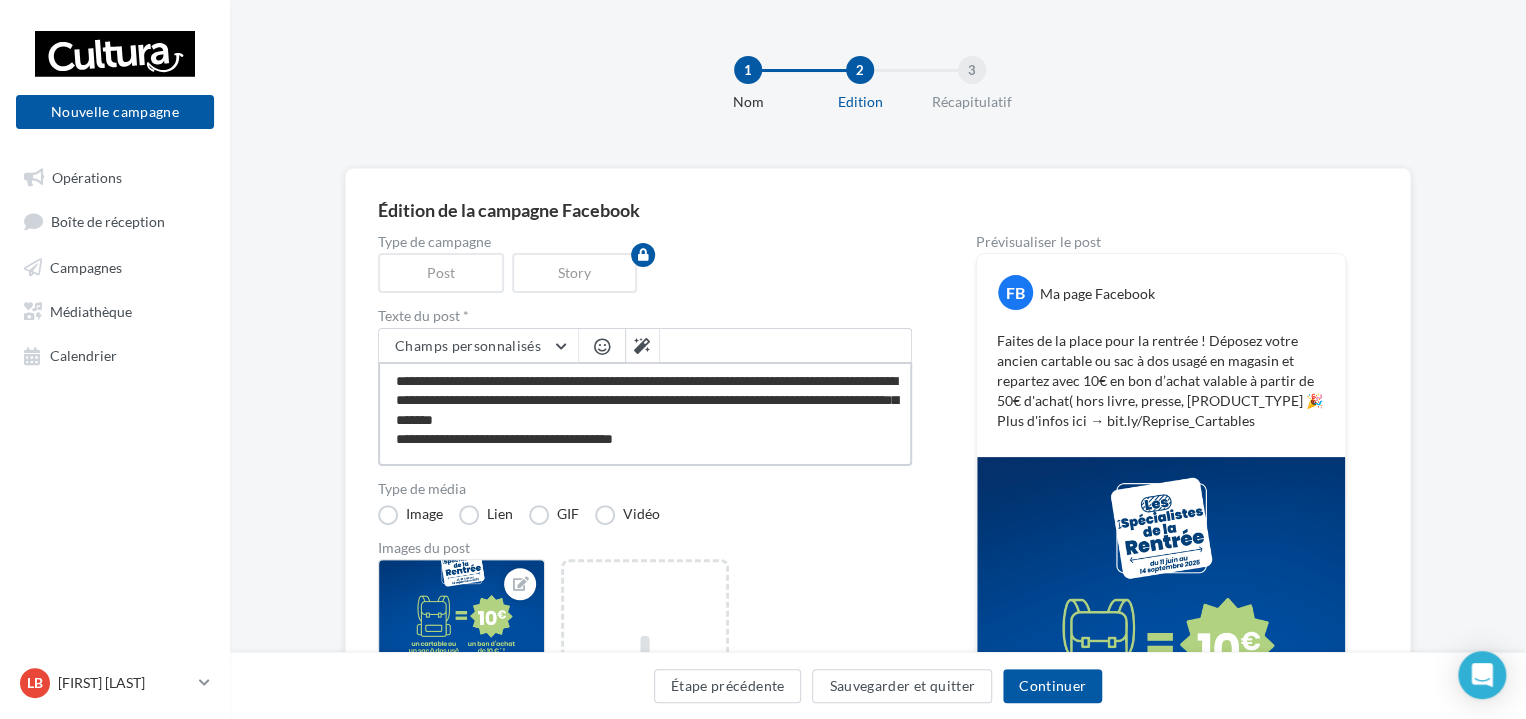 type on "**********" 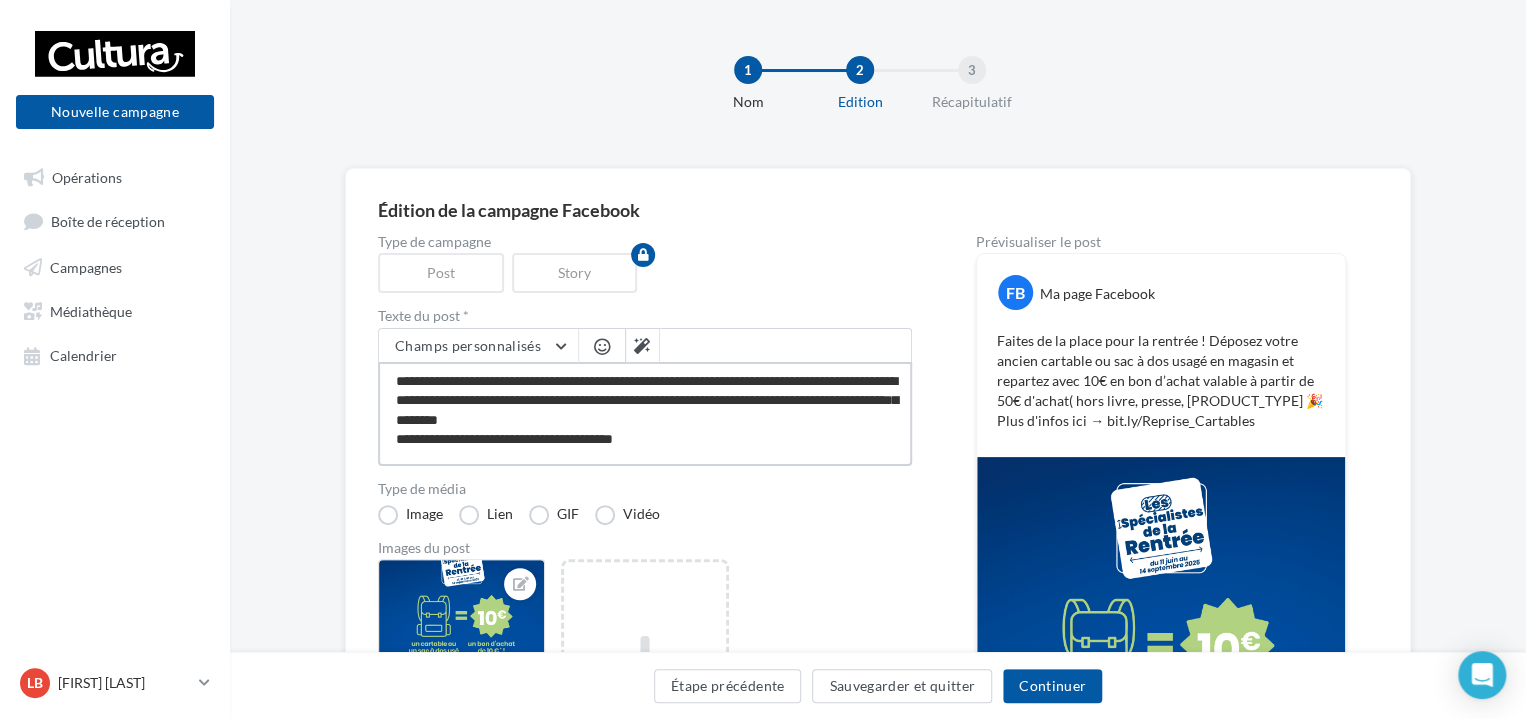 type on "**********" 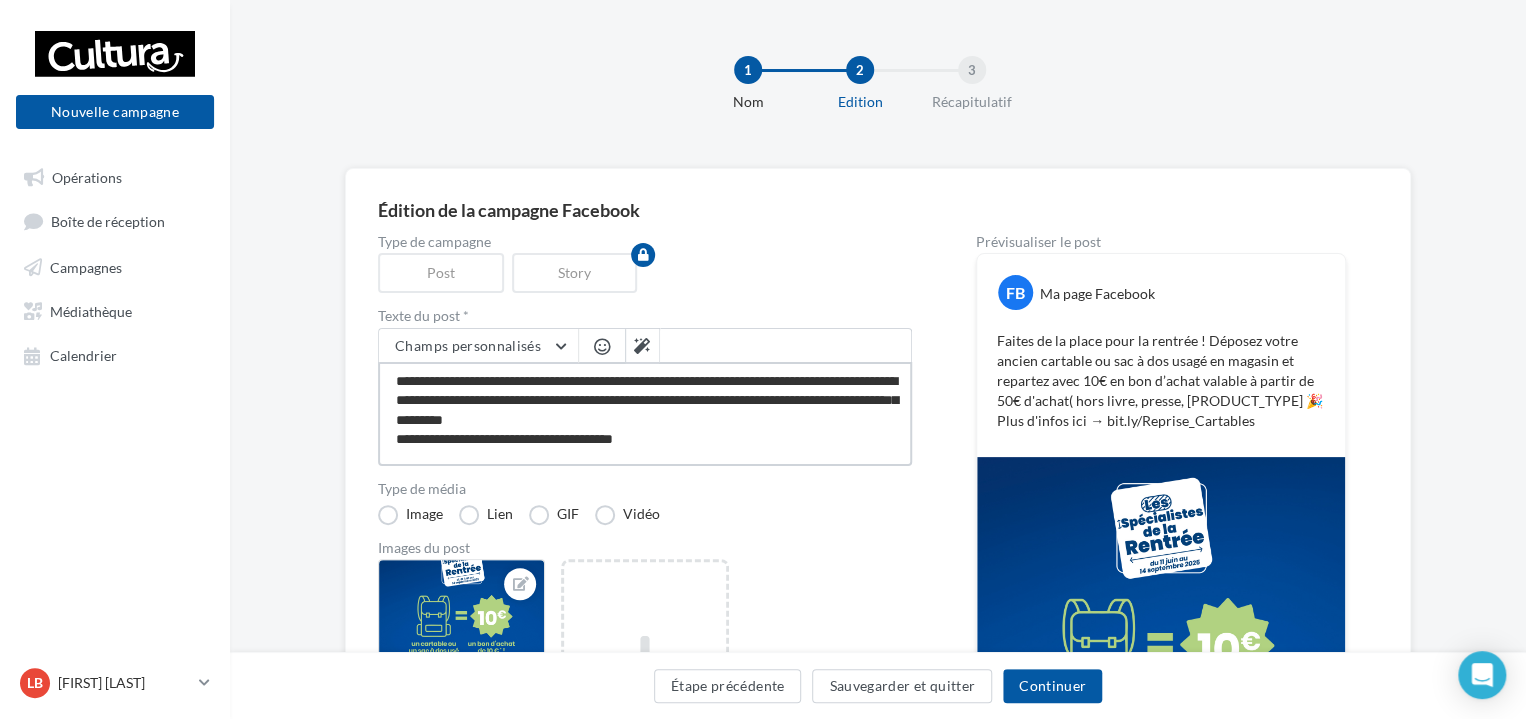type on "**********" 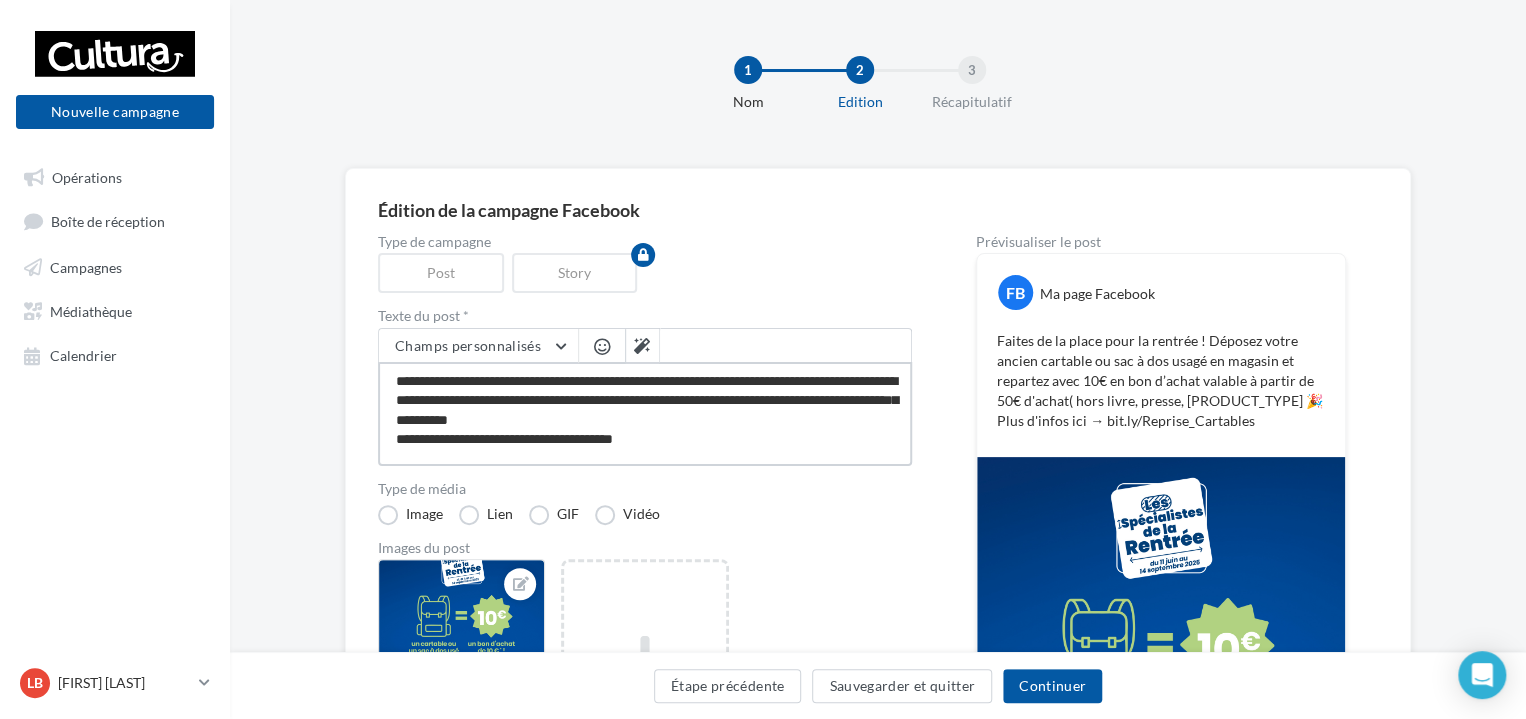 type on "**********" 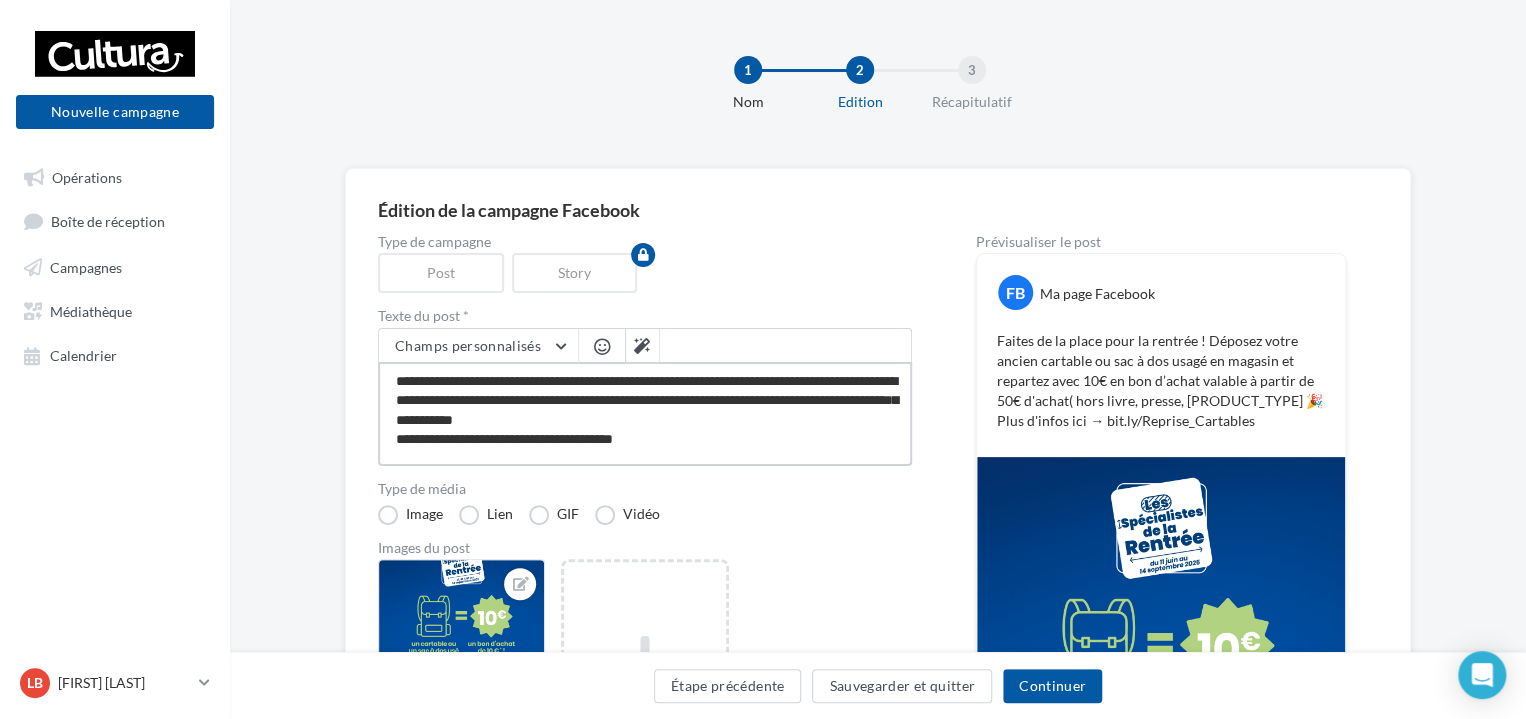 type on "**********" 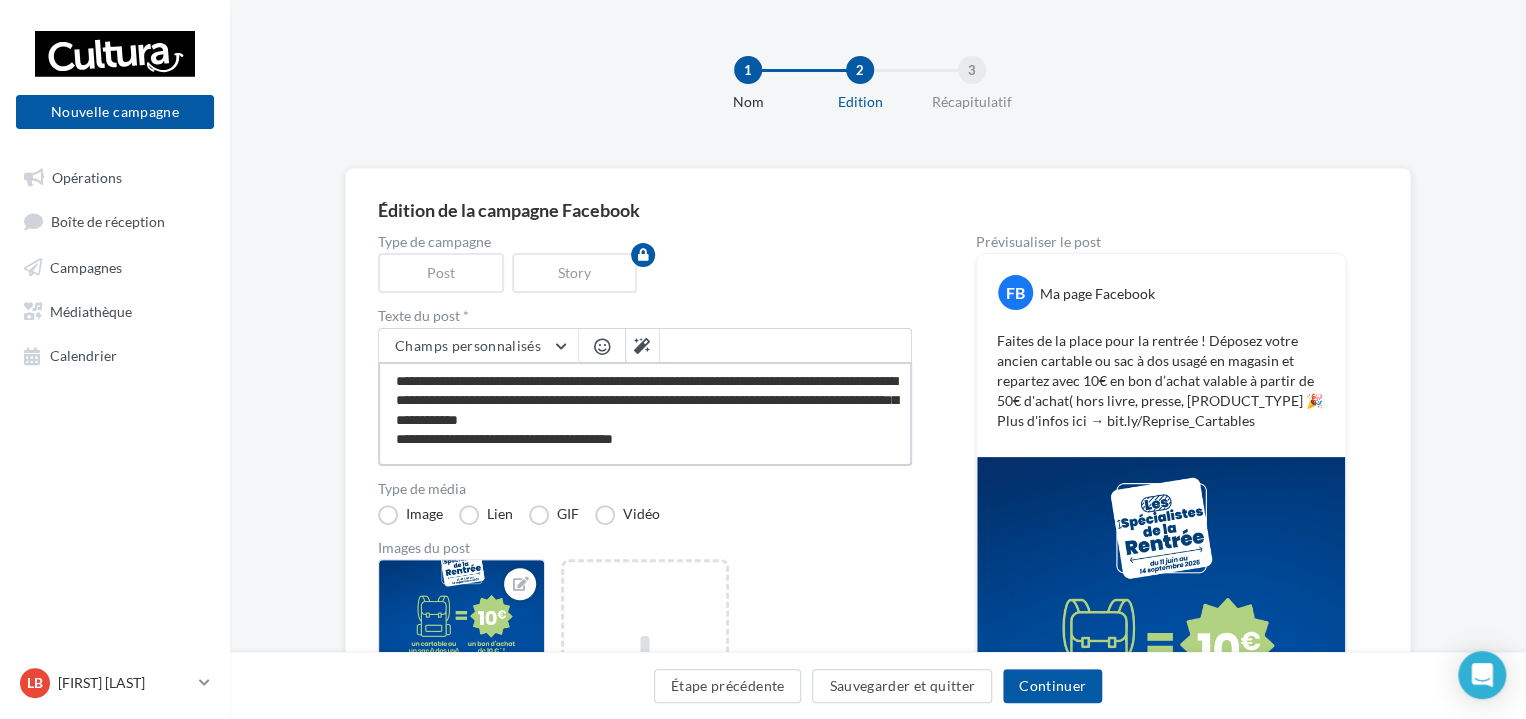 type on "**********" 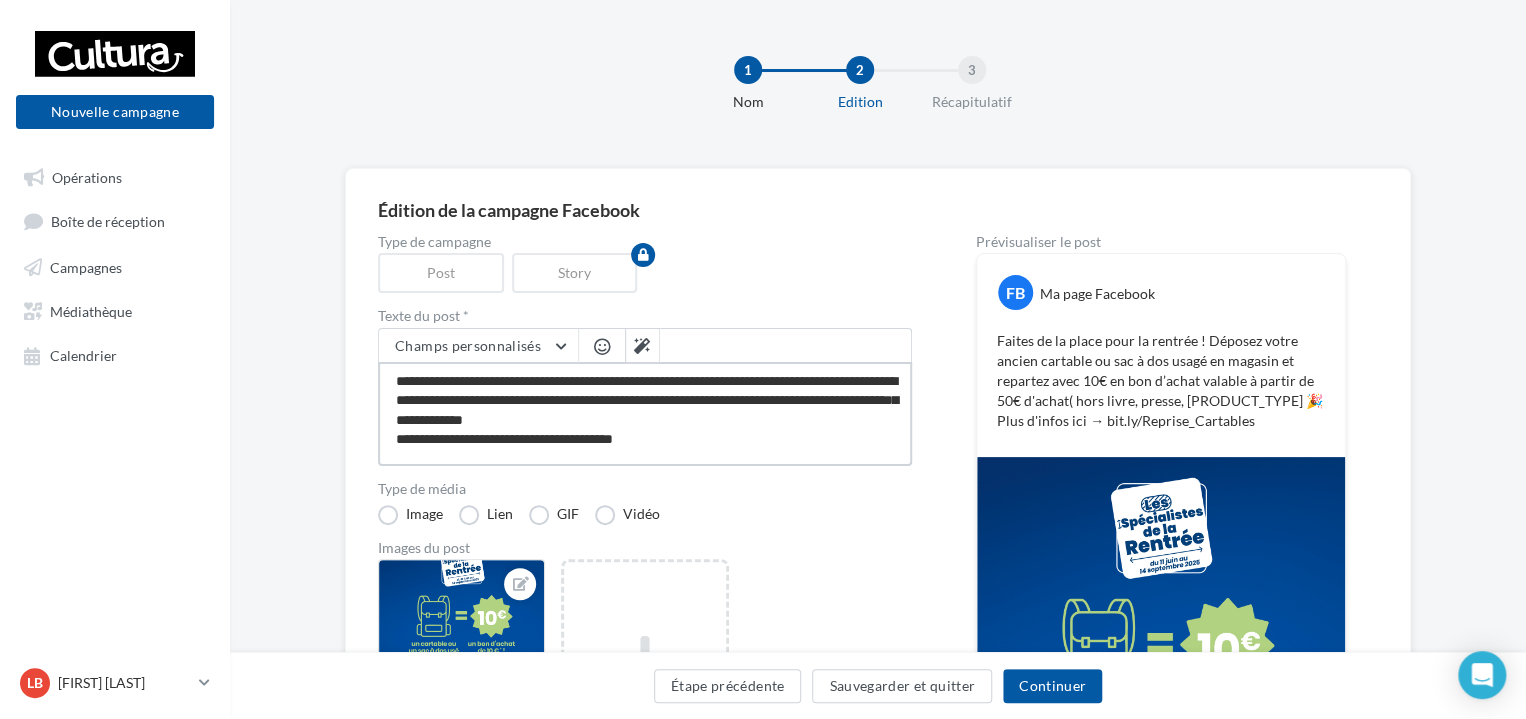 type on "**********" 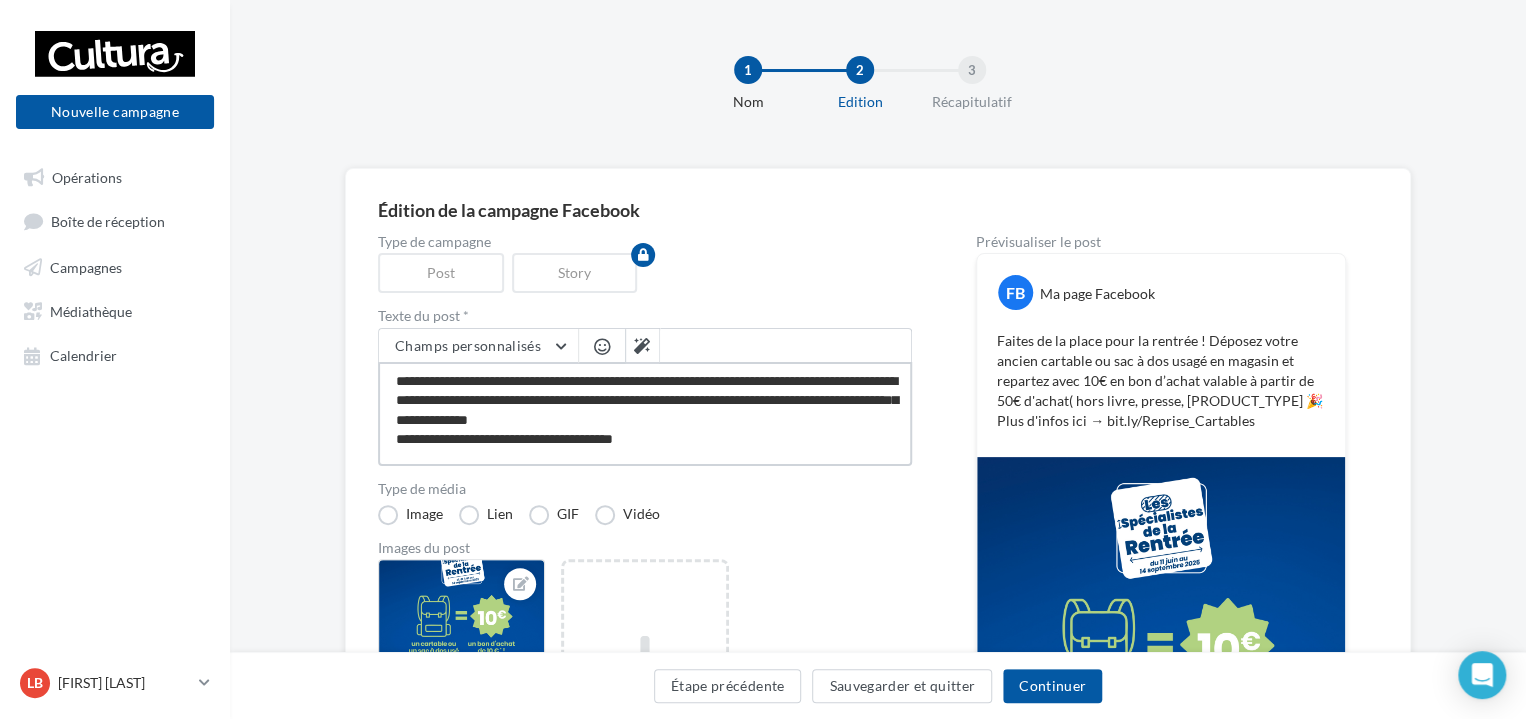 type on "**********" 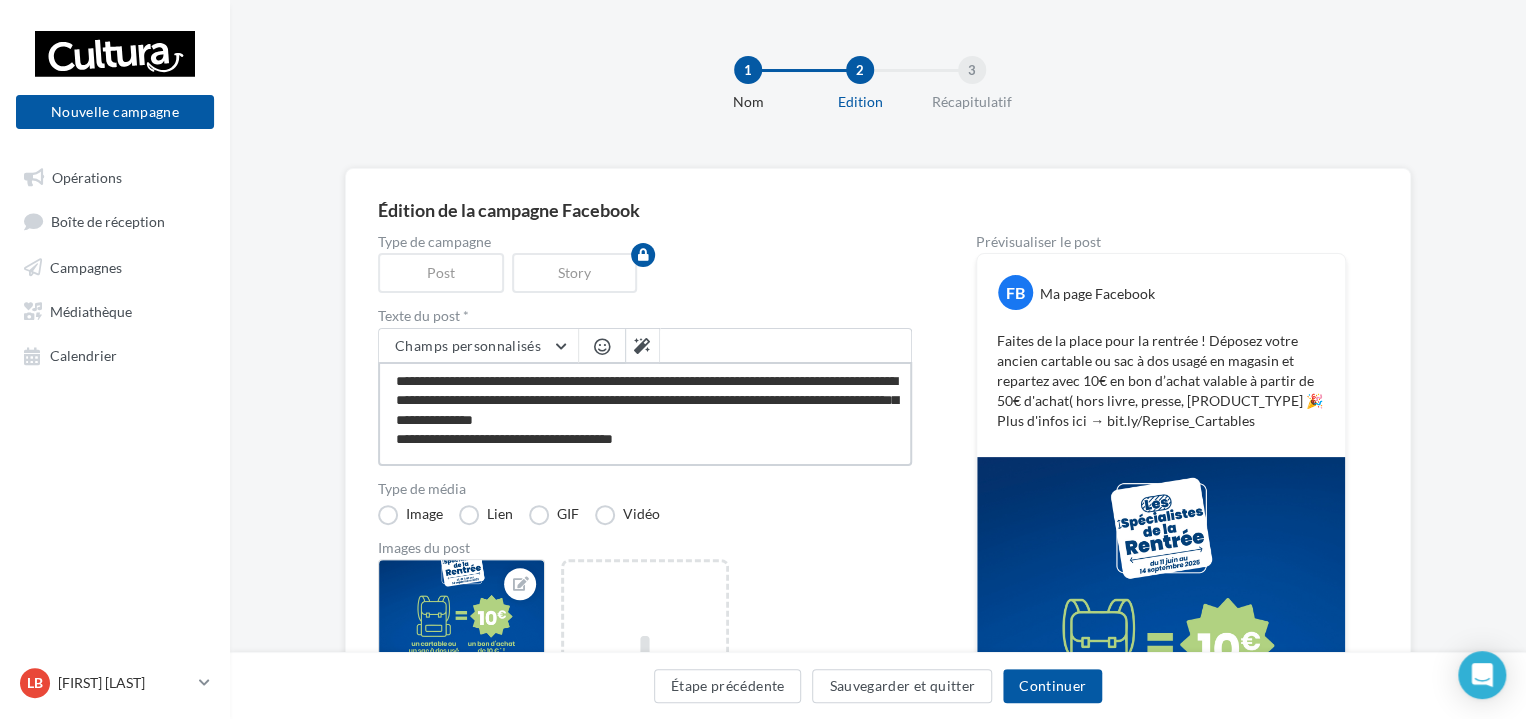type on "**********" 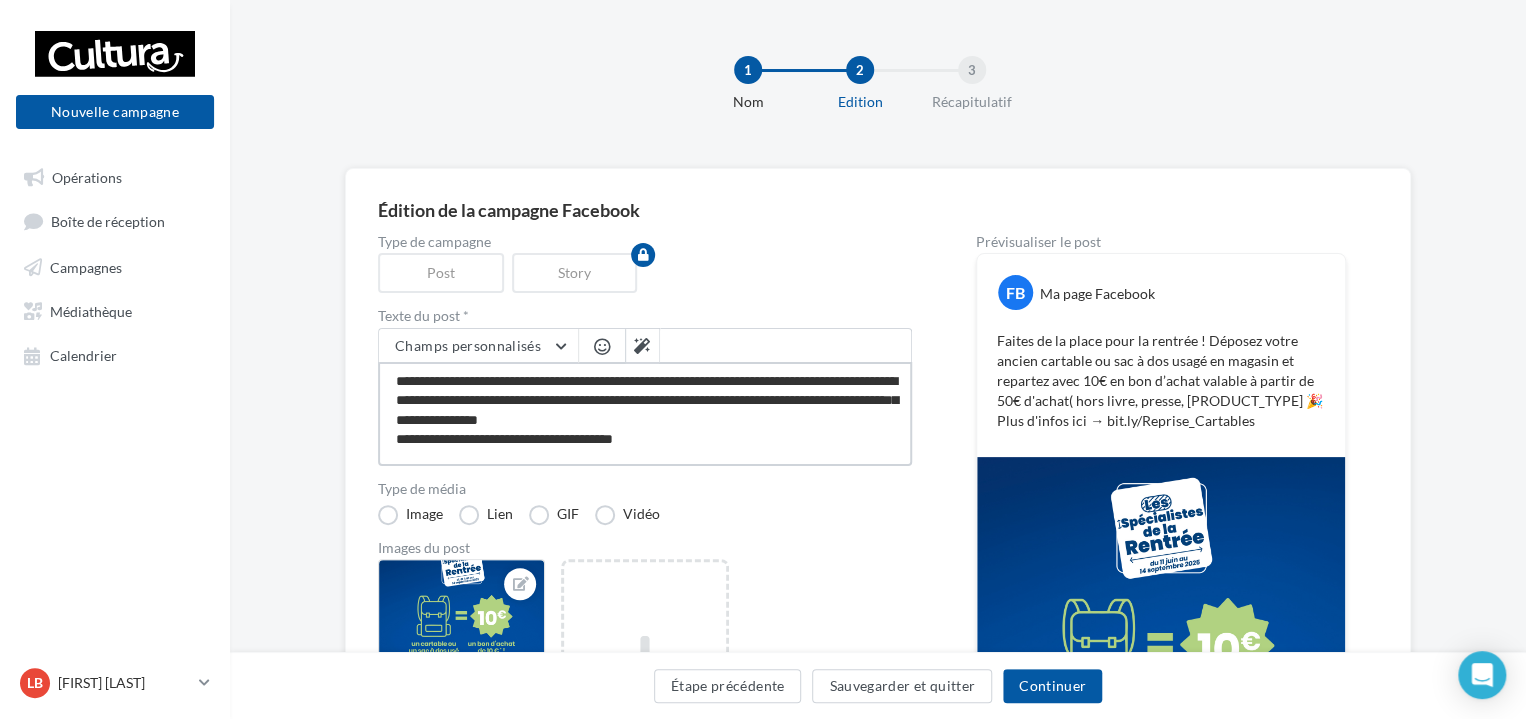 type on "**********" 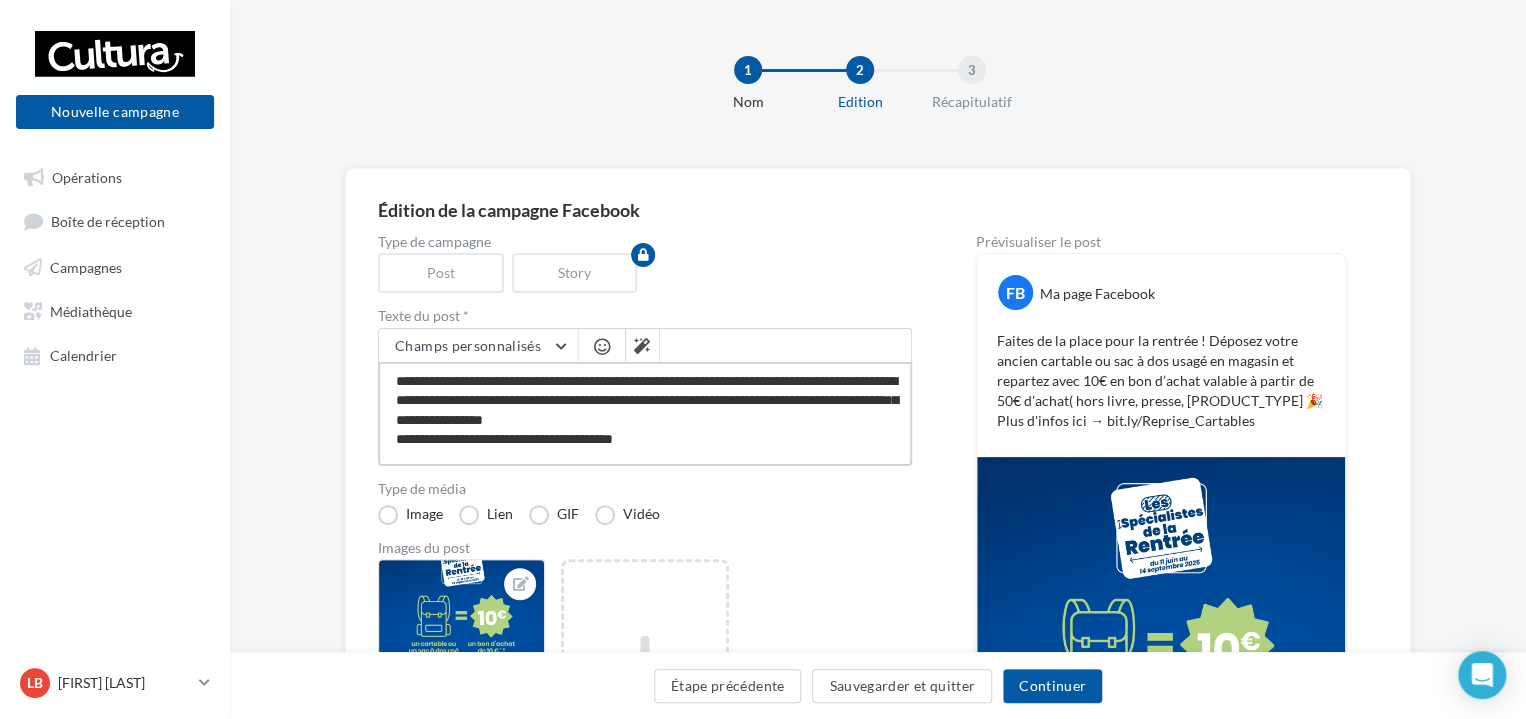 type on "**********" 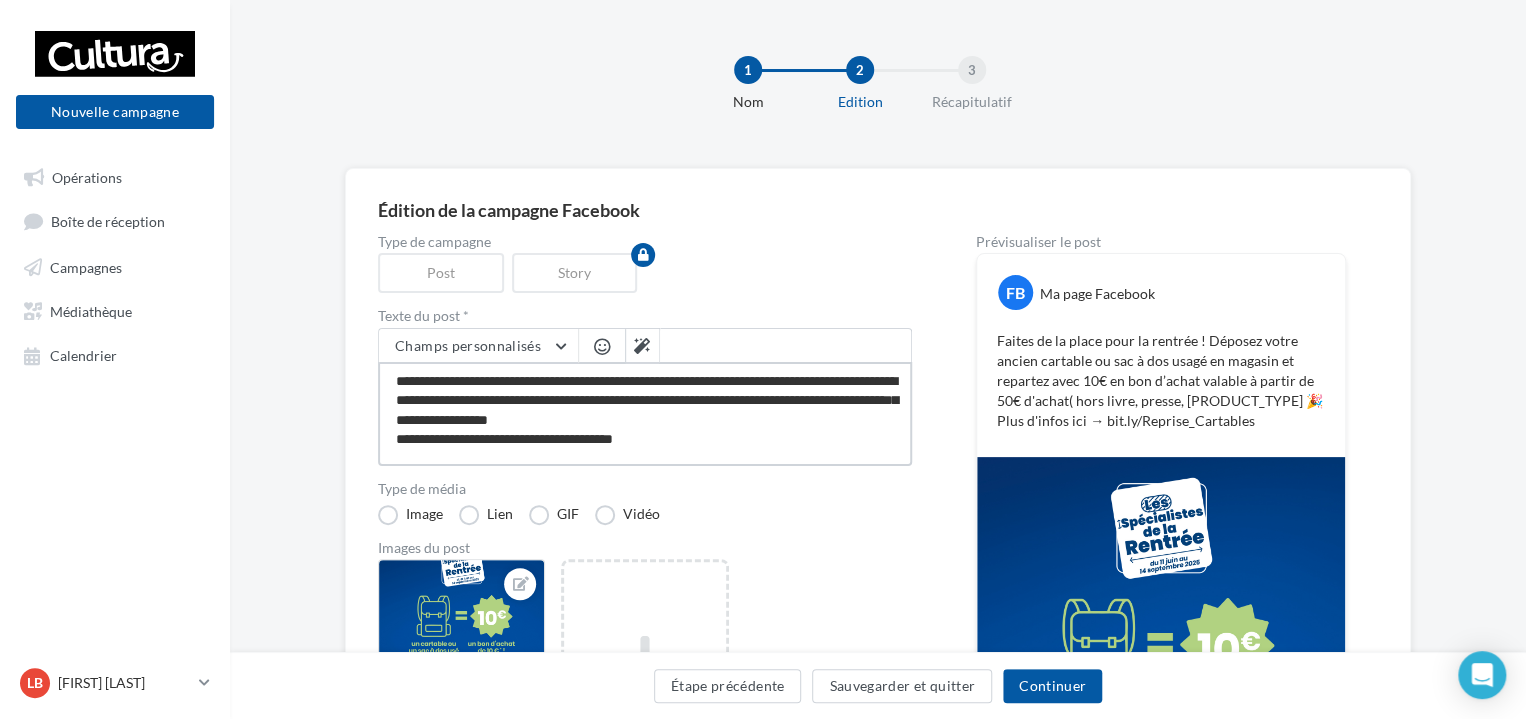 type on "**********" 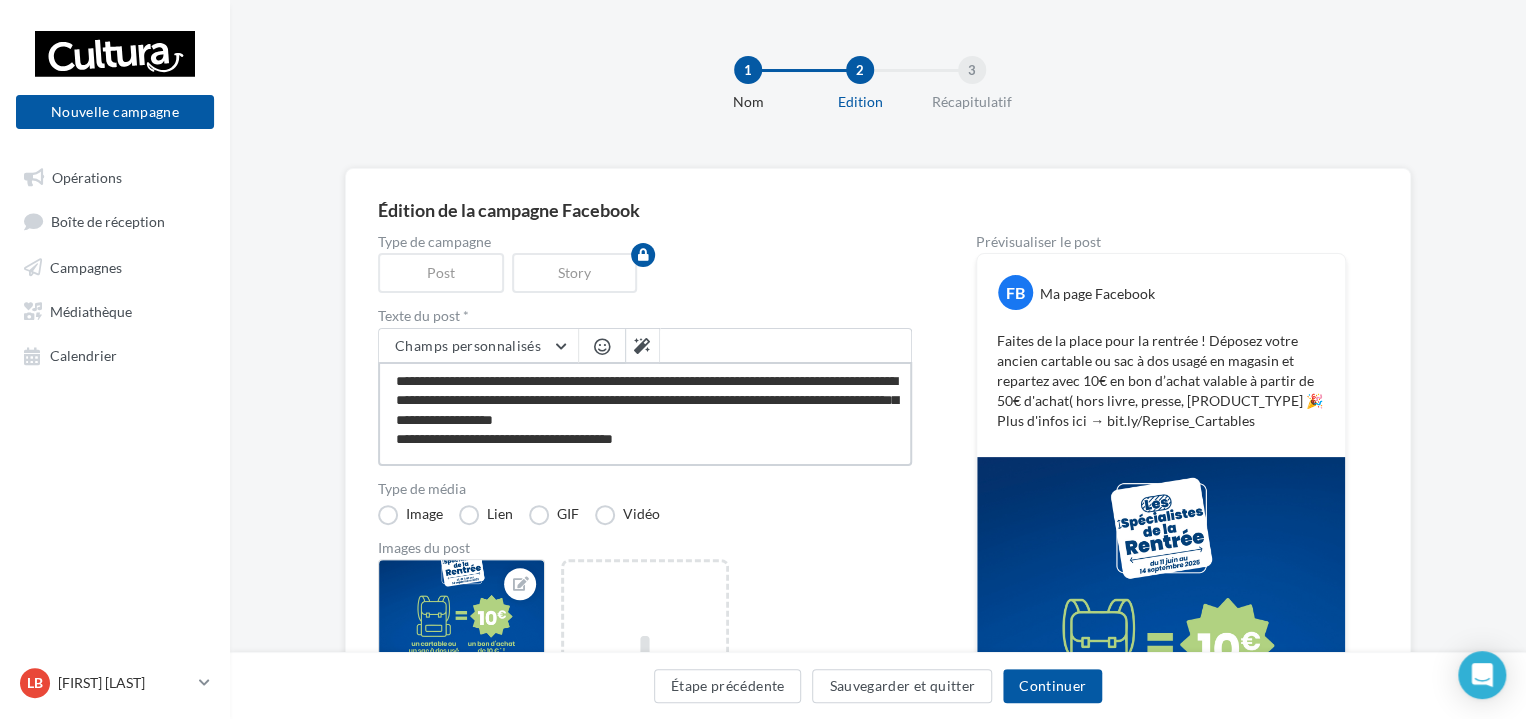 type on "**********" 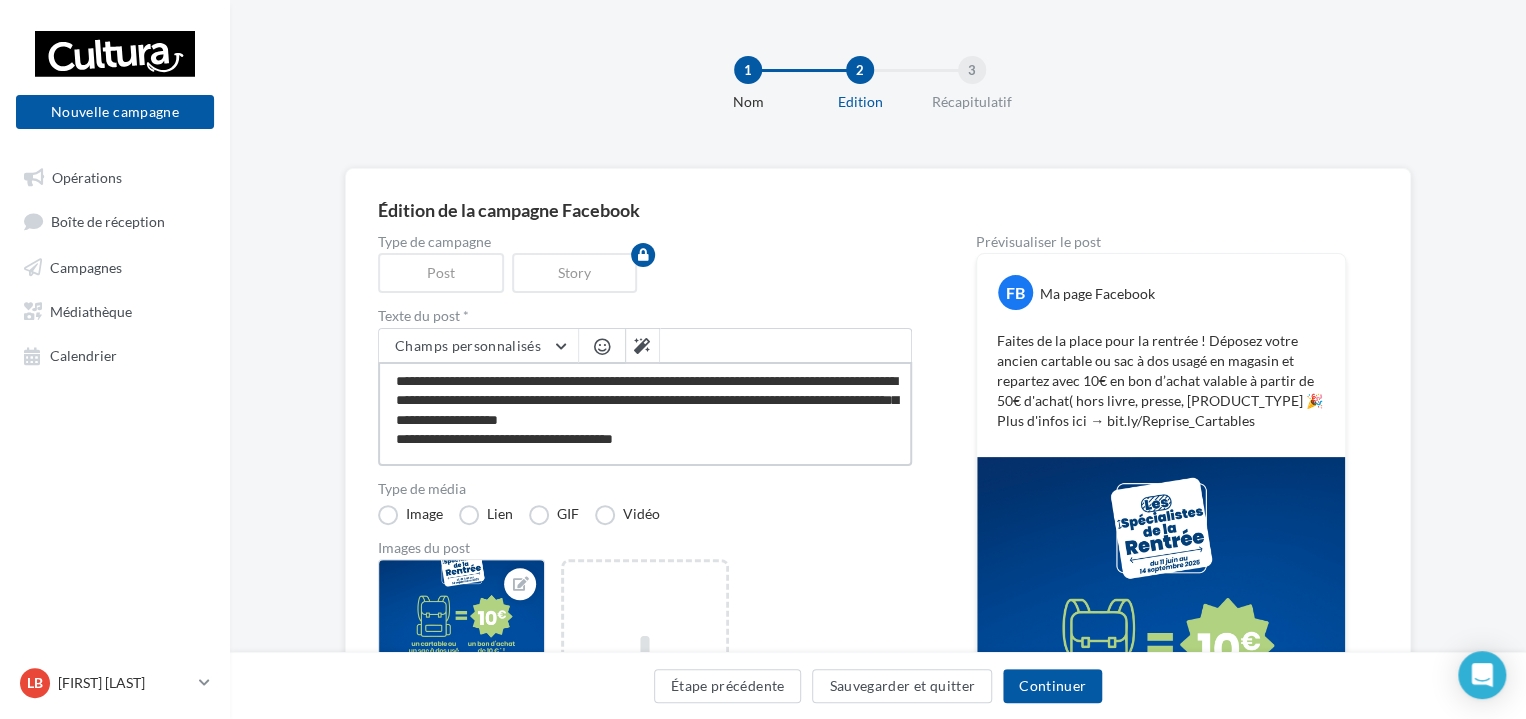 type on "**********" 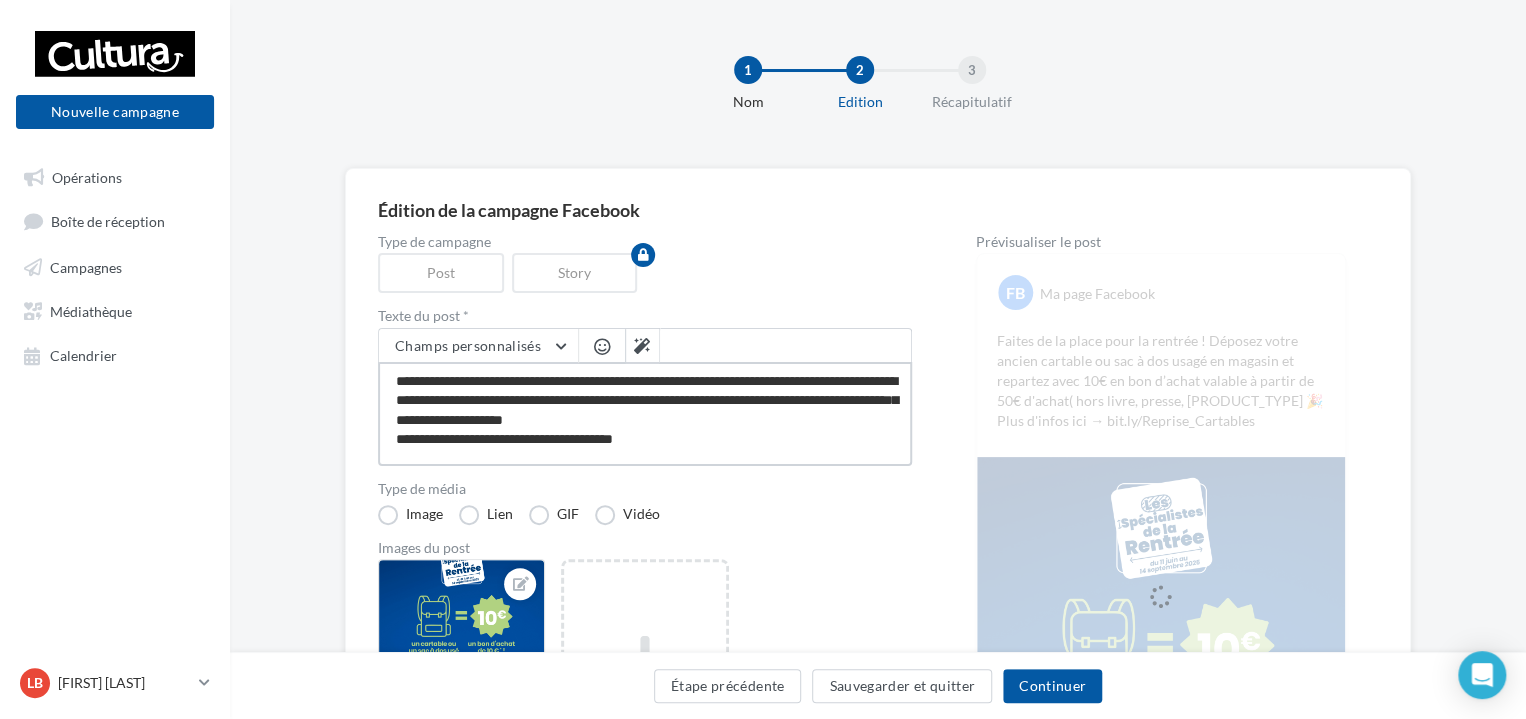 type on "**********" 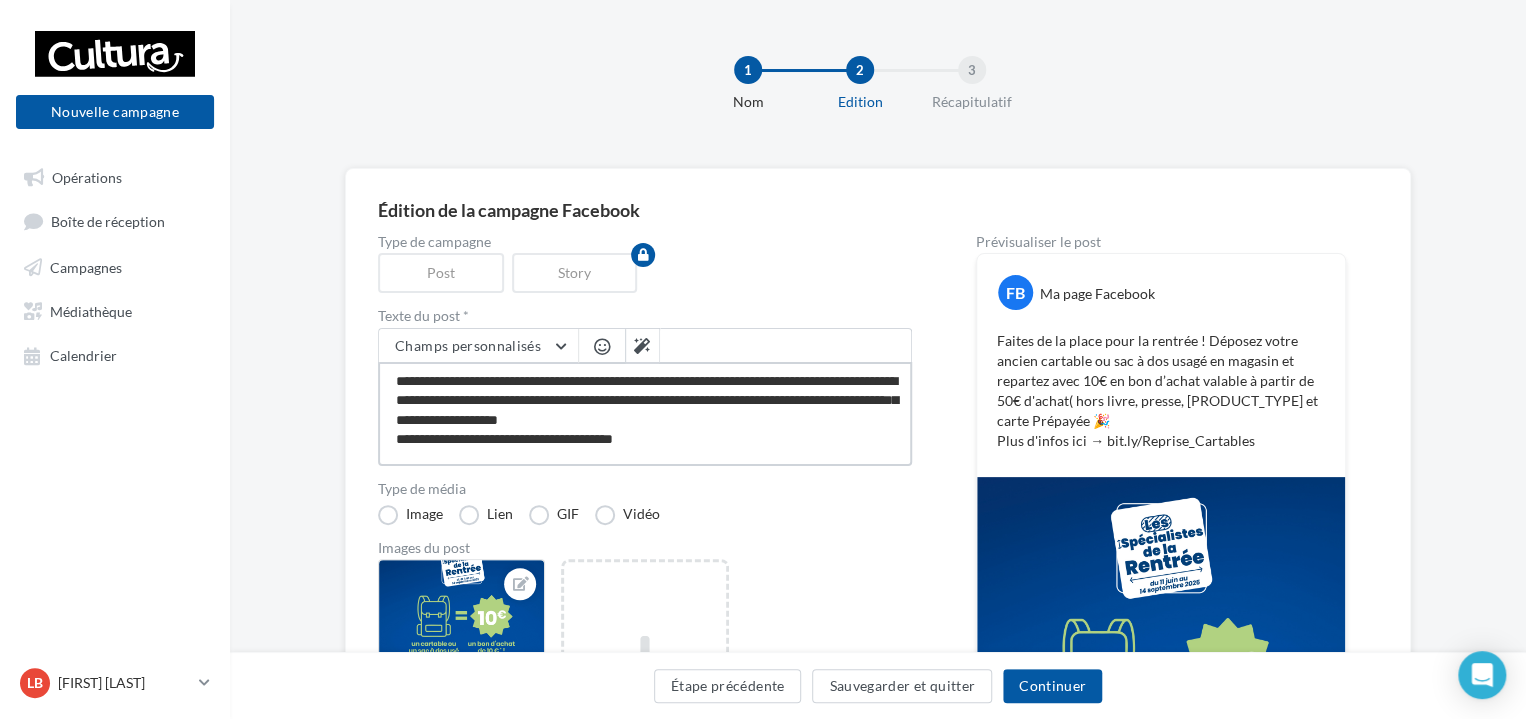 type on "**********" 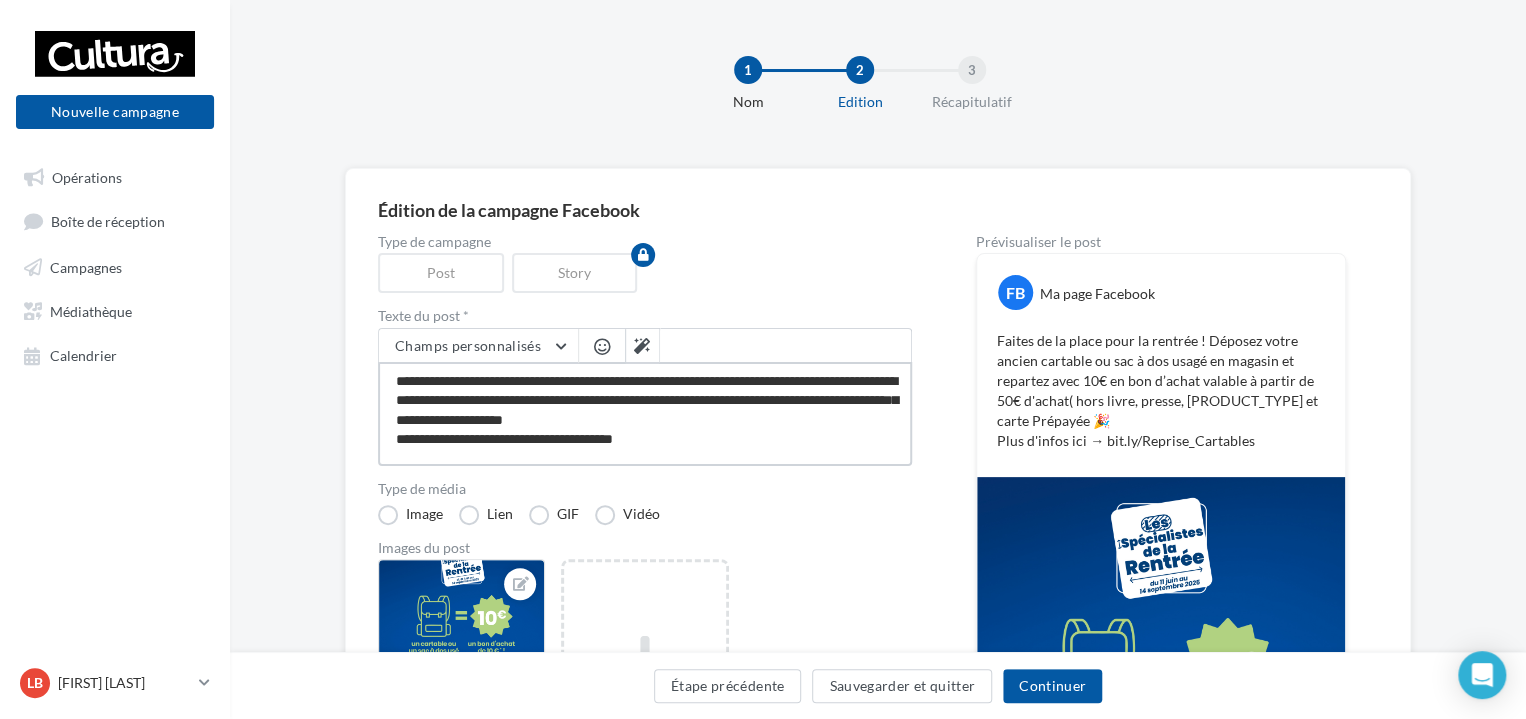 type 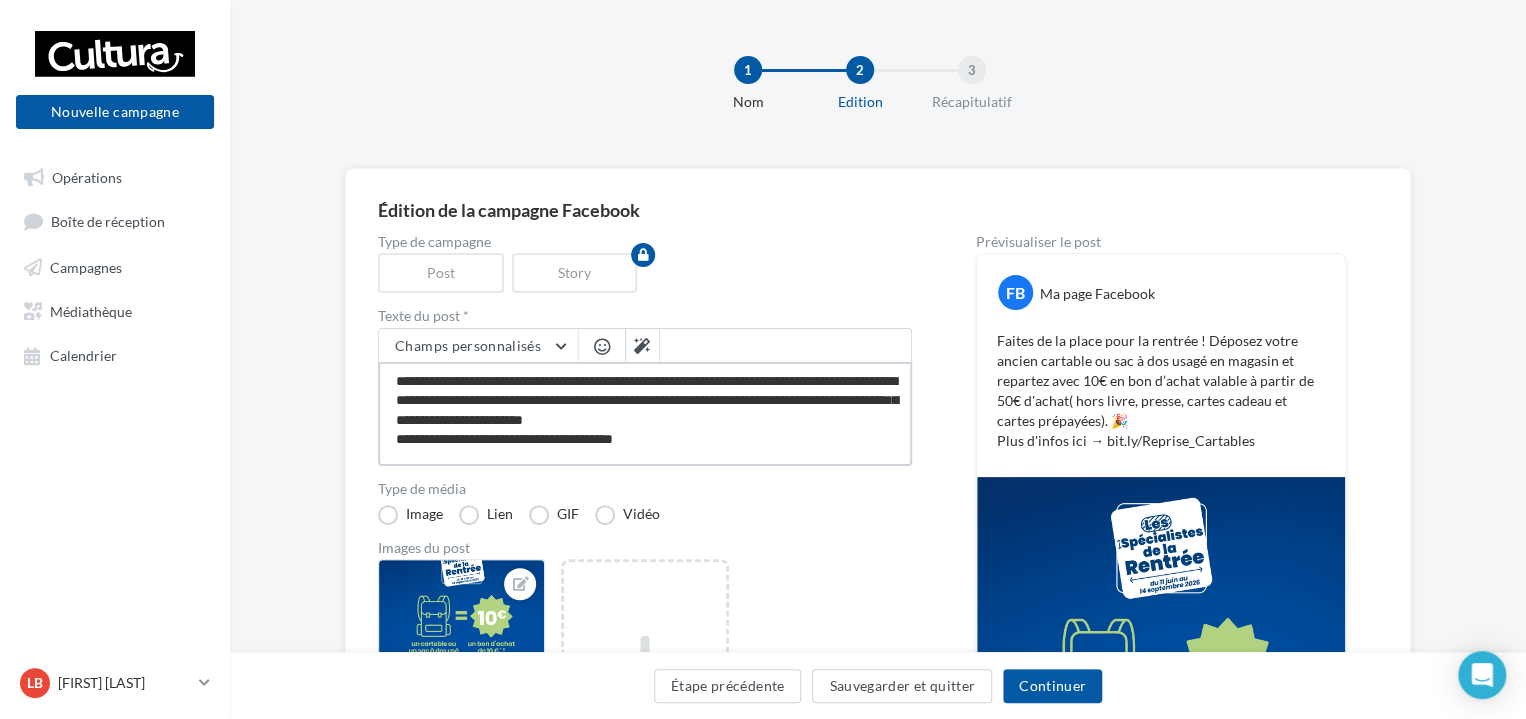drag, startPoint x: 774, startPoint y: 420, endPoint x: 768, endPoint y: 401, distance: 19.924858 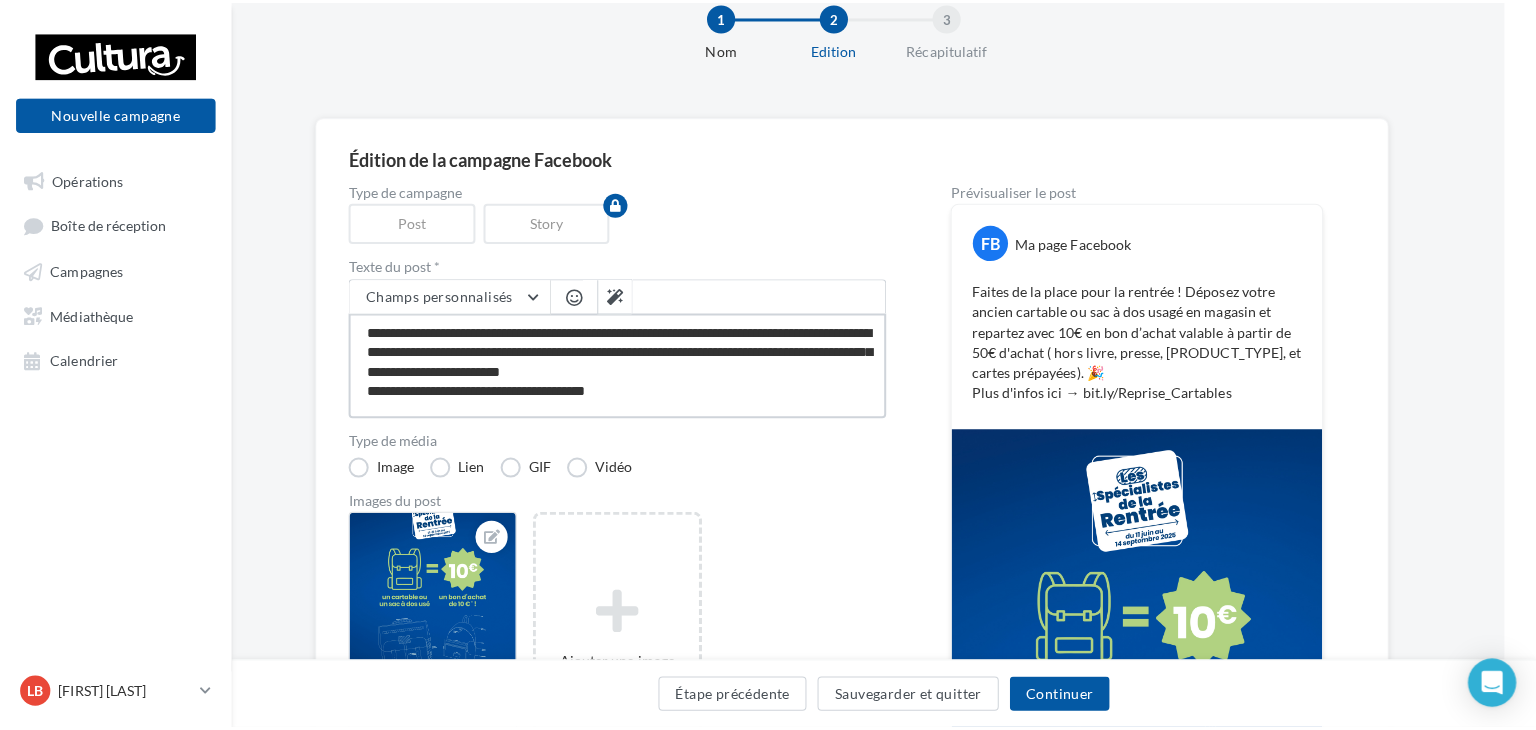 scroll, scrollTop: 0, scrollLeft: 32, axis: horizontal 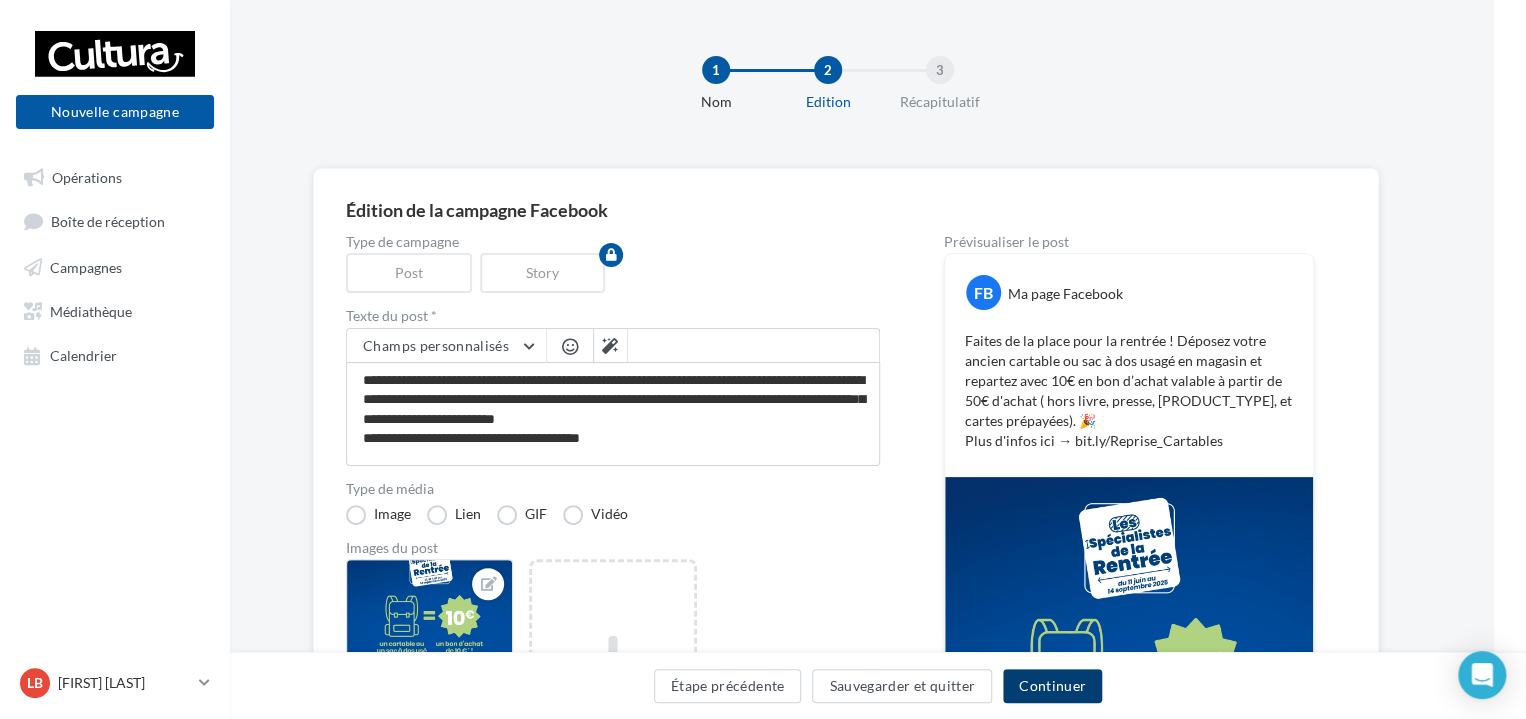 click on "Continuer" at bounding box center (1052, 686) 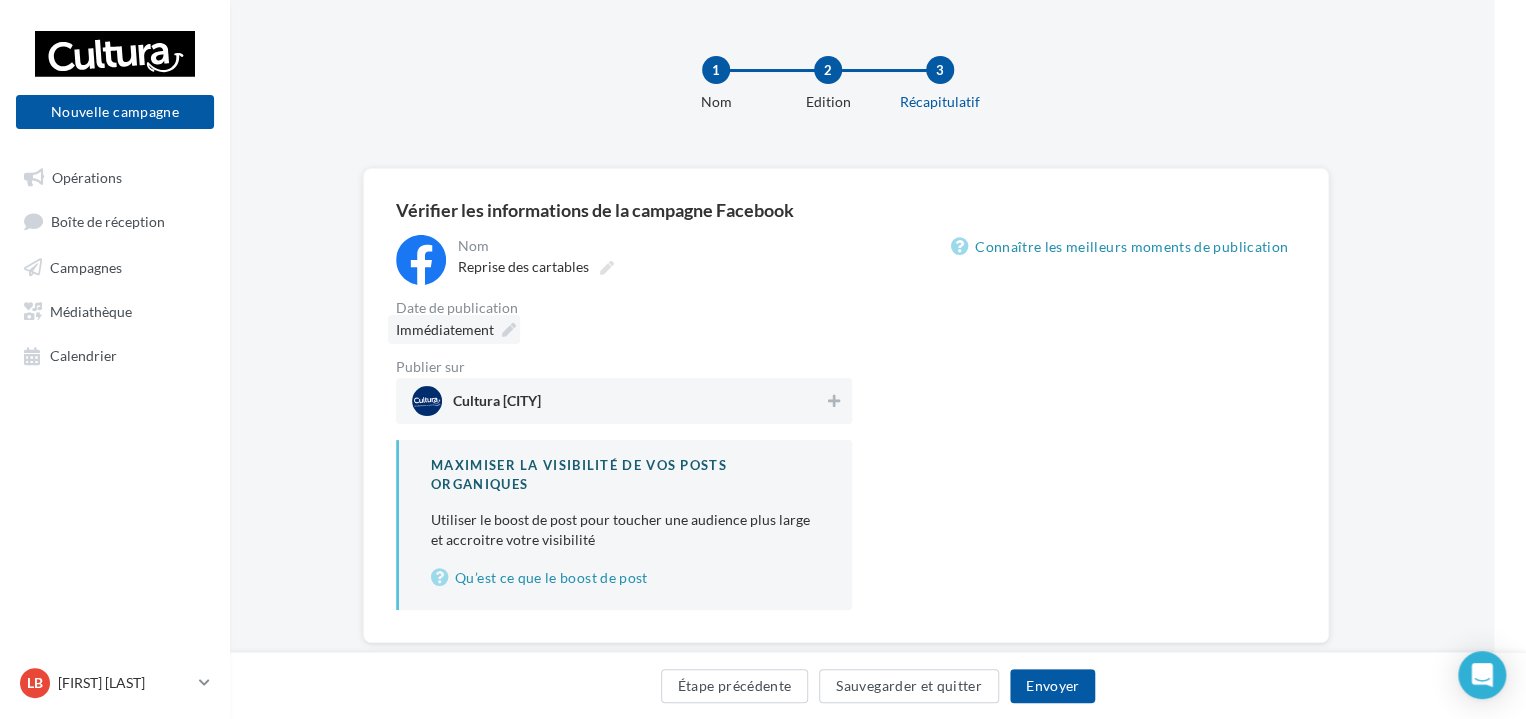 click at bounding box center [509, 330] 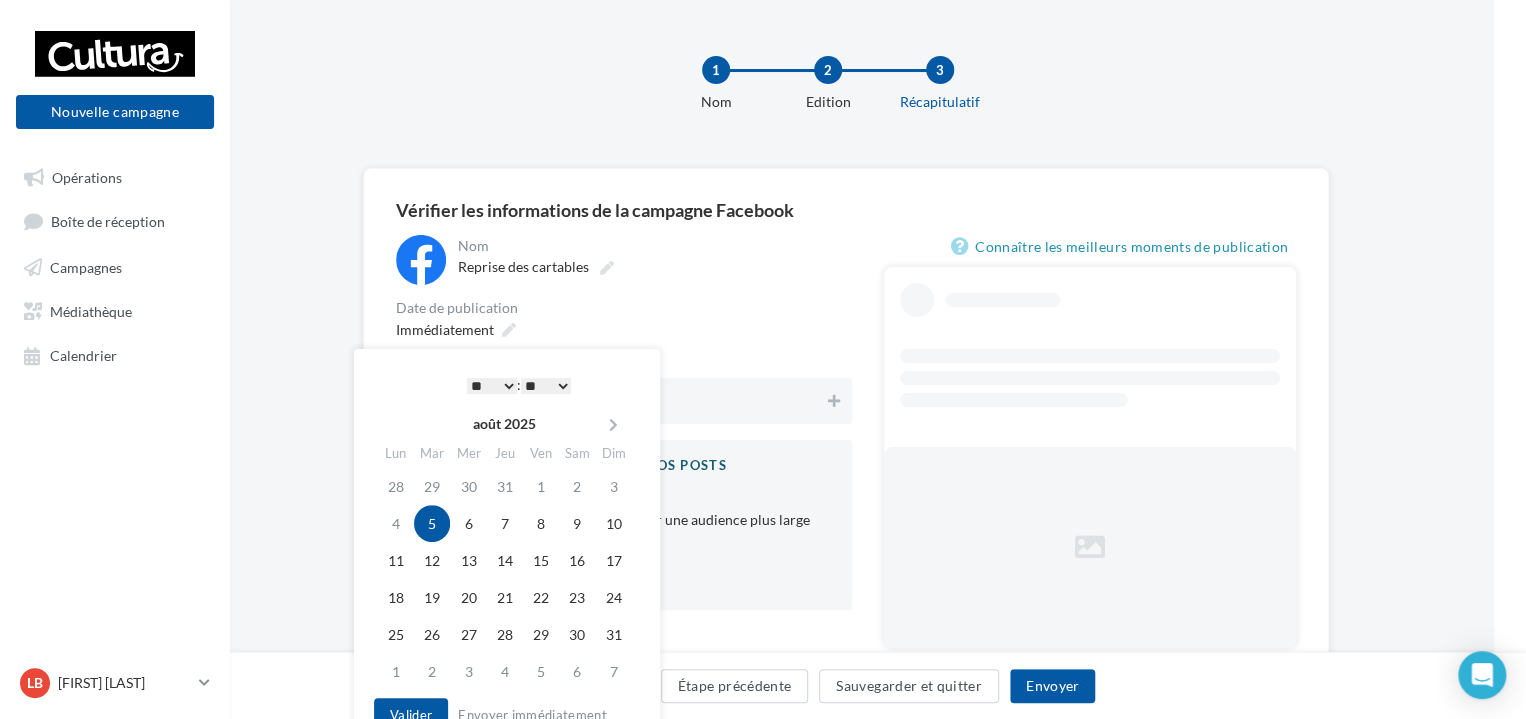 click on "* * * * * * * * * * ** ** ** ** ** ** ** ** ** ** ** ** ** **" at bounding box center [492, 386] 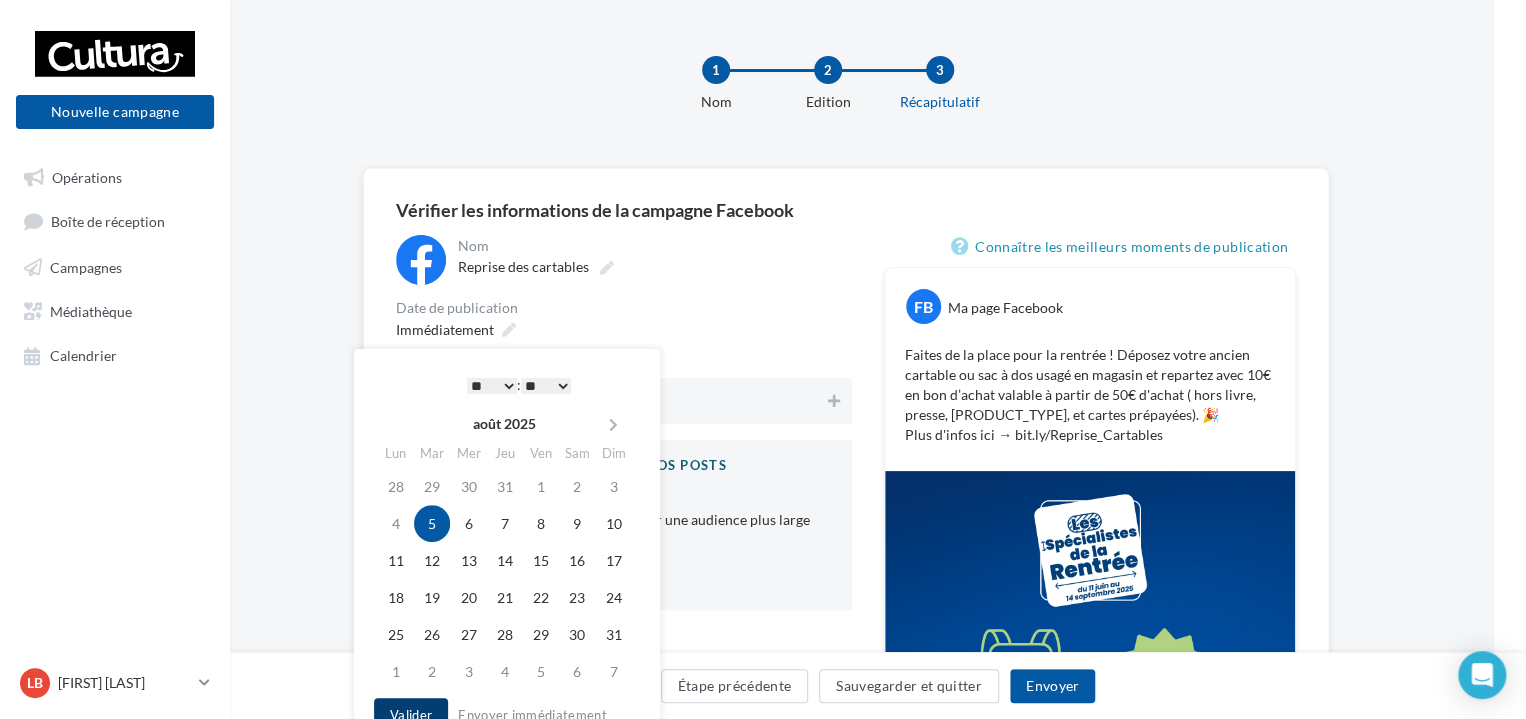 click on "Valider" at bounding box center (411, 715) 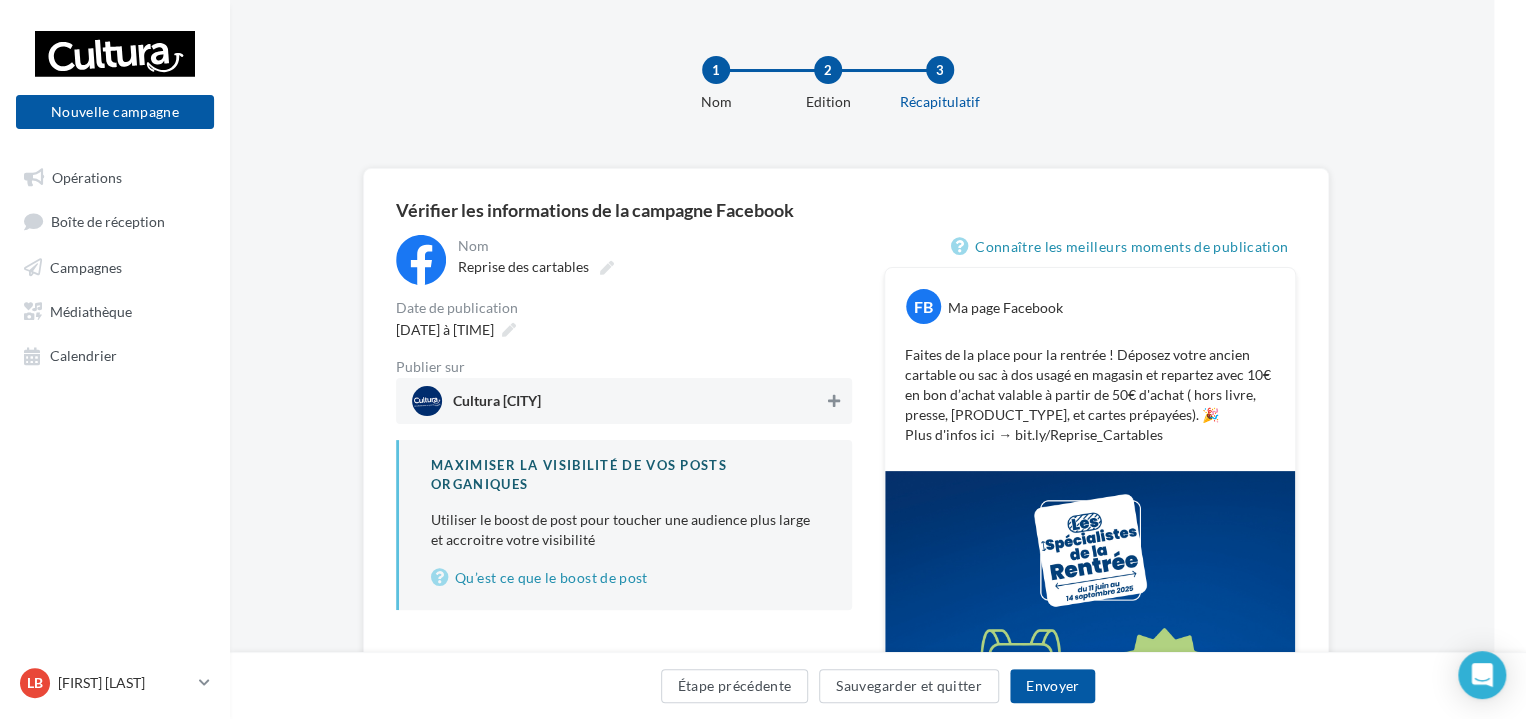 click at bounding box center [834, 401] 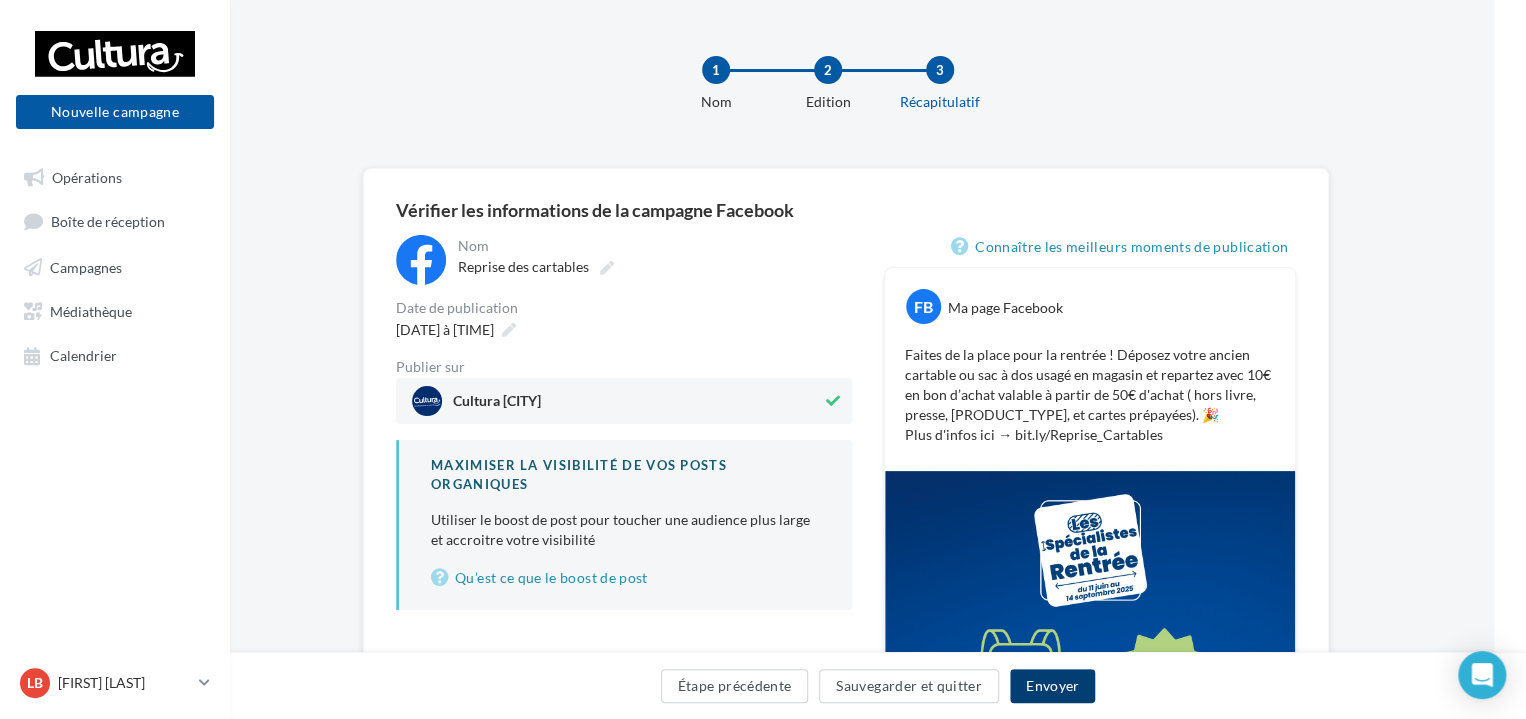 click on "Envoyer" at bounding box center (1052, 686) 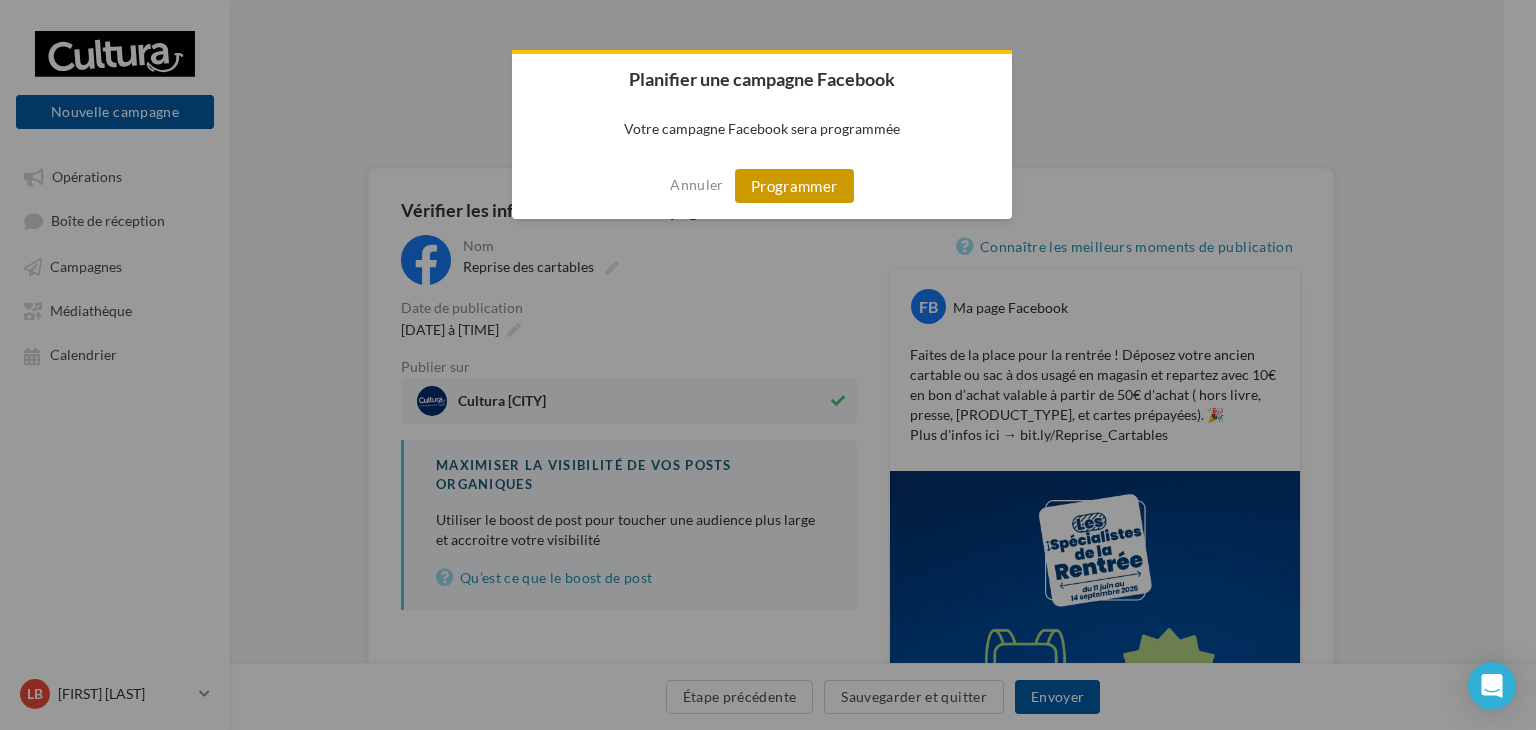 click on "Programmer" at bounding box center (794, 186) 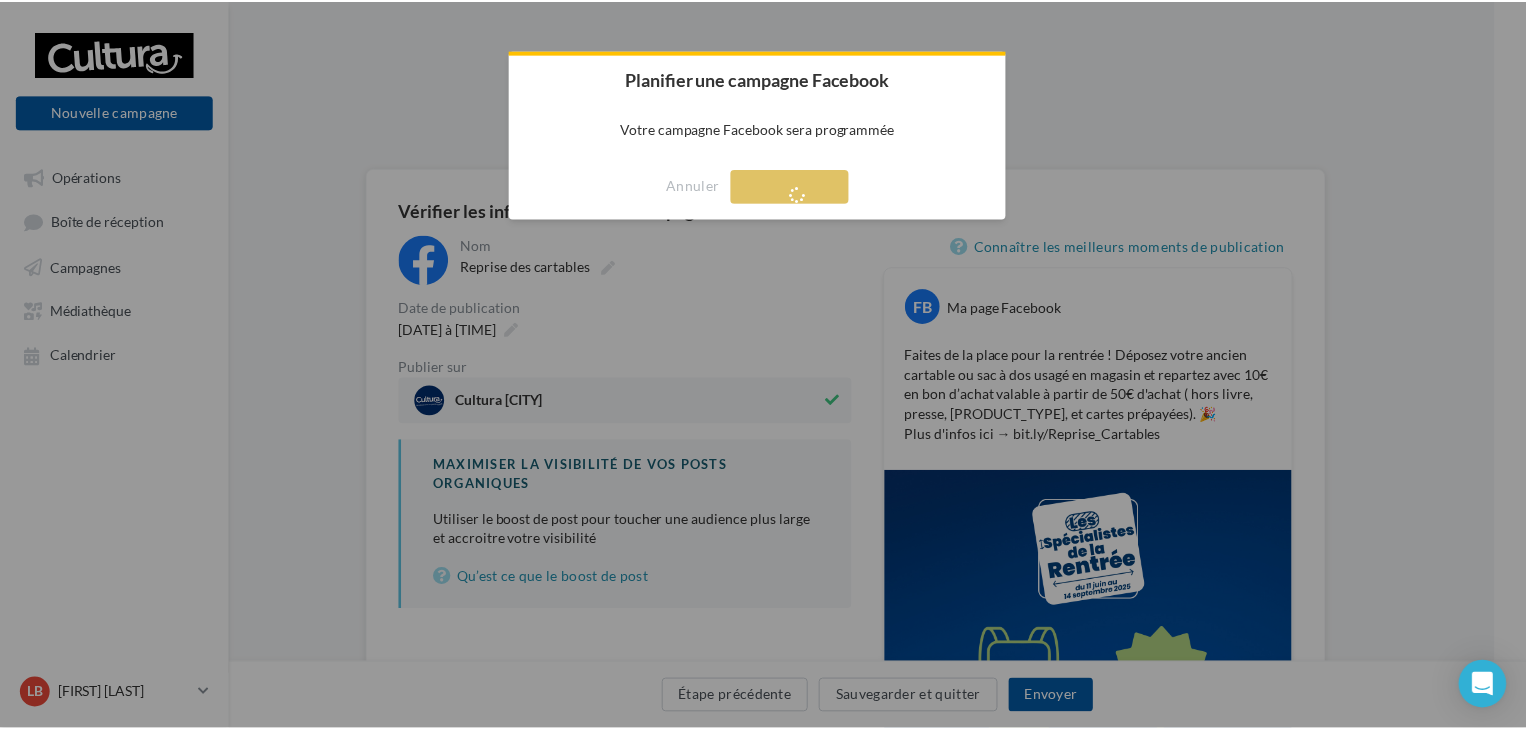 scroll, scrollTop: 0, scrollLeft: 0, axis: both 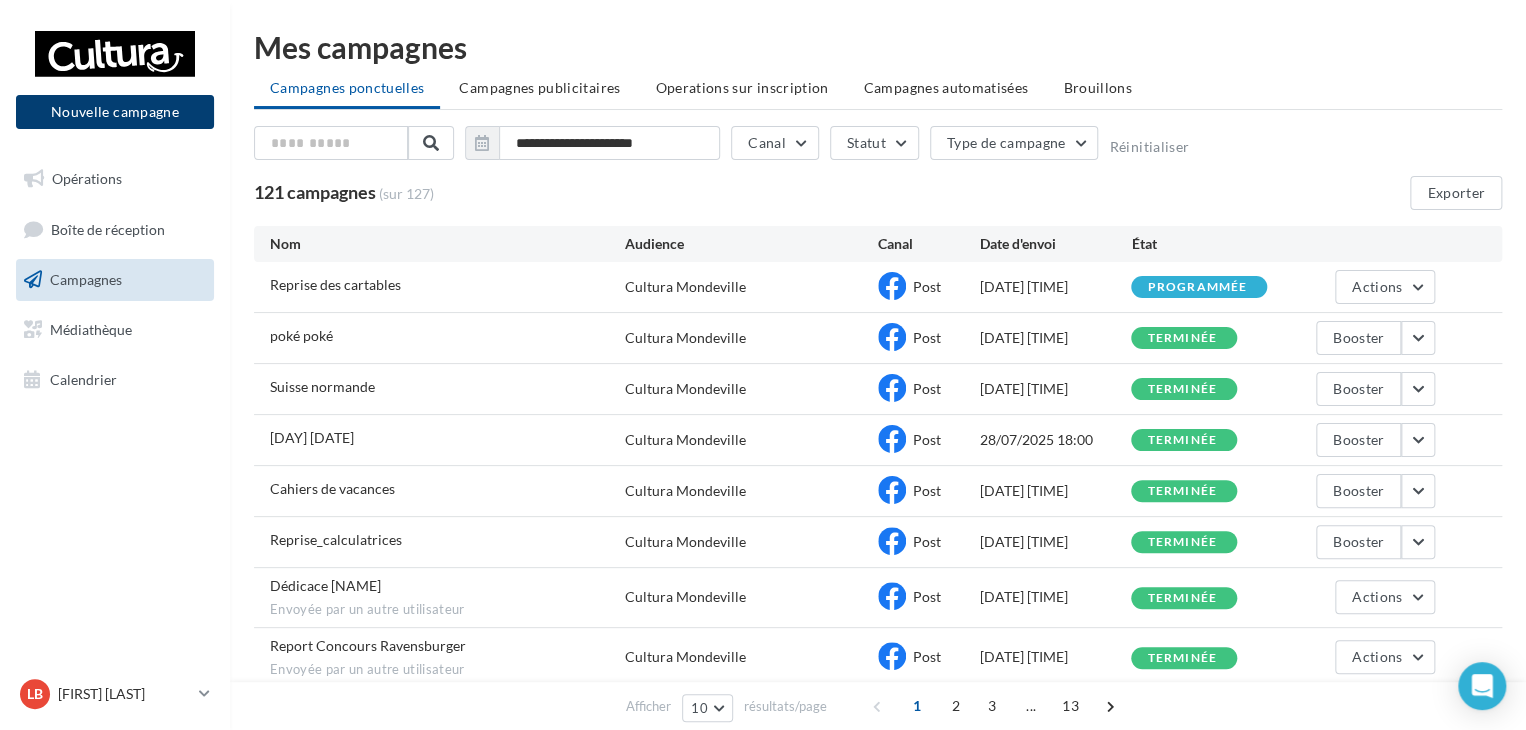 click on "Nouvelle campagne" at bounding box center [115, 112] 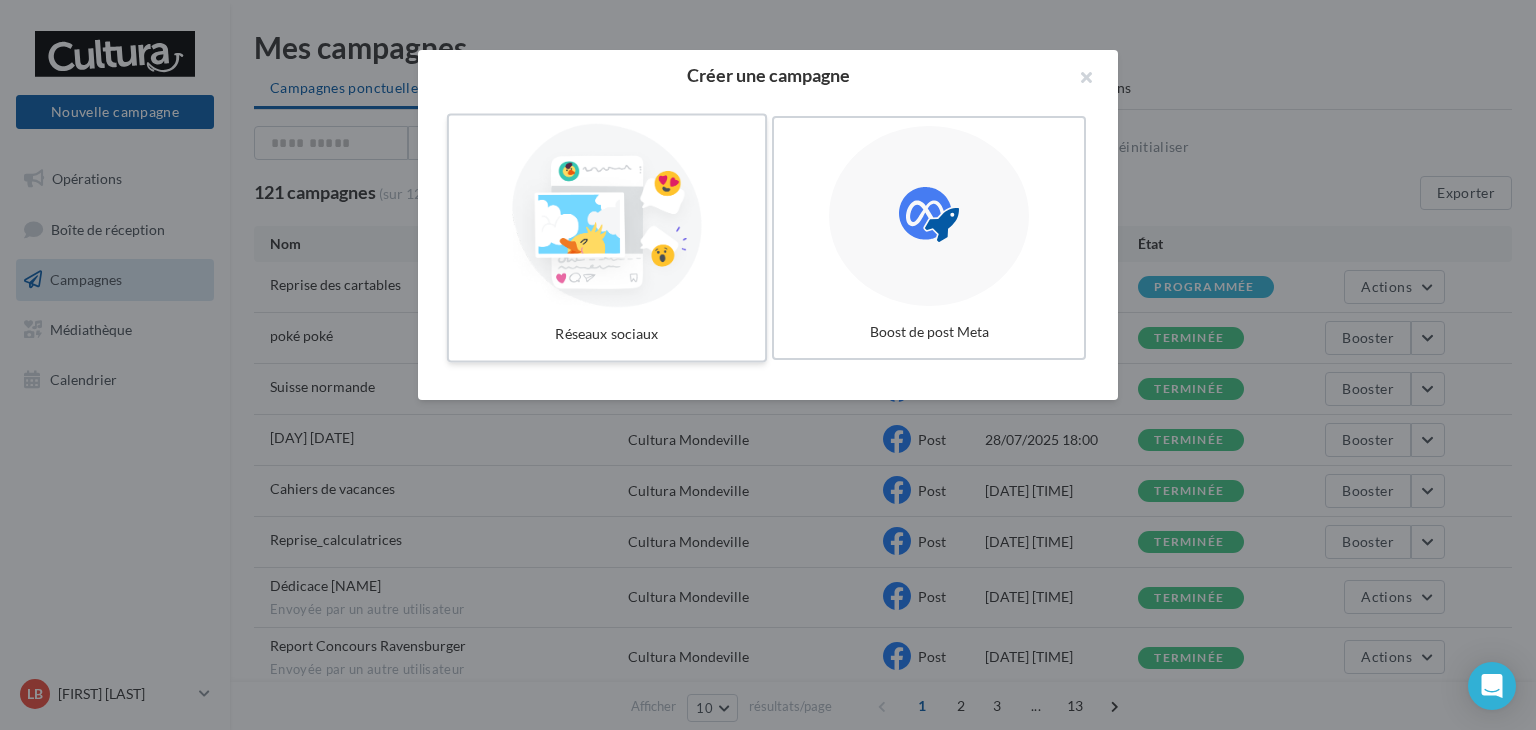 click at bounding box center (607, 216) 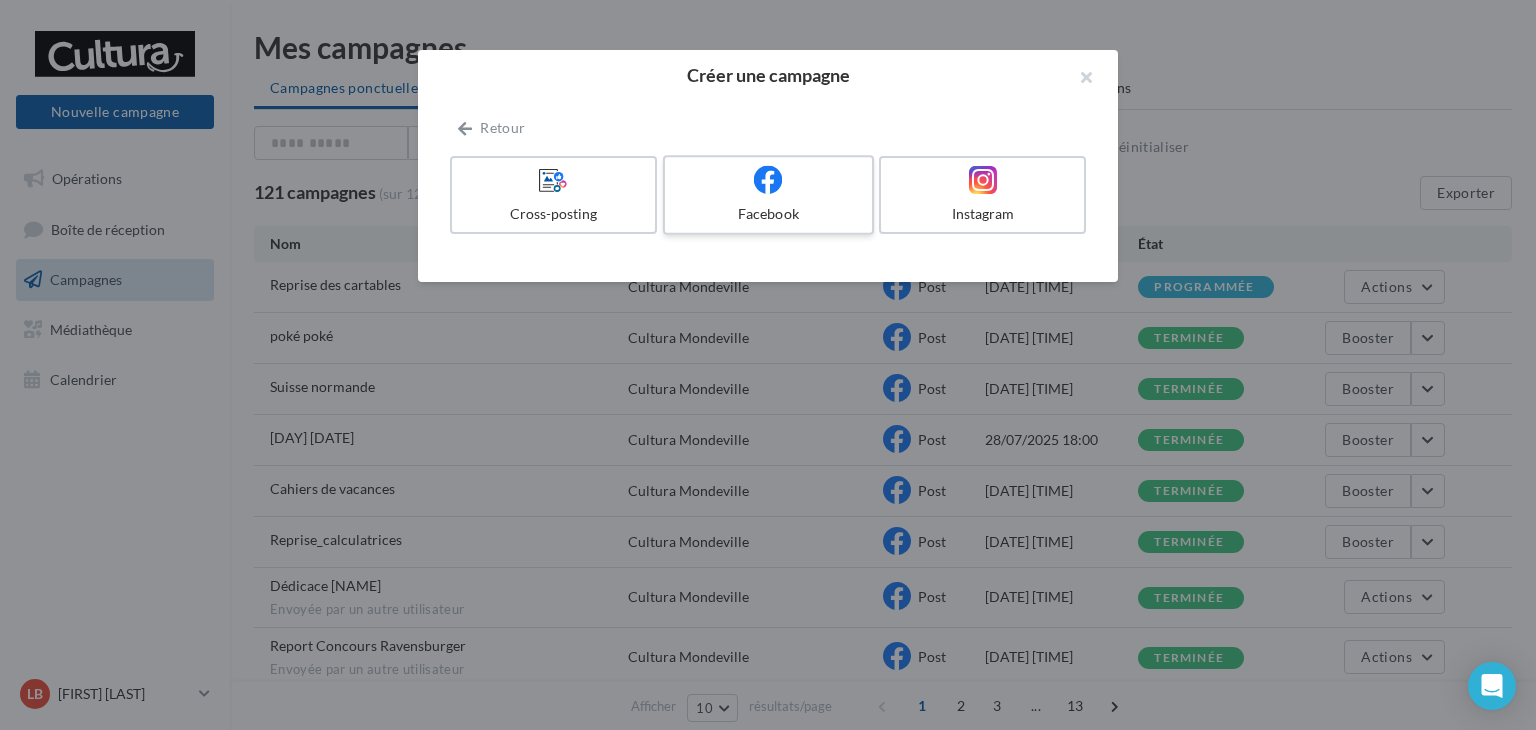 click on "Facebook" at bounding box center [768, 195] 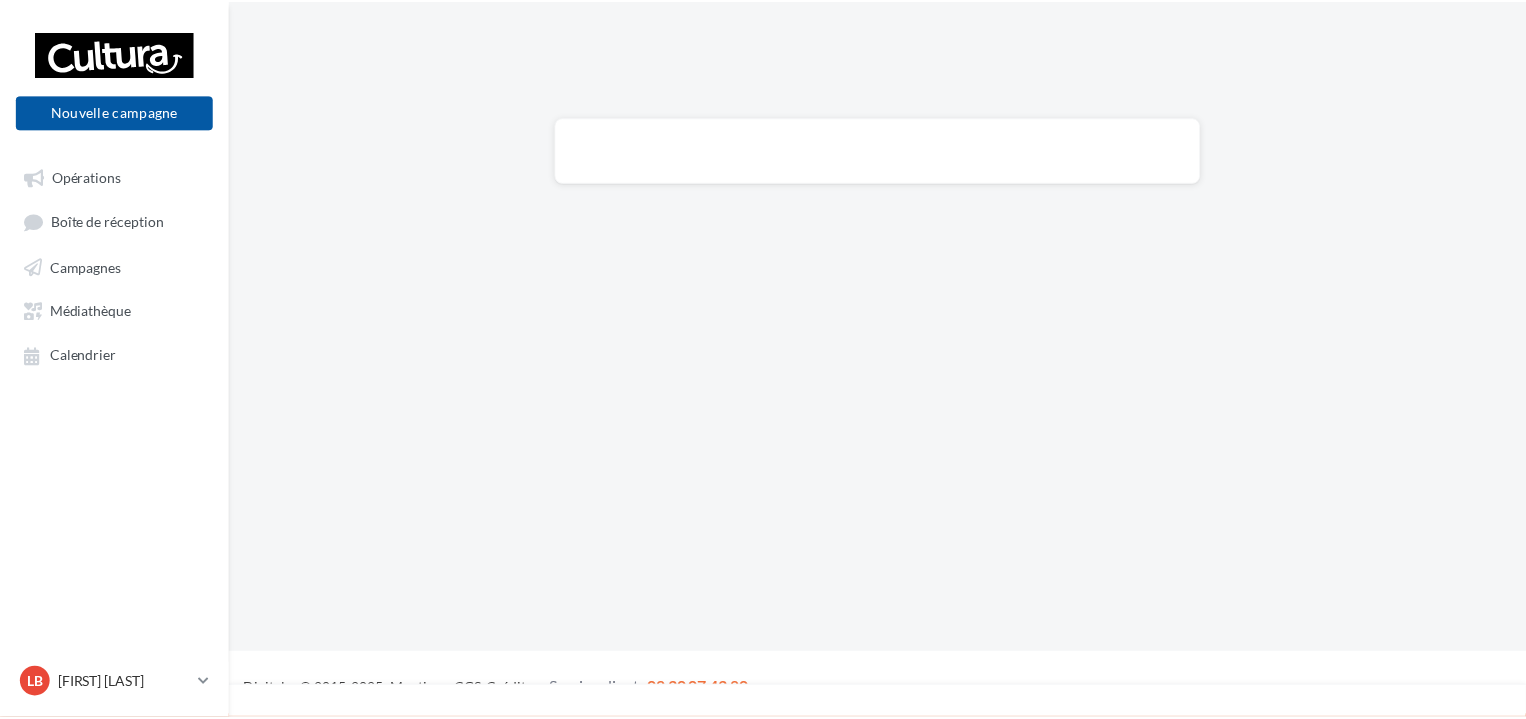 scroll, scrollTop: 0, scrollLeft: 0, axis: both 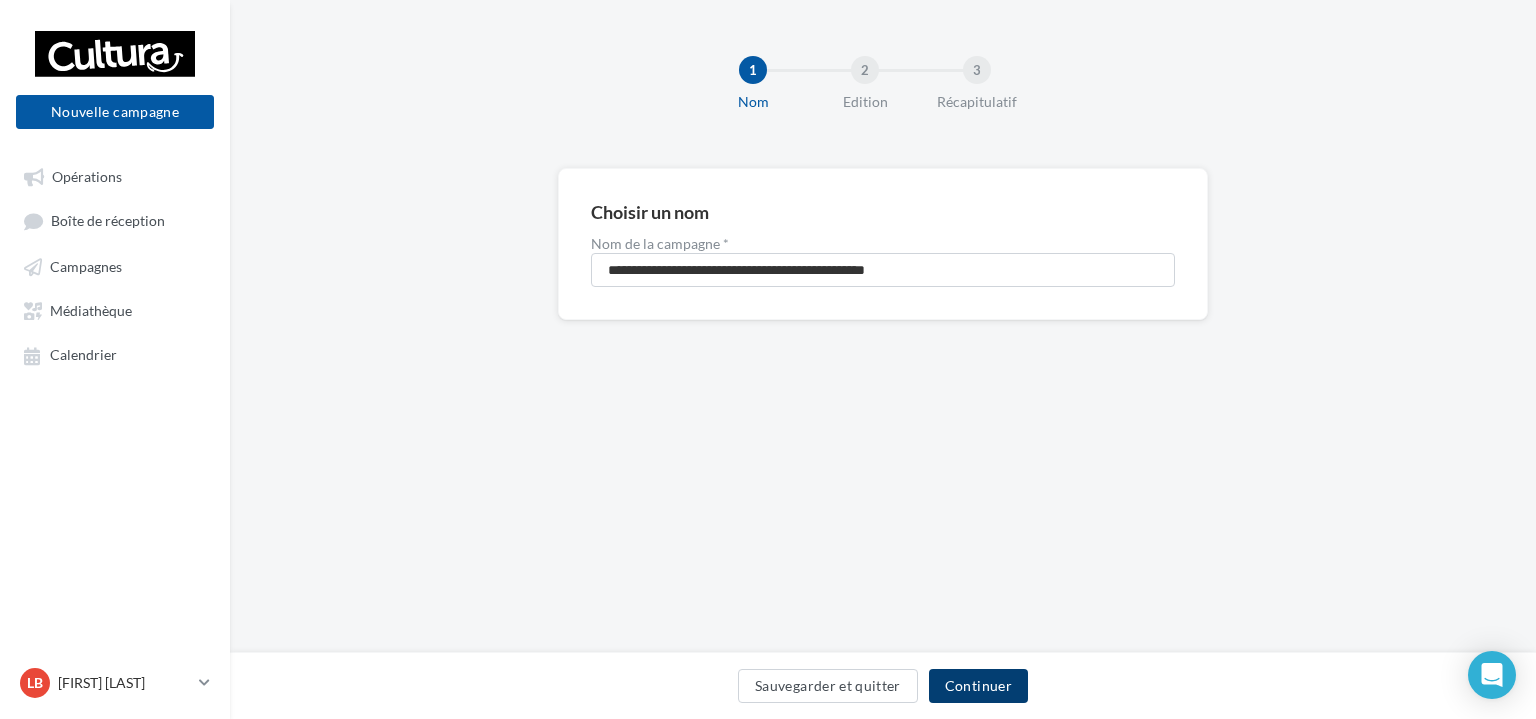 click on "Continuer" at bounding box center [978, 686] 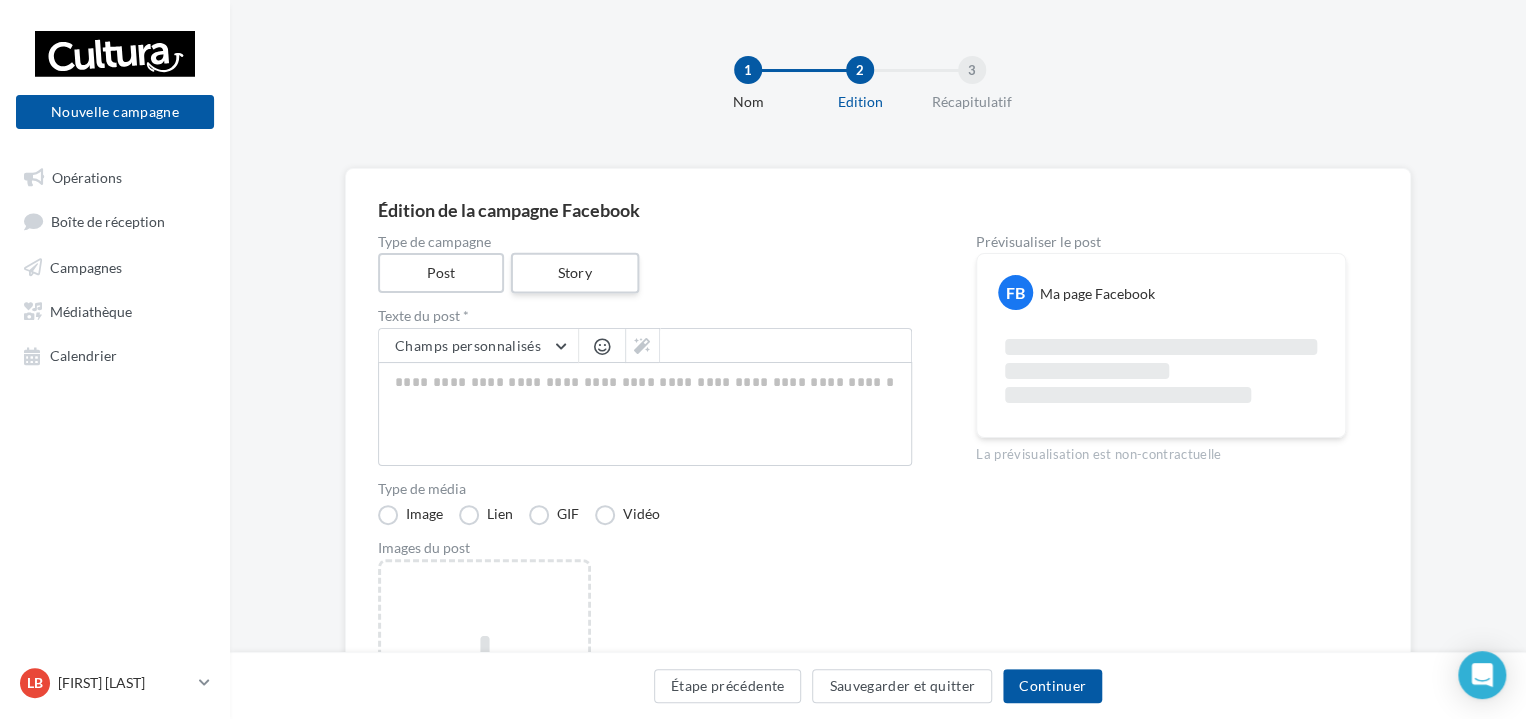 click on "Story" at bounding box center (574, 273) 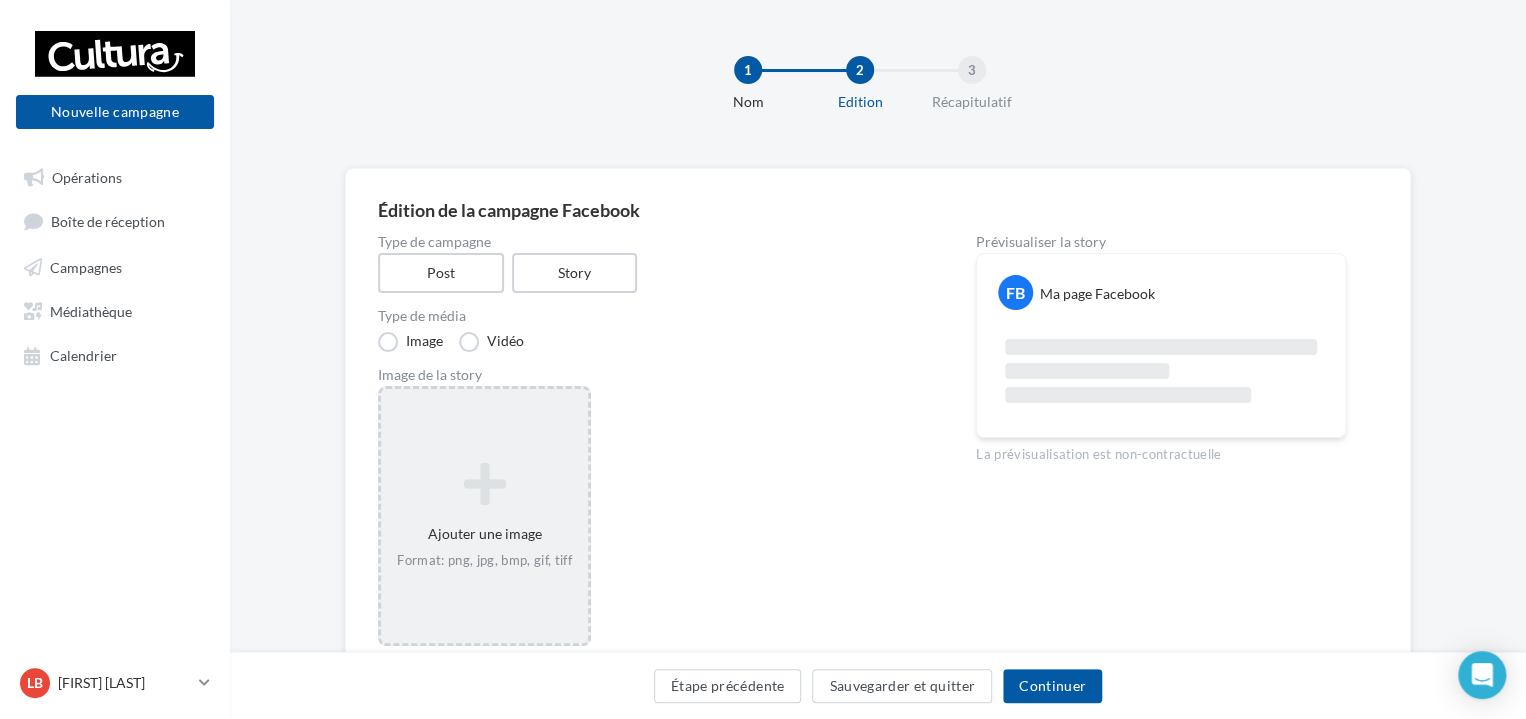 click on "Ajouter une image     Format: png, jpg, bmp, gif, tiff" at bounding box center (484, 516) 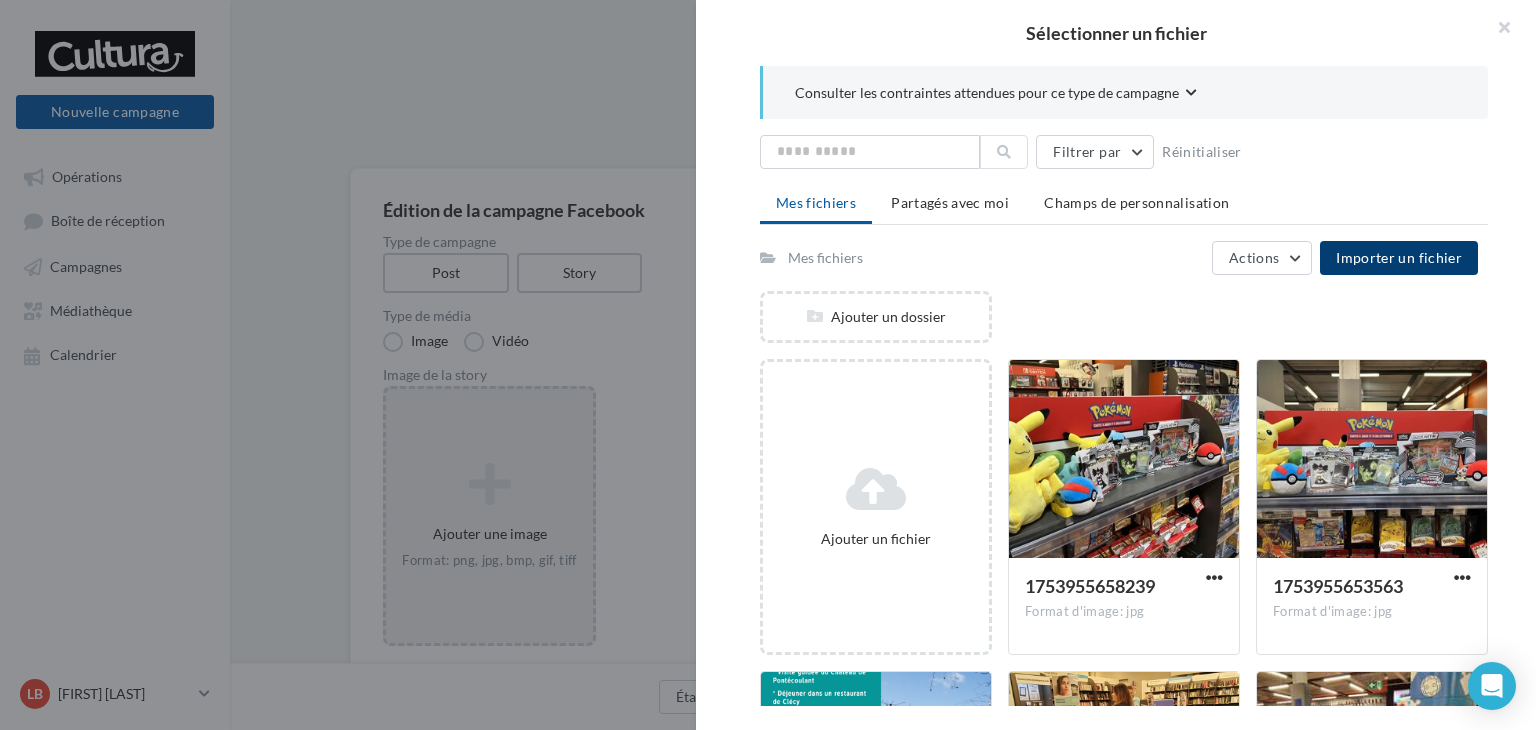 click on "Importer un fichier" at bounding box center (1399, 257) 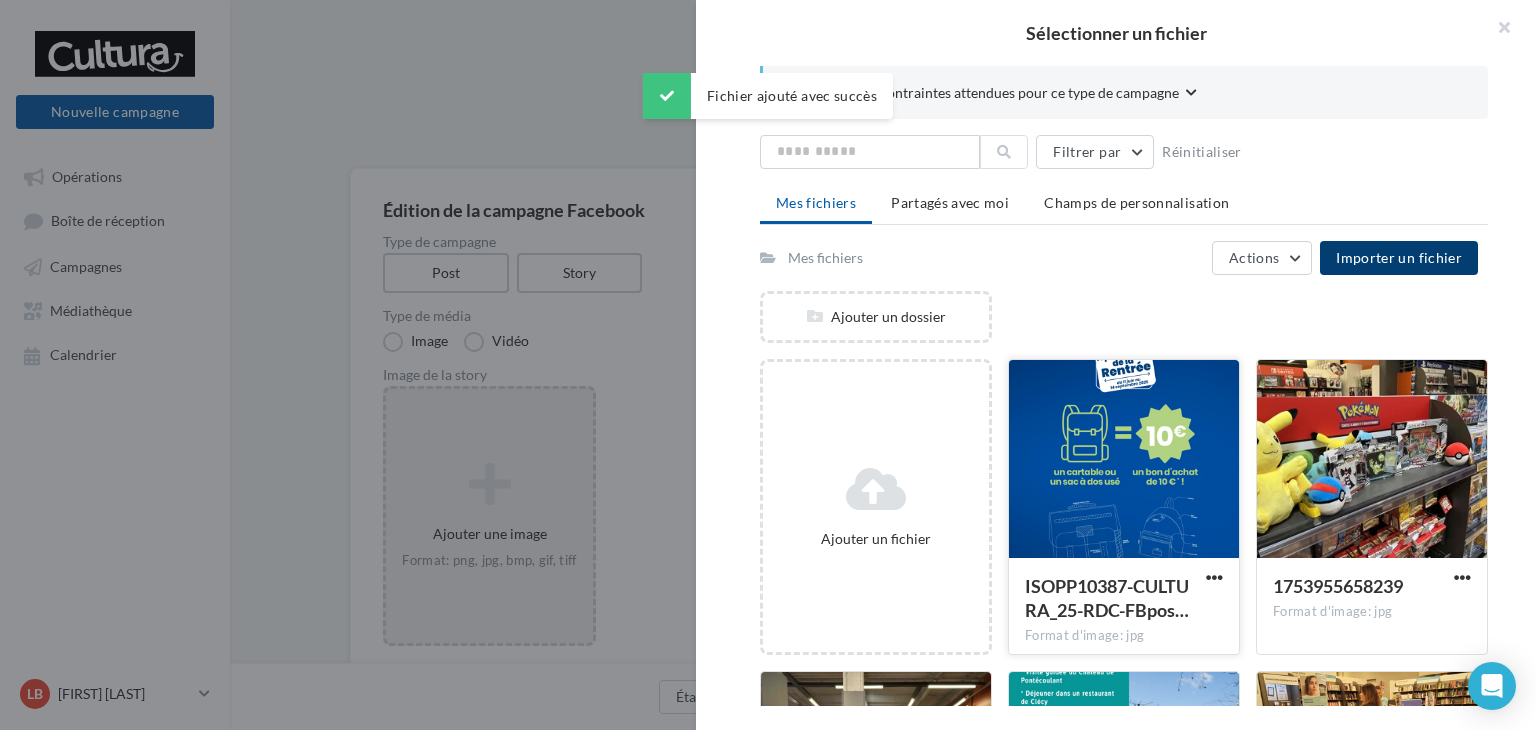 click at bounding box center (1124, 460) 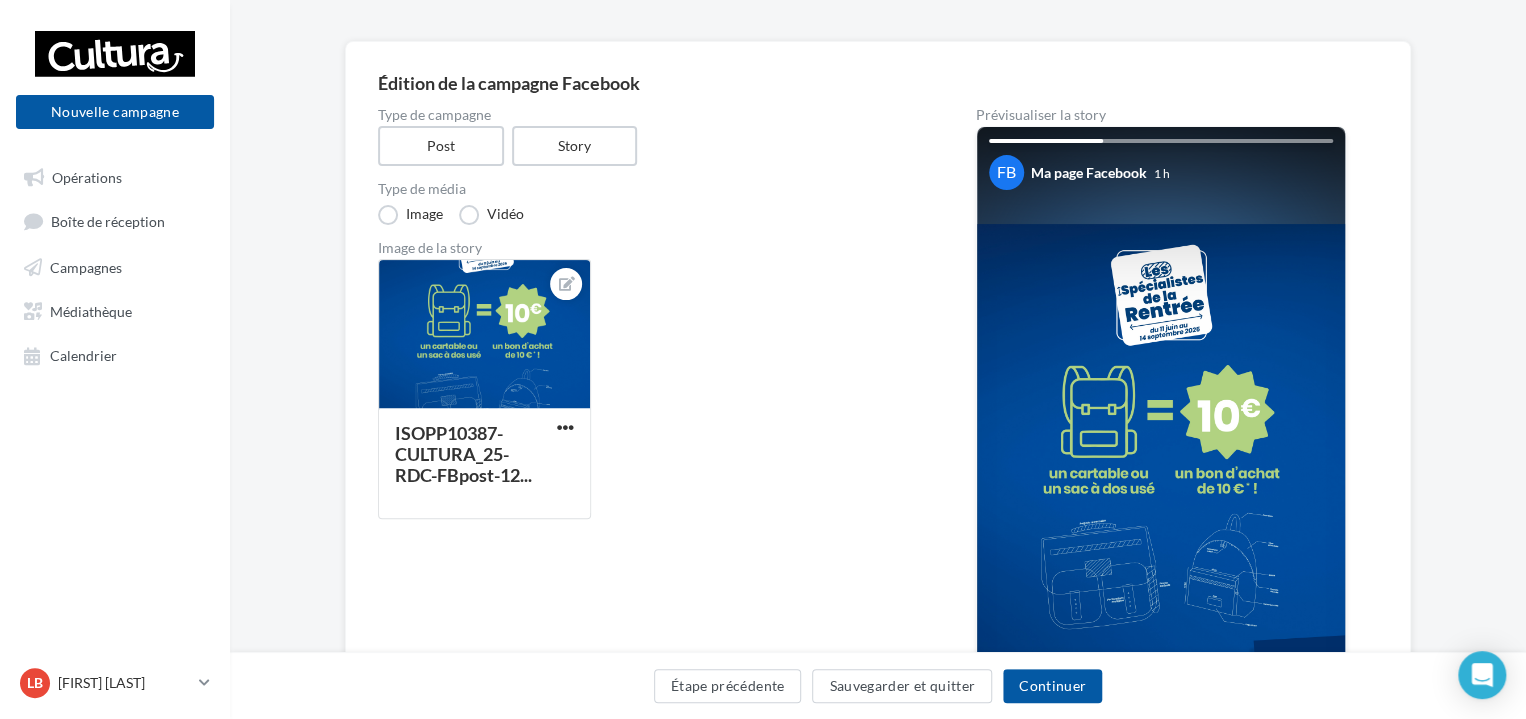 scroll, scrollTop: 0, scrollLeft: 0, axis: both 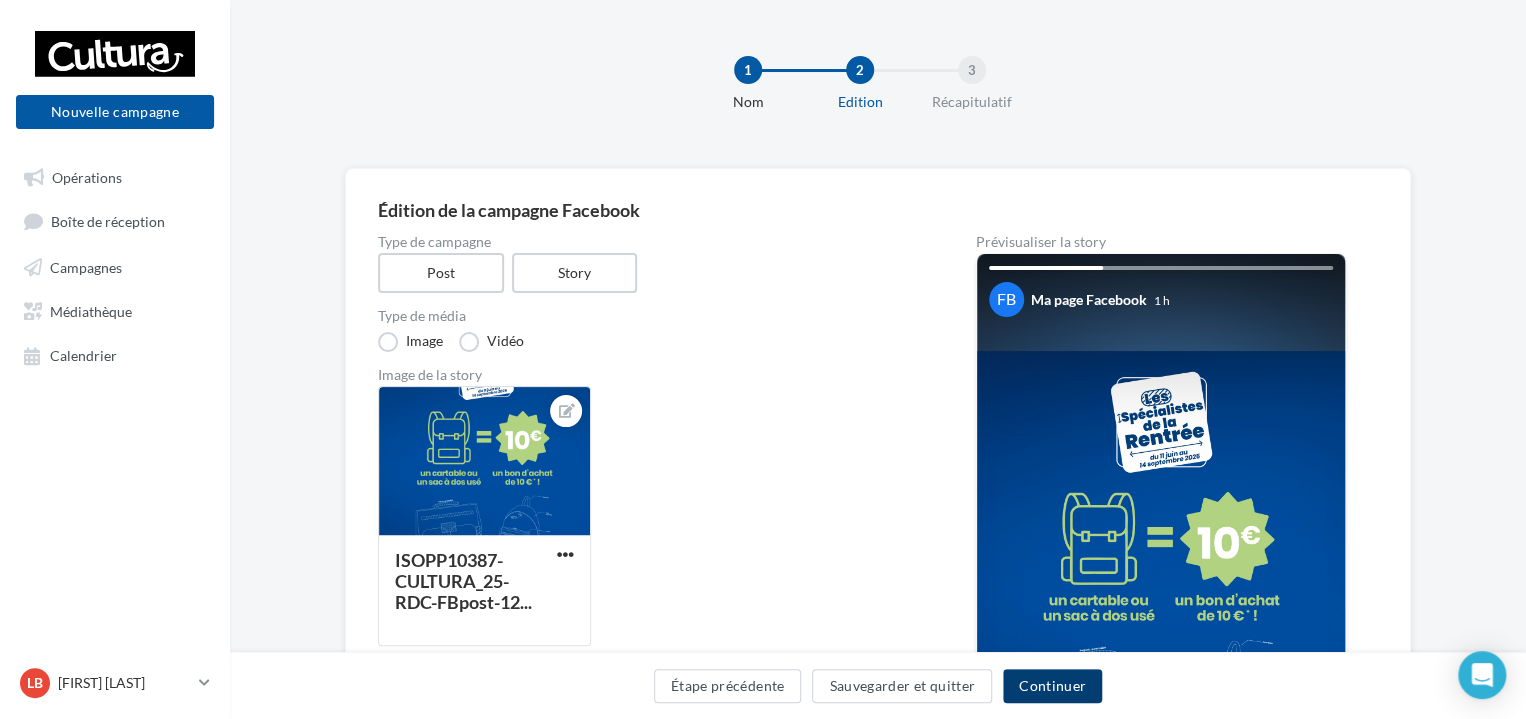 click on "Continuer" at bounding box center [1052, 686] 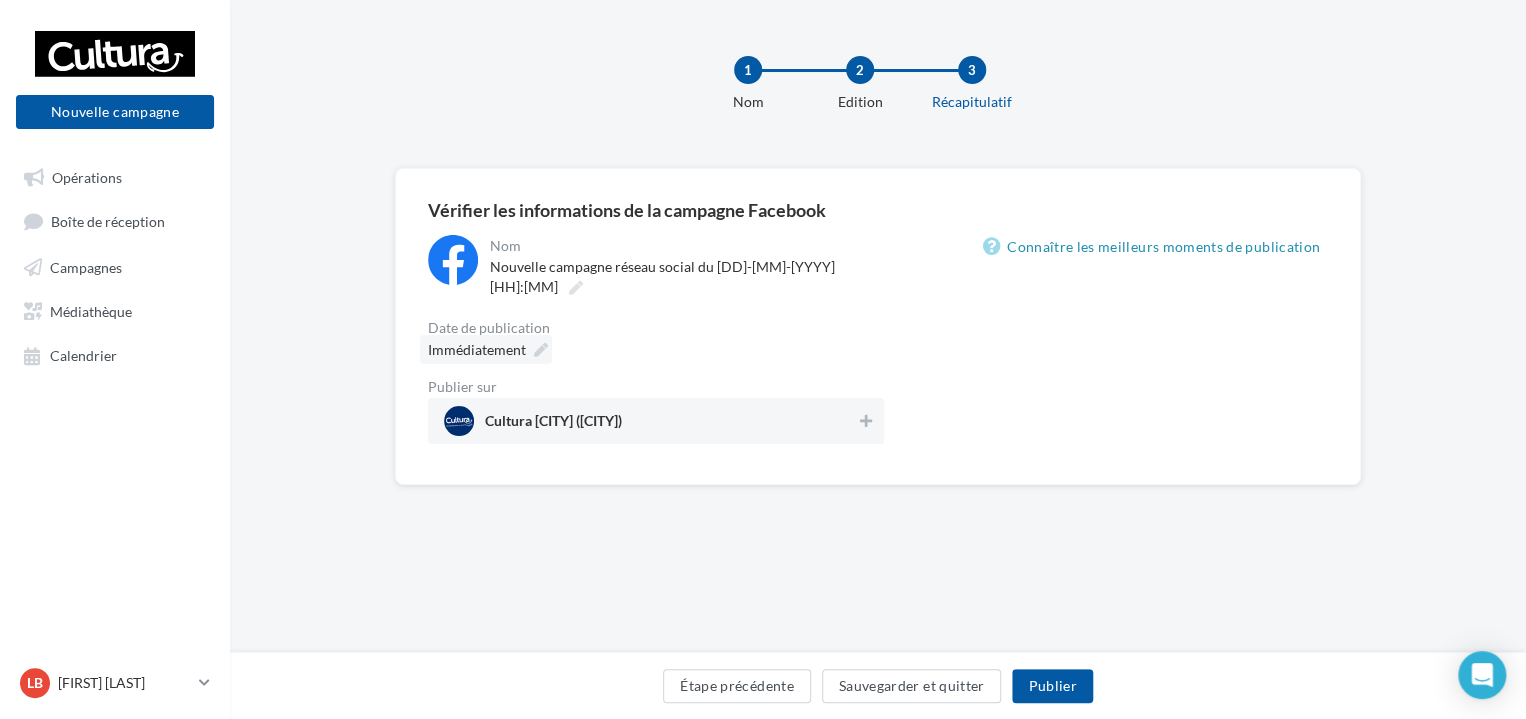 click at bounding box center [541, 350] 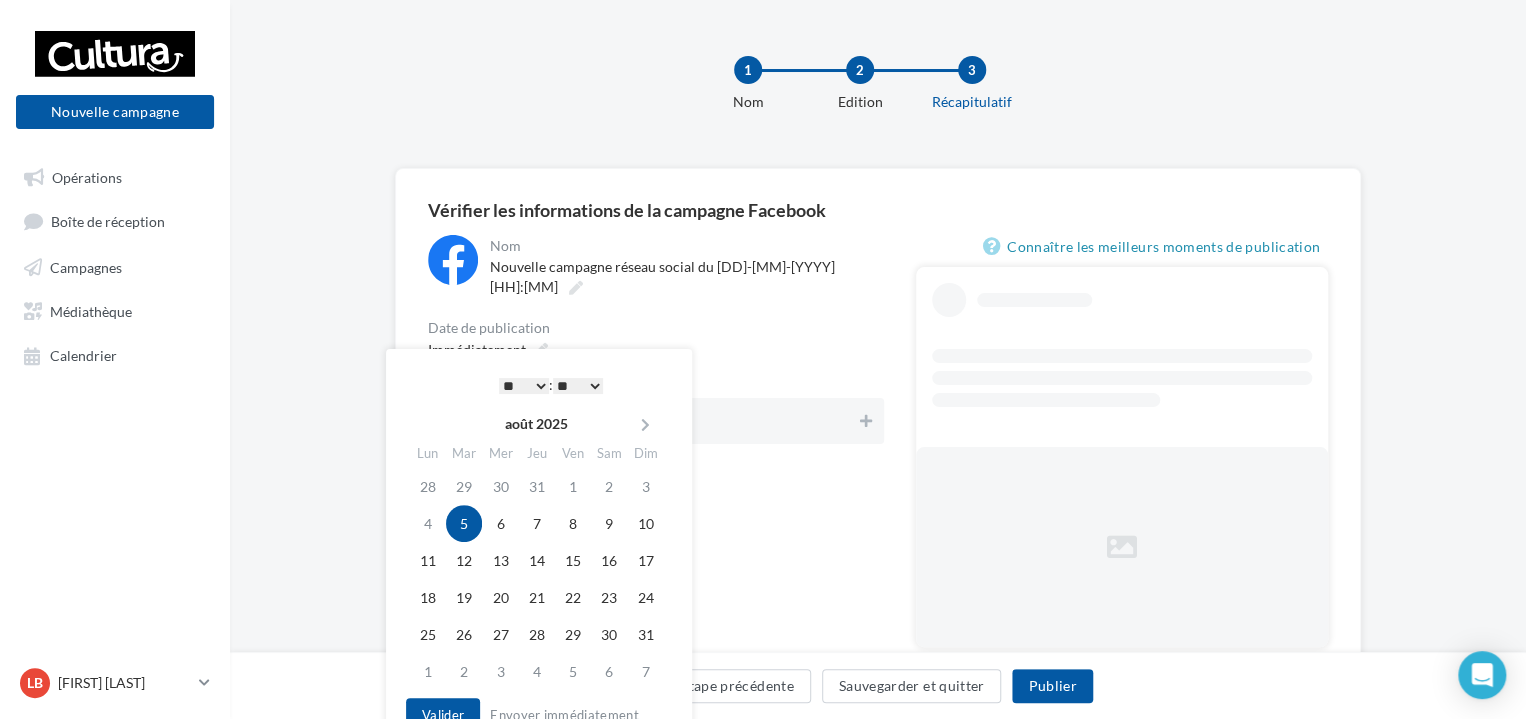 click on "* * * * * * * * * * ** ** ** ** ** ** ** ** ** ** ** ** ** **" at bounding box center (524, 386) 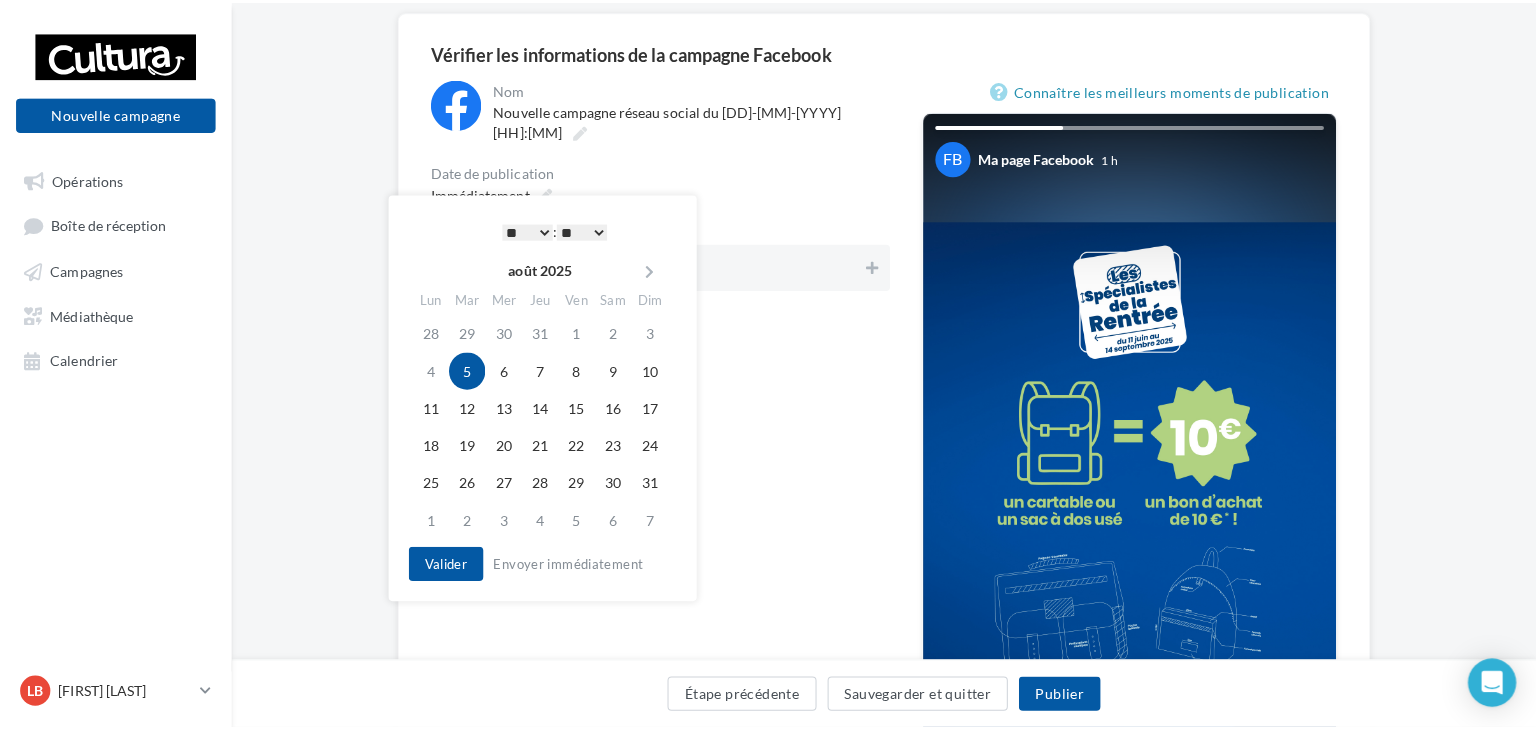 scroll, scrollTop: 160, scrollLeft: 0, axis: vertical 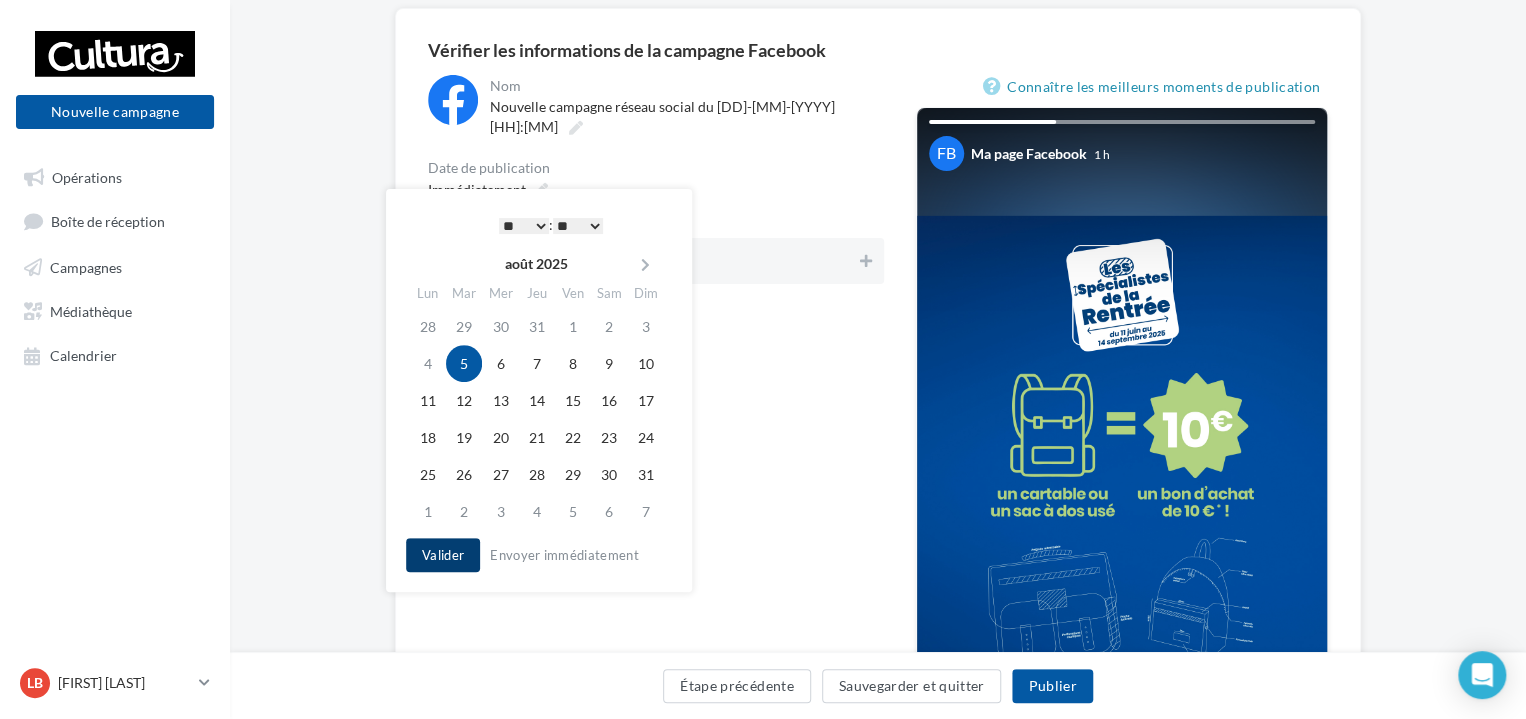 click on "Valider" at bounding box center [443, 555] 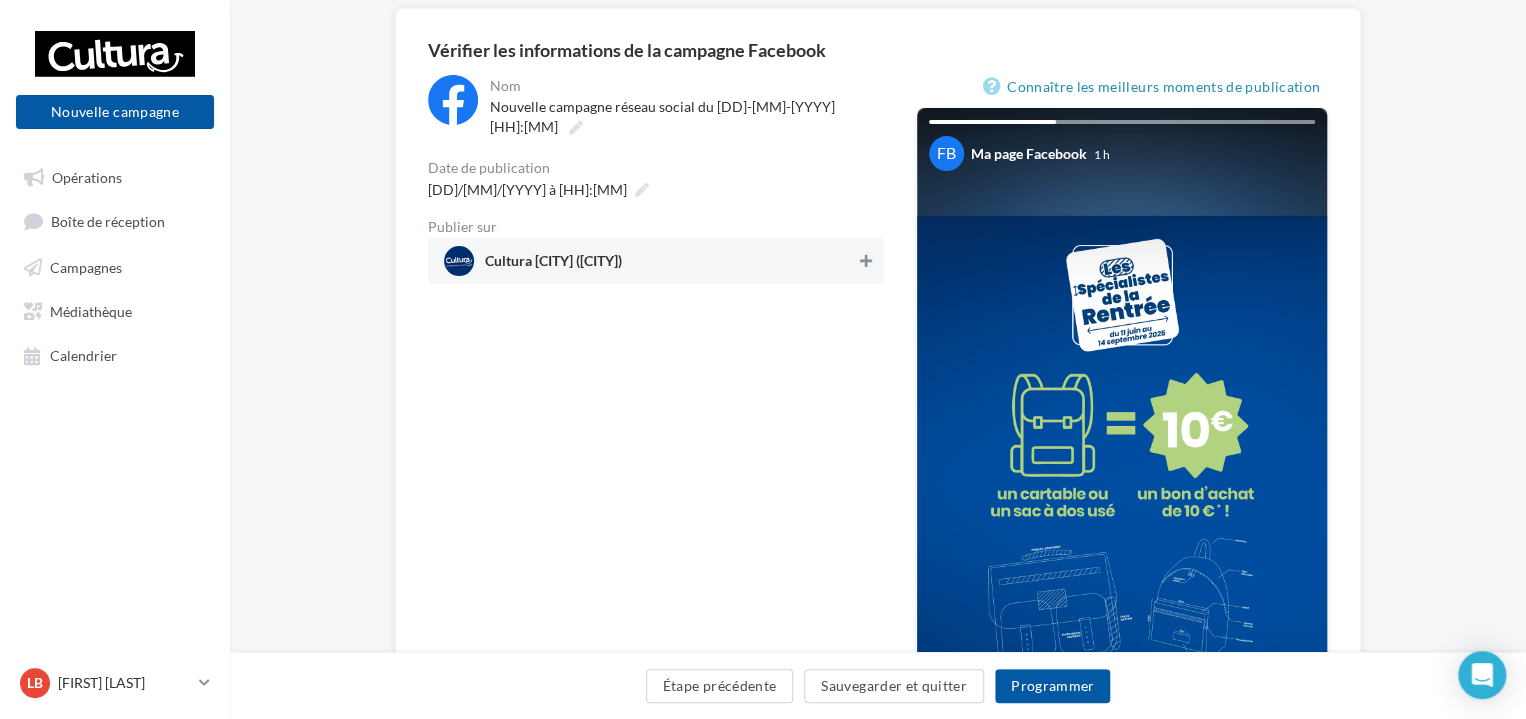 click at bounding box center (866, 261) 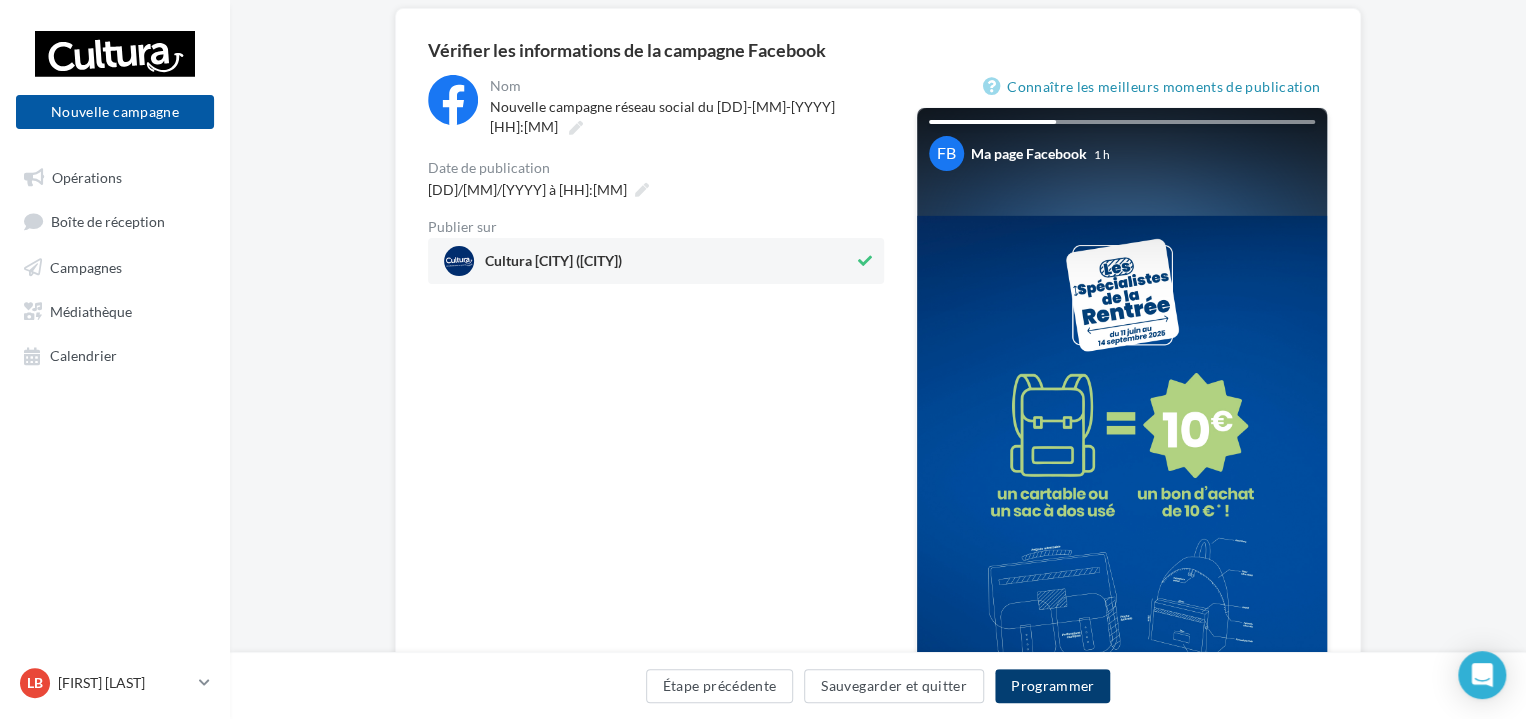 click on "Programmer" at bounding box center [1053, 686] 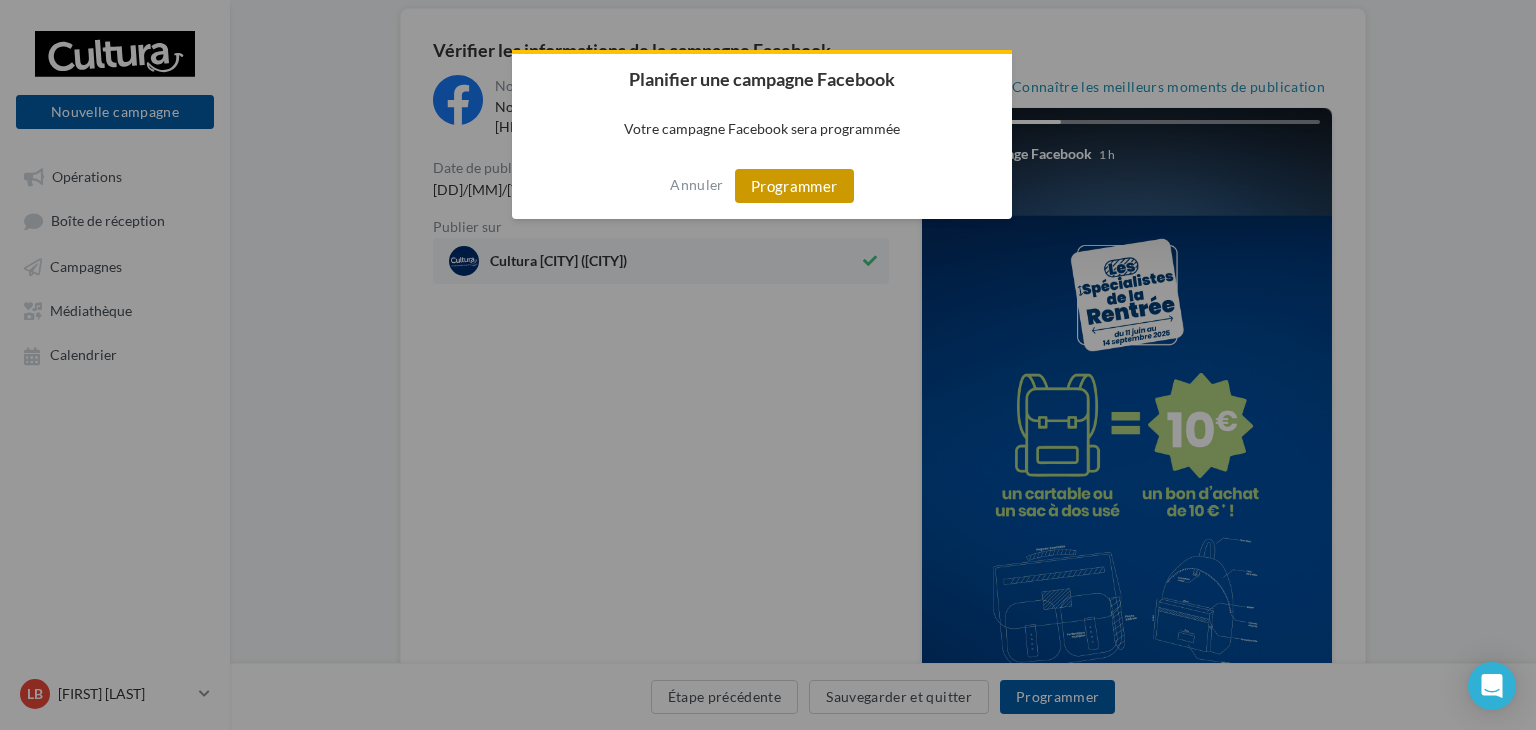 click on "Programmer" at bounding box center (794, 186) 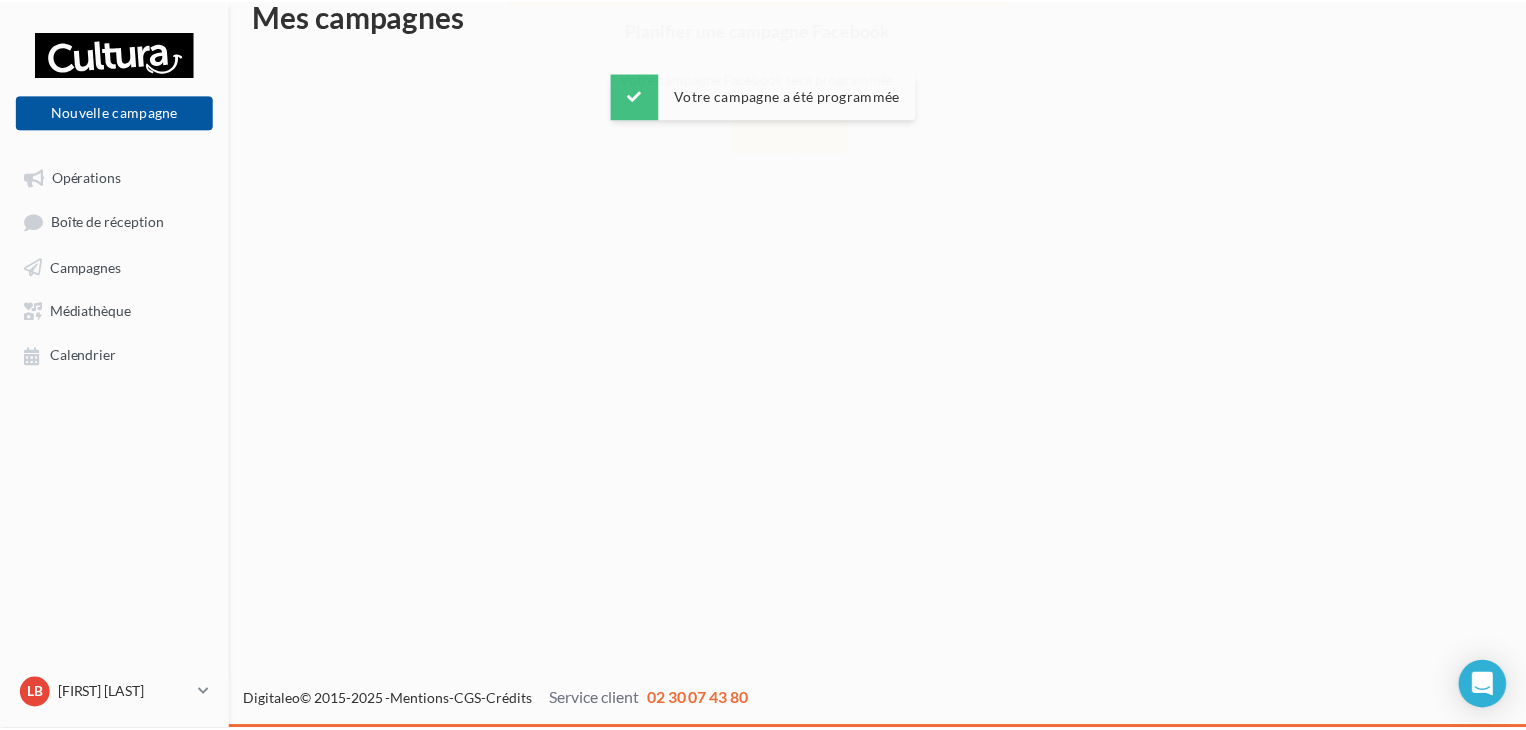 scroll, scrollTop: 32, scrollLeft: 0, axis: vertical 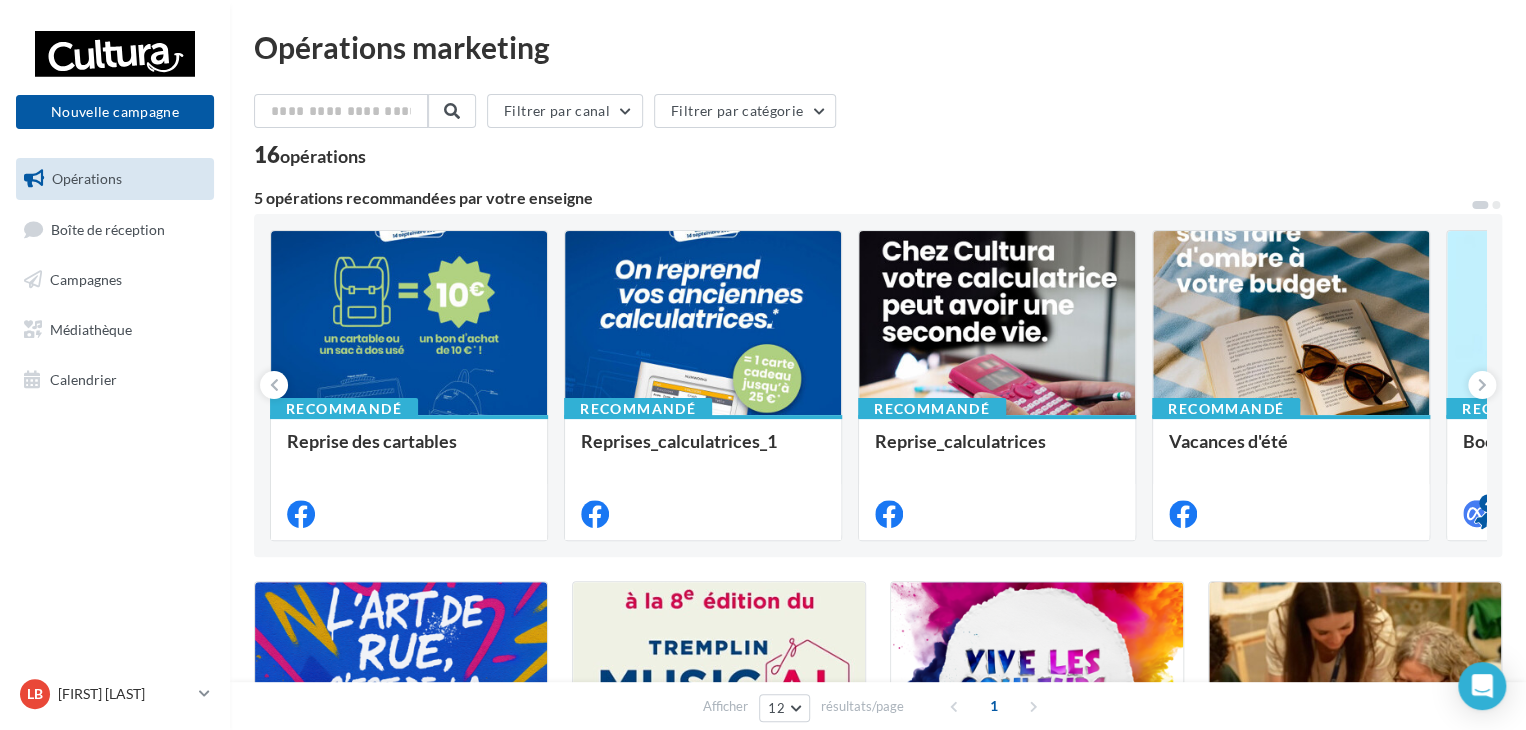 click at bounding box center (409, 324) 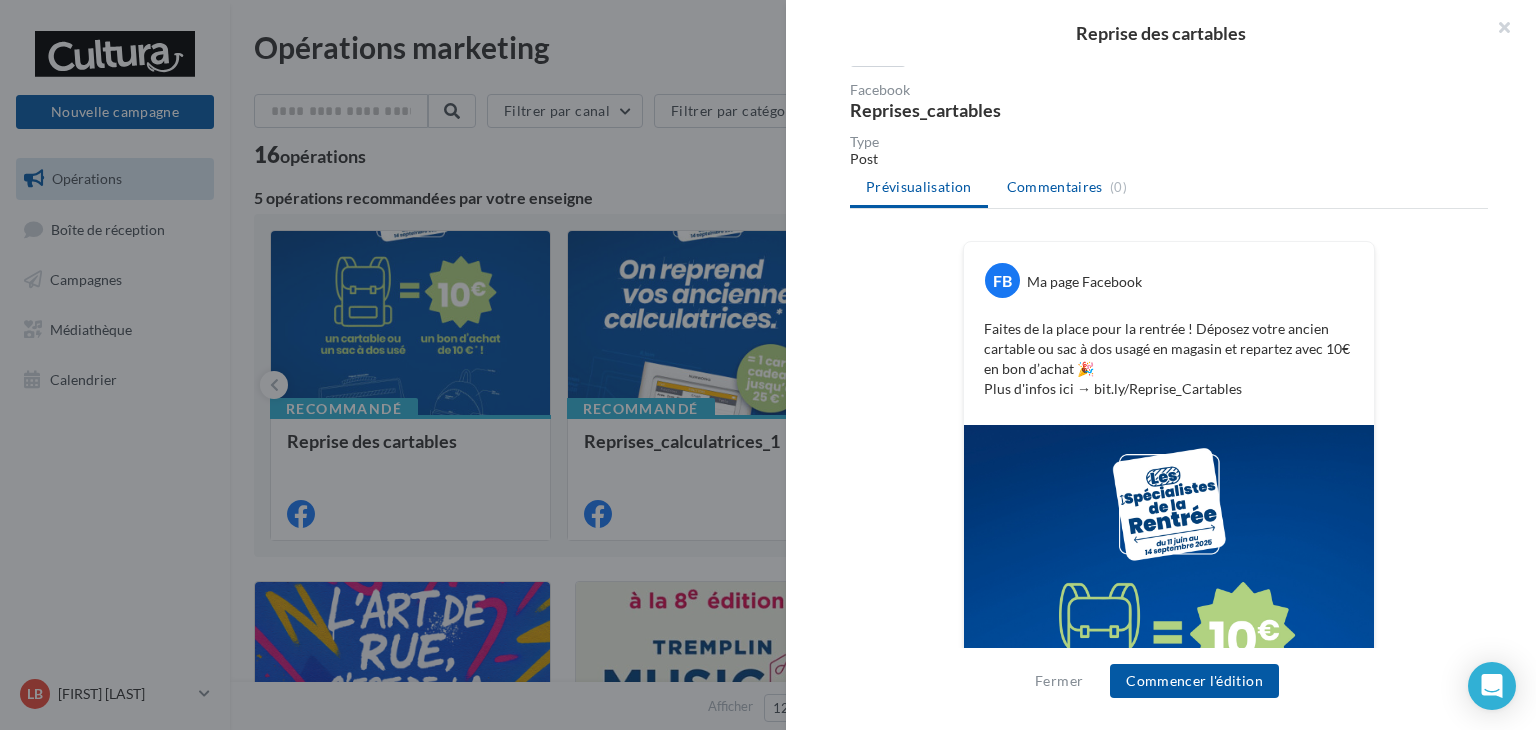 scroll, scrollTop: 472, scrollLeft: 0, axis: vertical 